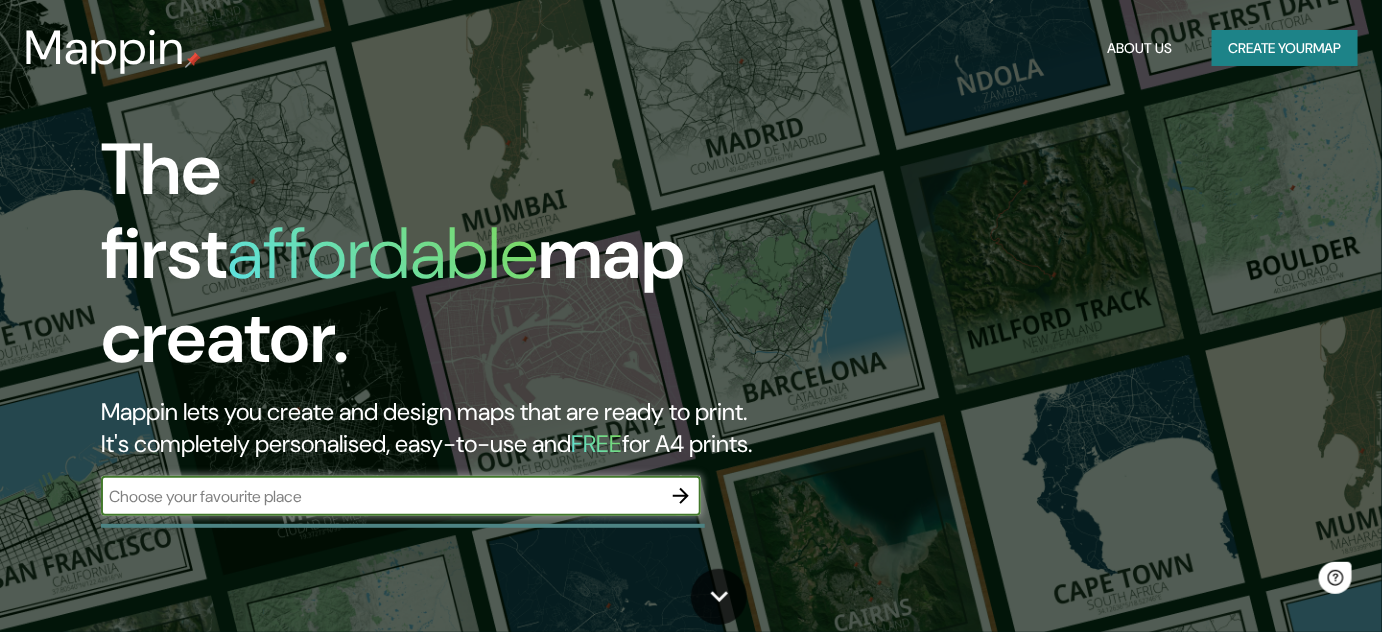 scroll, scrollTop: 0, scrollLeft: 0, axis: both 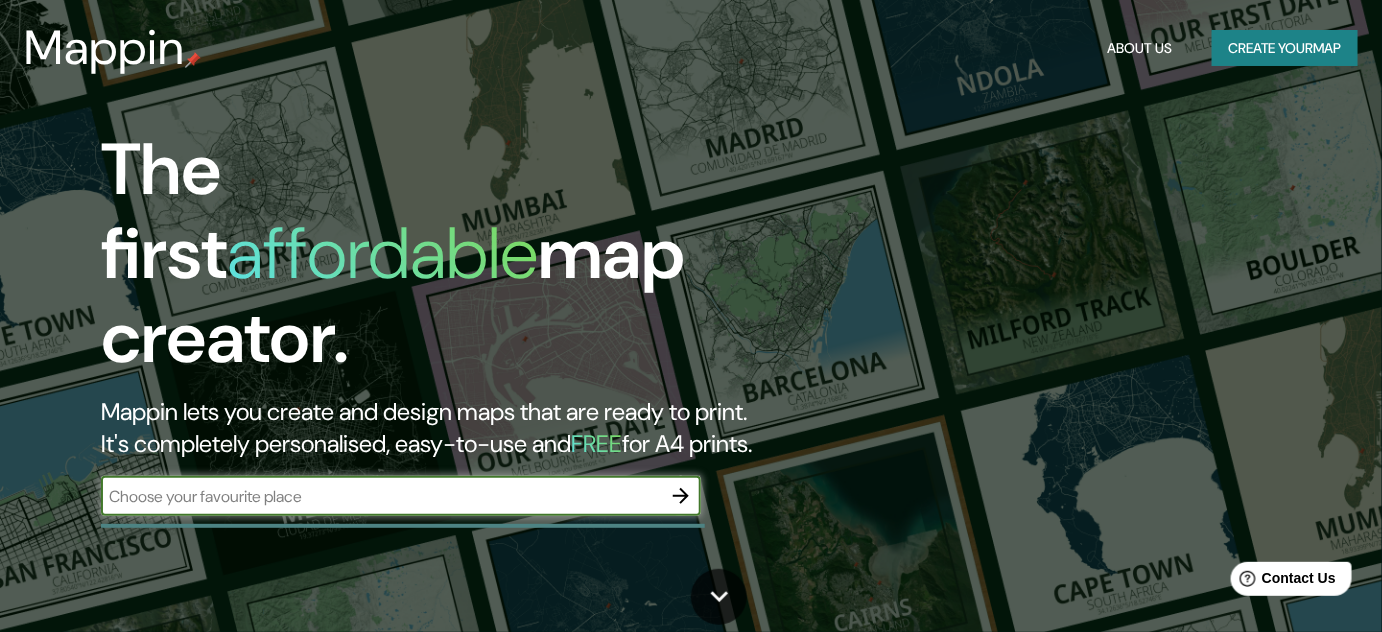 click on "Create your   map" at bounding box center [1285, 48] 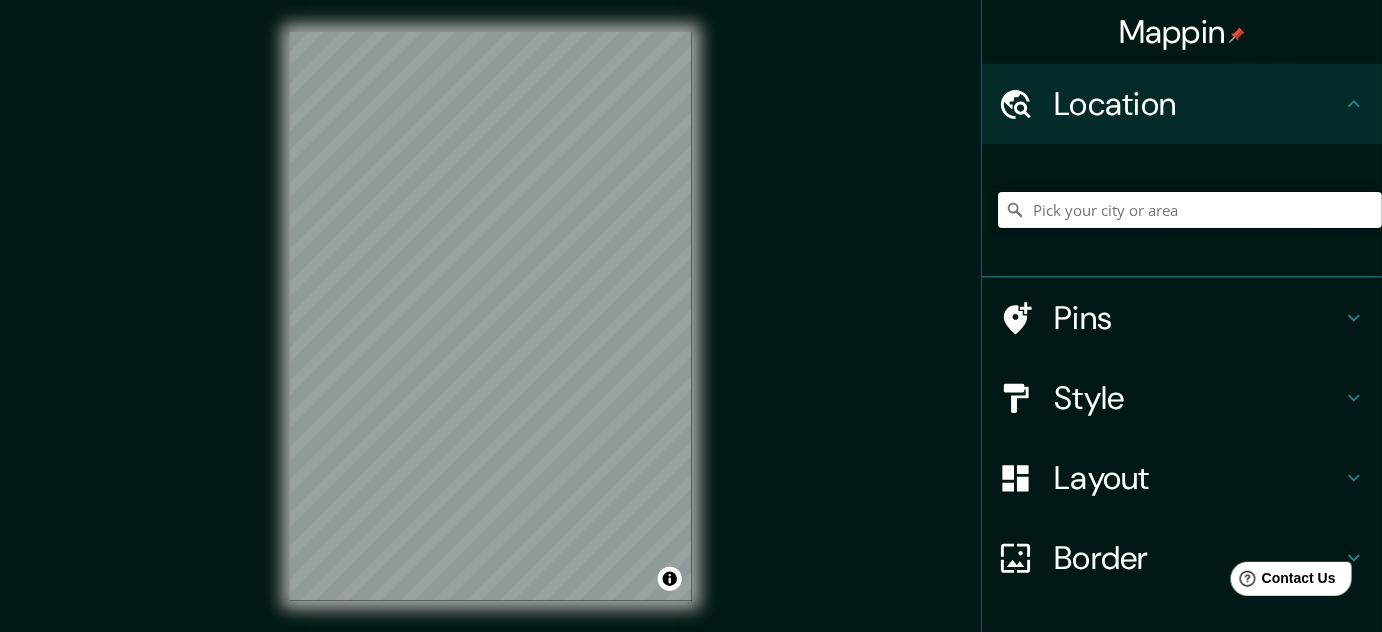 click at bounding box center (1190, 210) 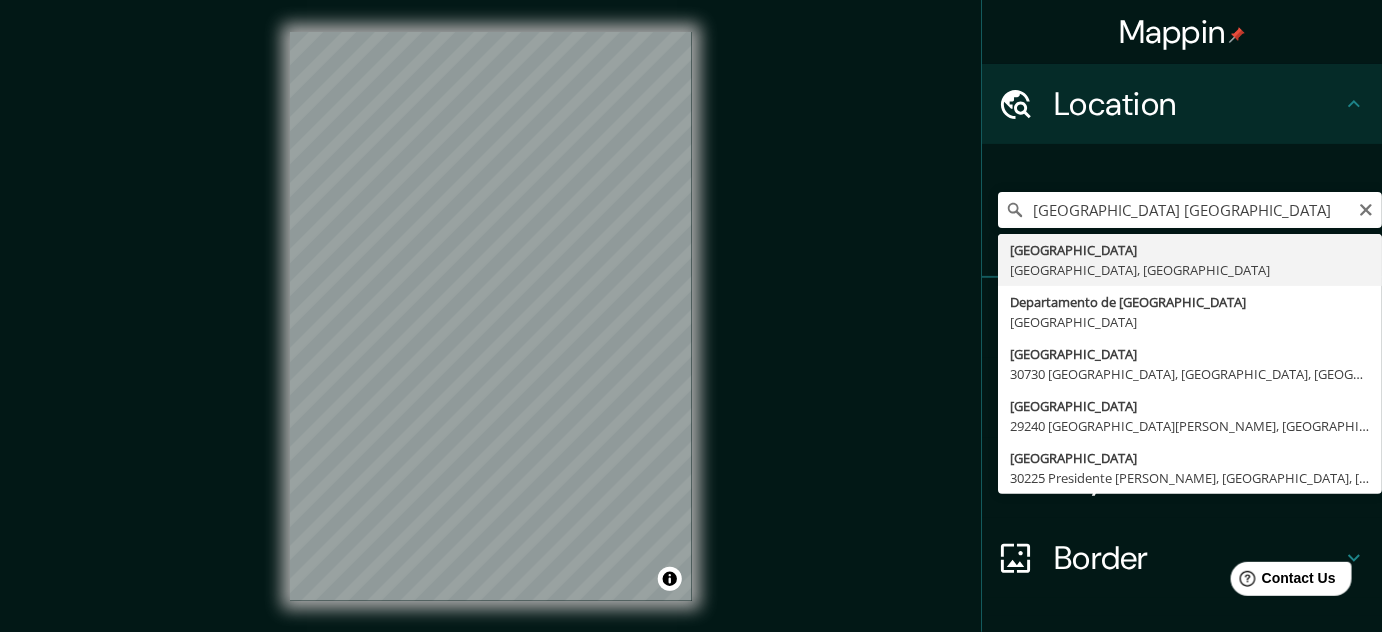 type on "[GEOGRAPHIC_DATA], [GEOGRAPHIC_DATA], [GEOGRAPHIC_DATA]" 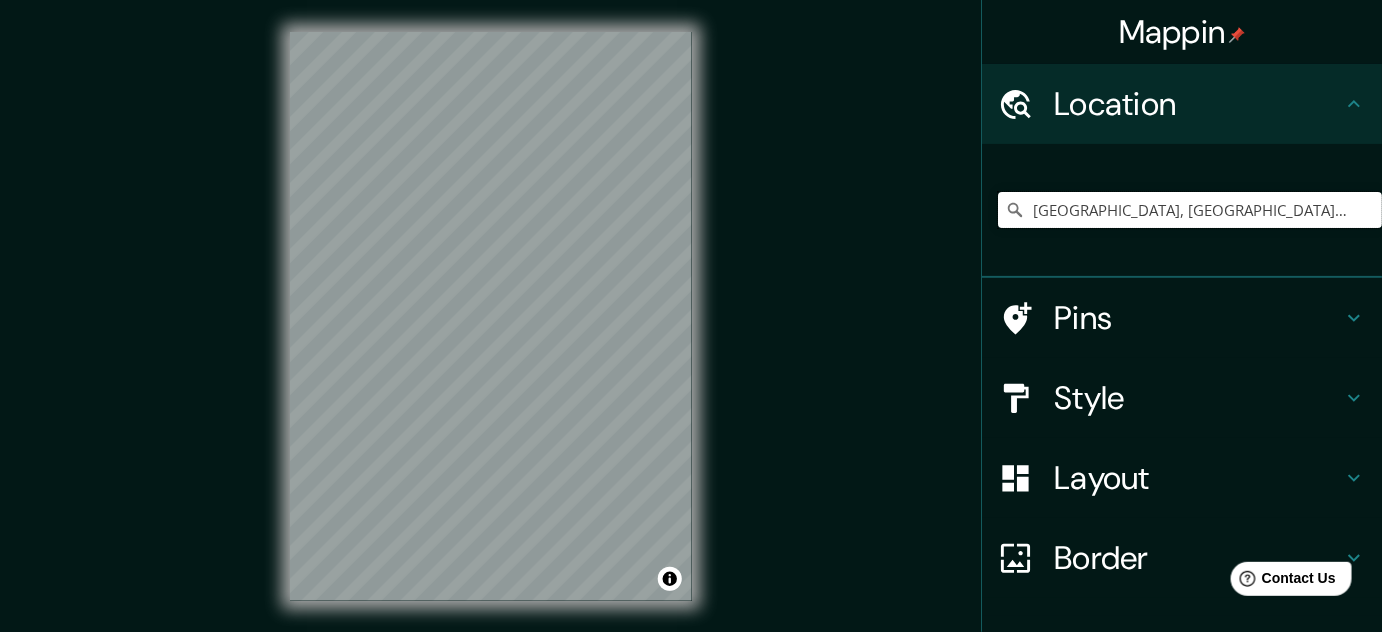 scroll, scrollTop: 0, scrollLeft: 0, axis: both 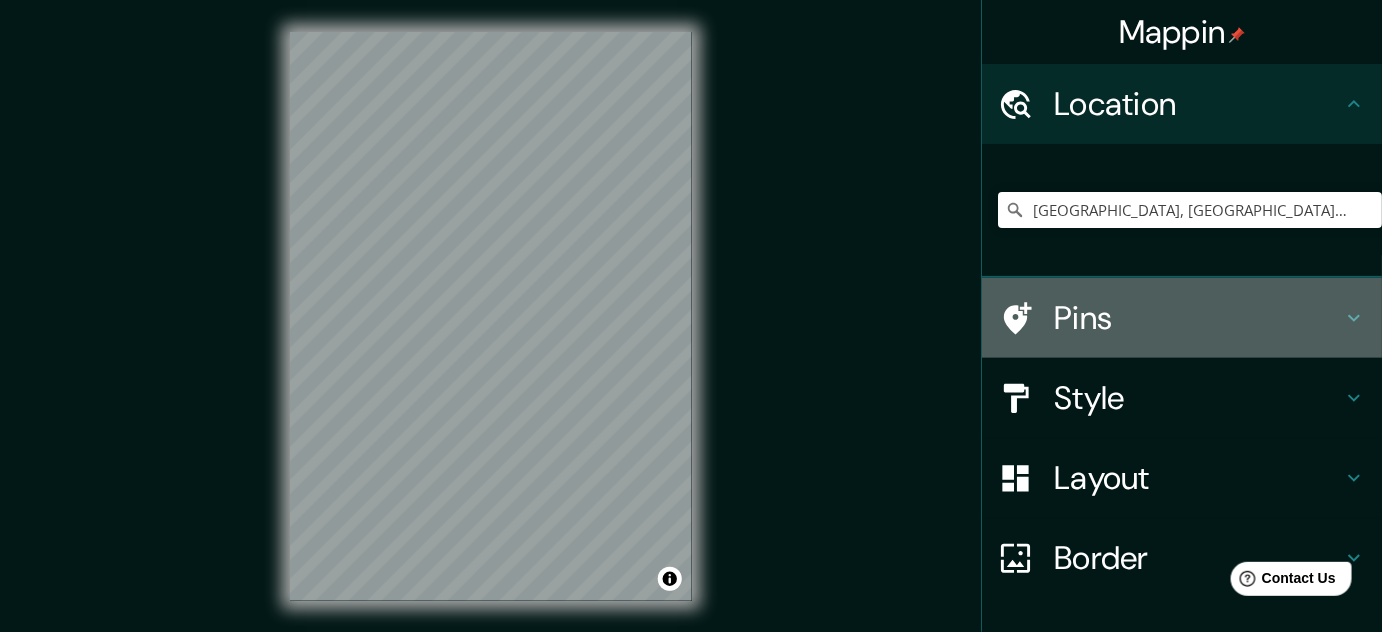 click at bounding box center [1026, 318] 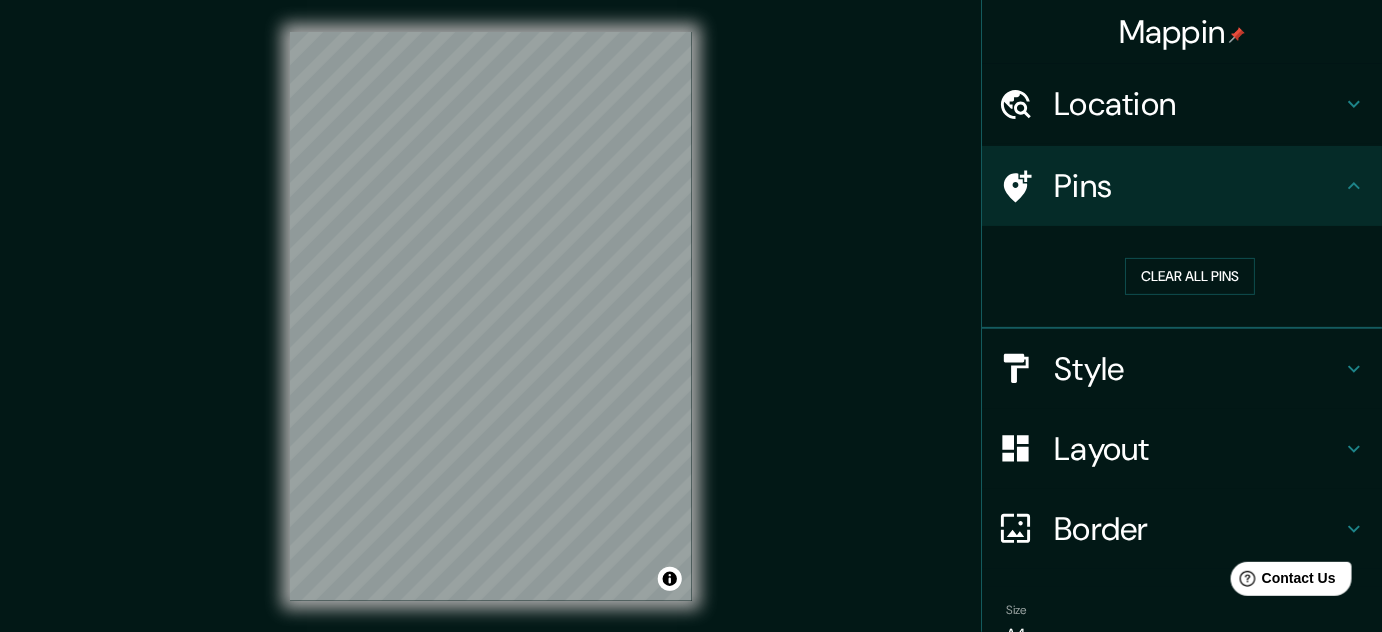 click on "Style" at bounding box center (1198, 369) 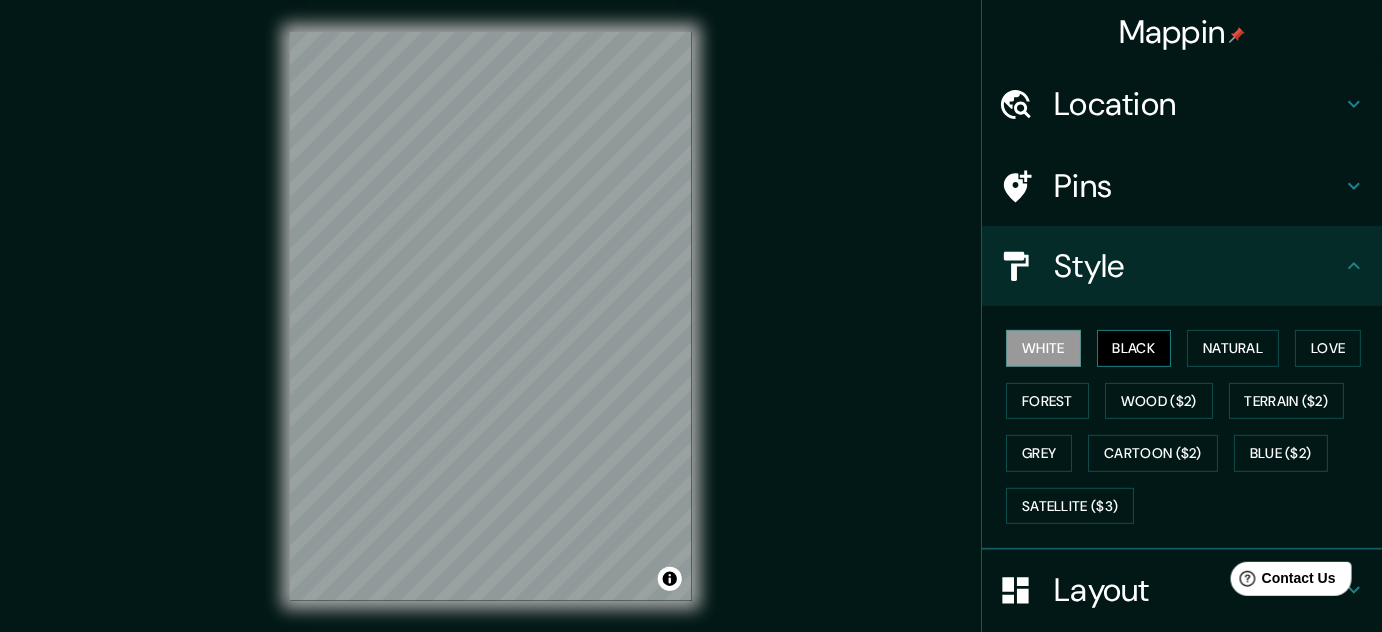 click on "Black" at bounding box center (1134, 348) 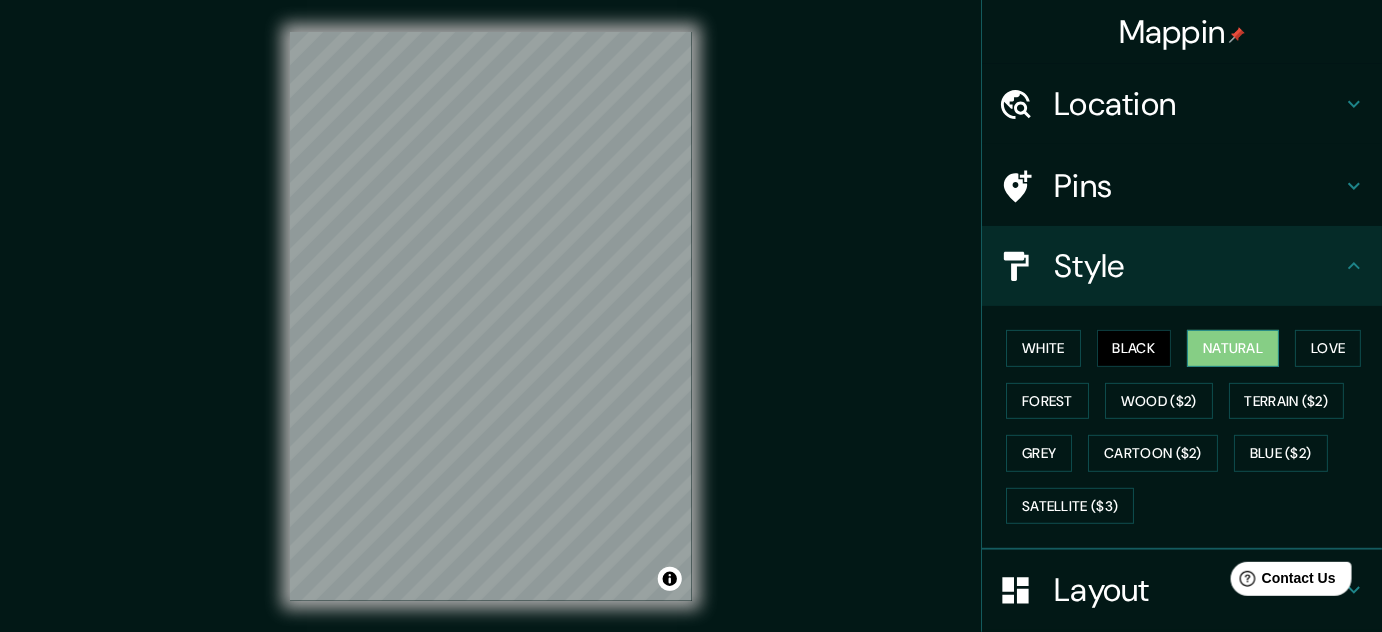 click on "Natural" at bounding box center (1233, 348) 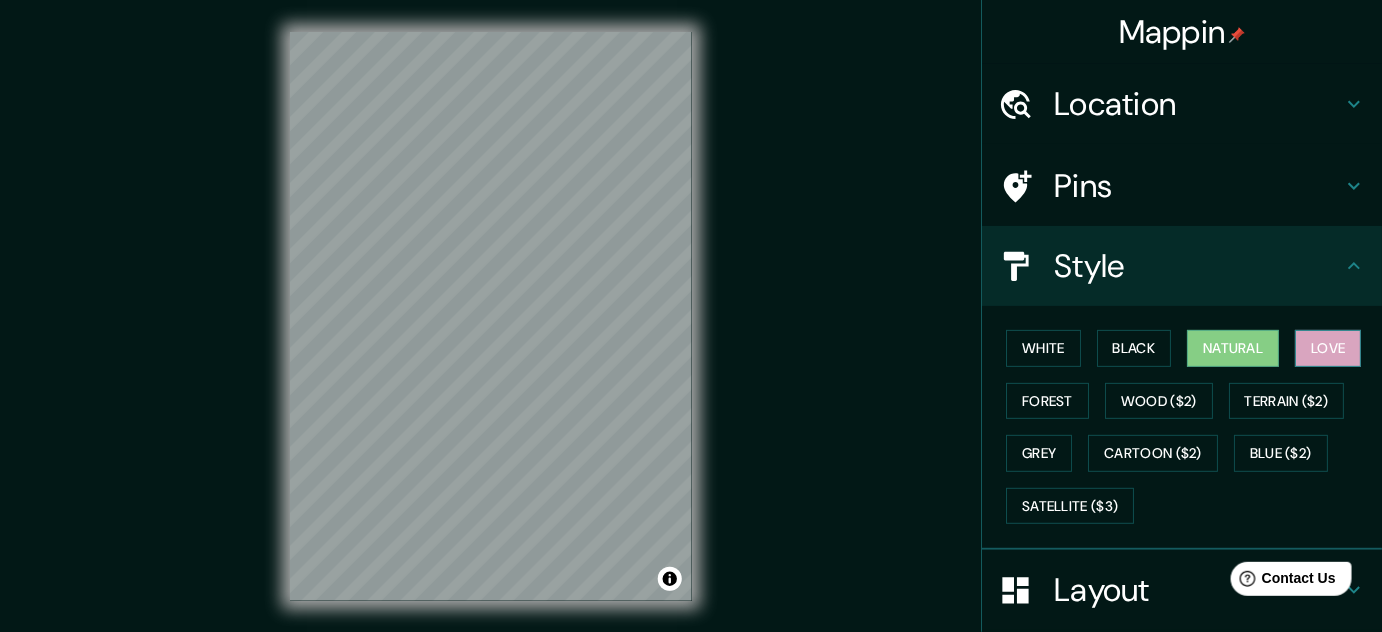 click on "Love" at bounding box center (1328, 348) 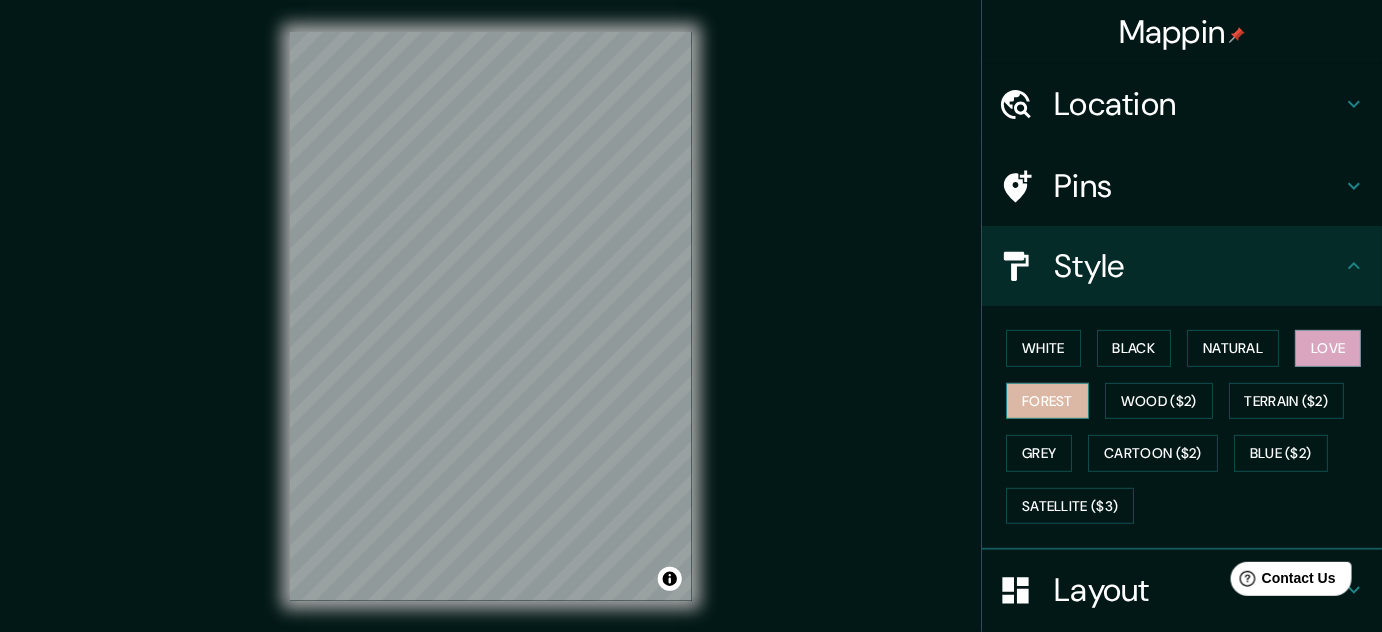 click on "Forest" at bounding box center [1047, 401] 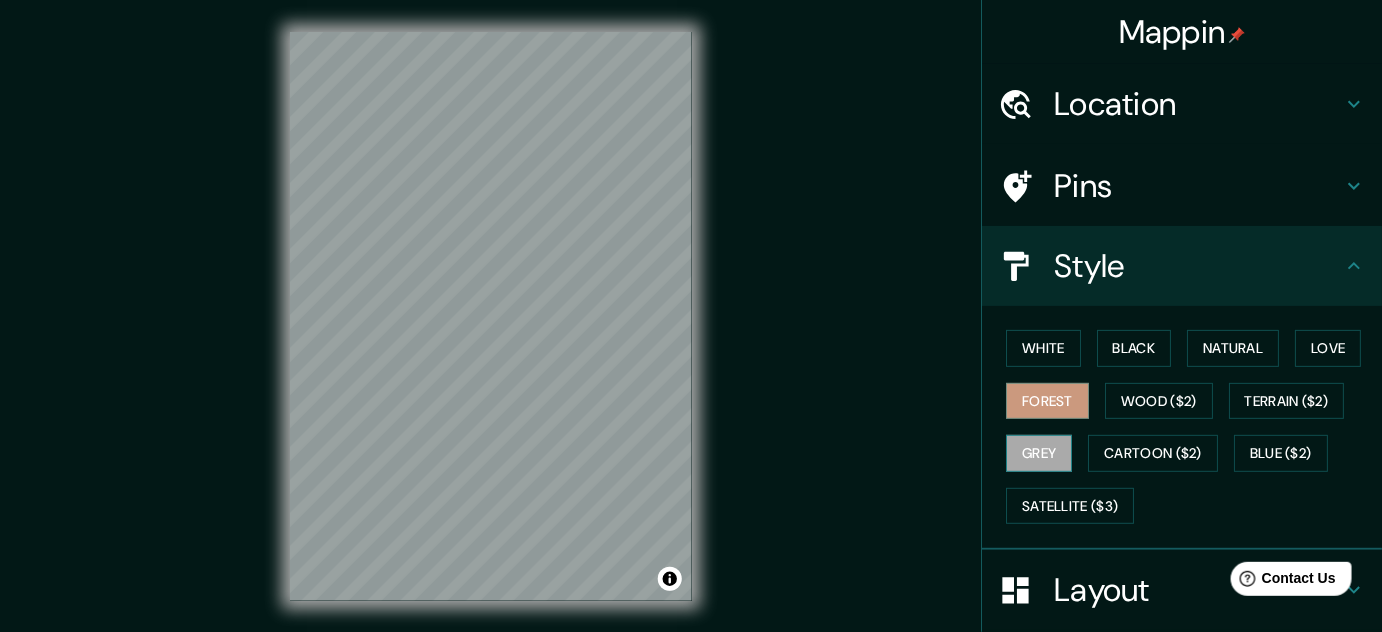 click on "Grey" at bounding box center [1039, 453] 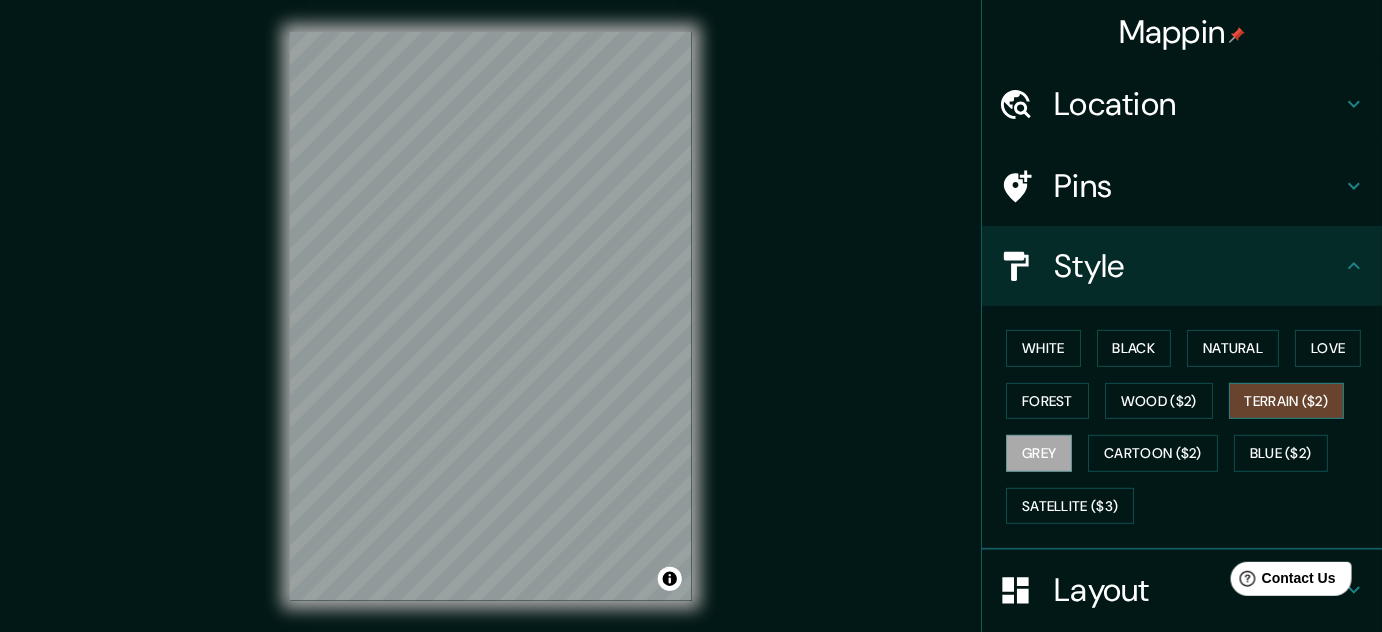 click on "Terrain ($2)" at bounding box center (1287, 401) 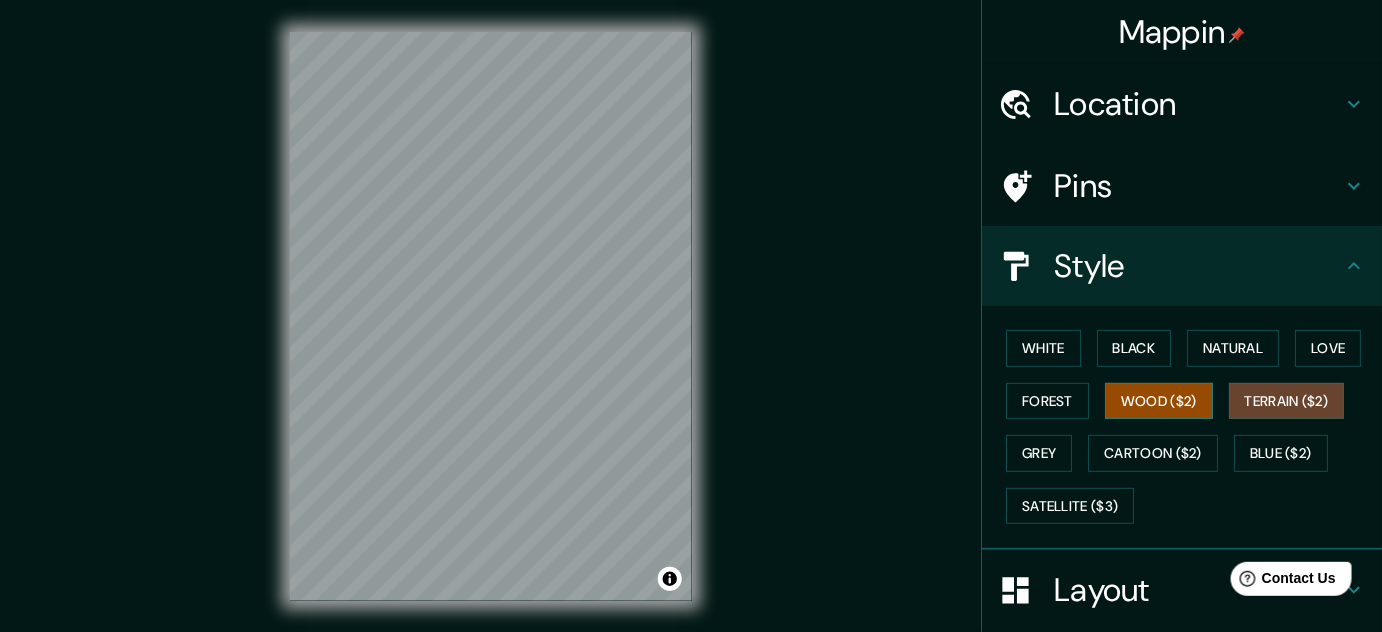 click on "Wood ($2)" at bounding box center [1159, 401] 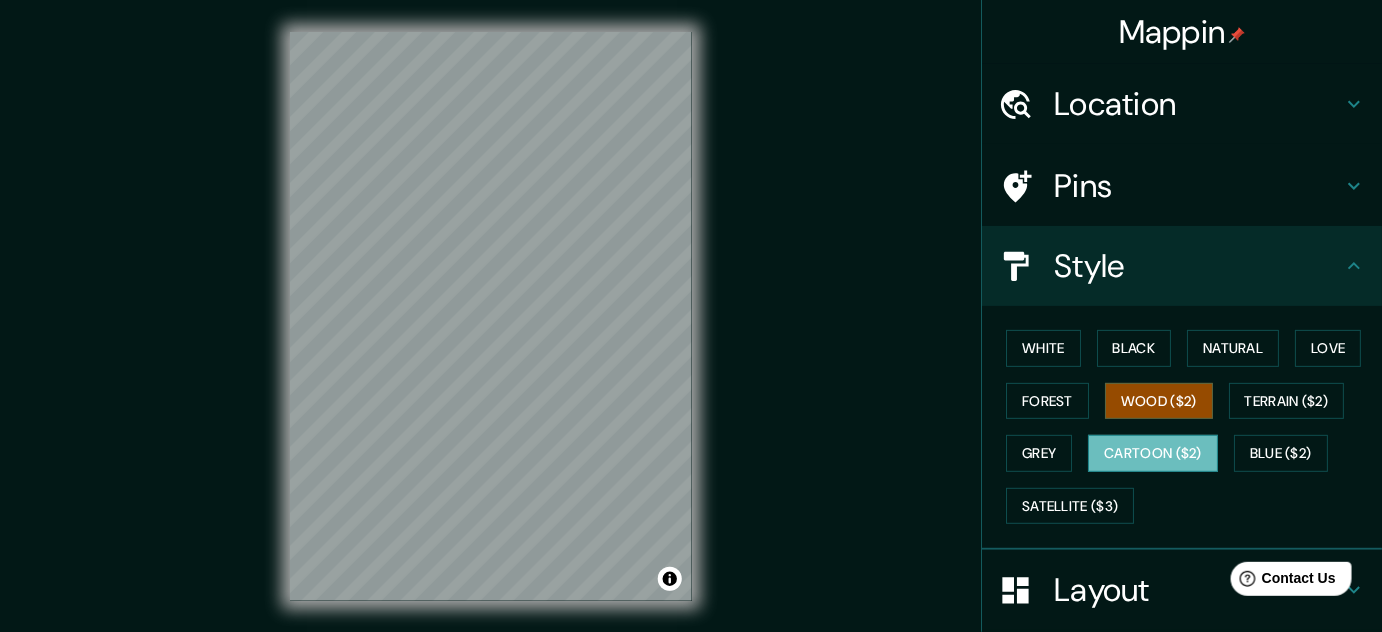 click on "Cartoon ($2)" at bounding box center [1153, 453] 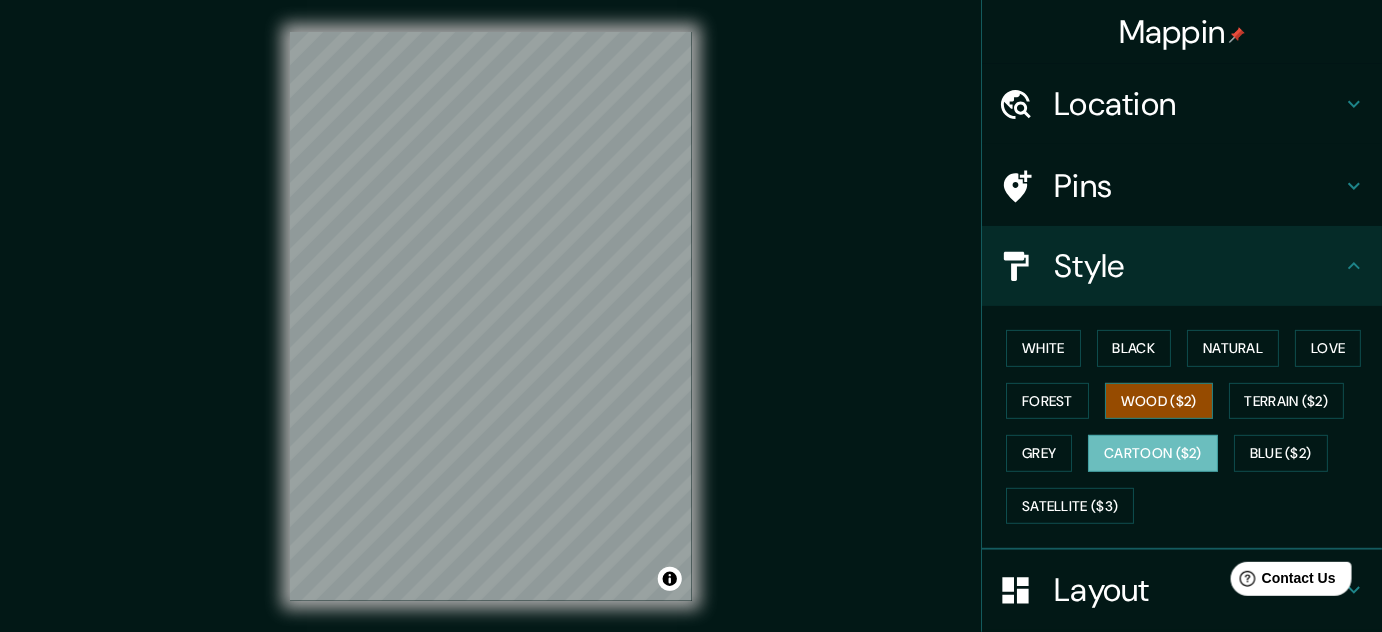 click on "Wood ($2)" at bounding box center [1159, 401] 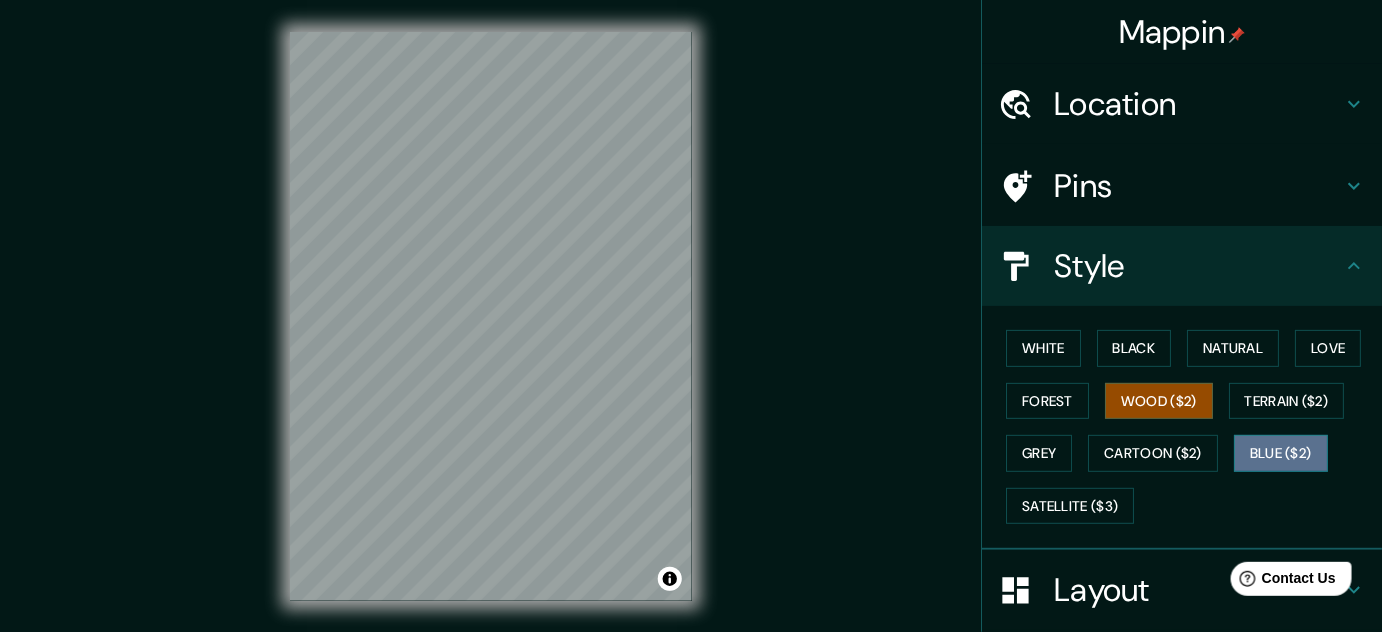 click on "Blue ($2)" at bounding box center (1281, 453) 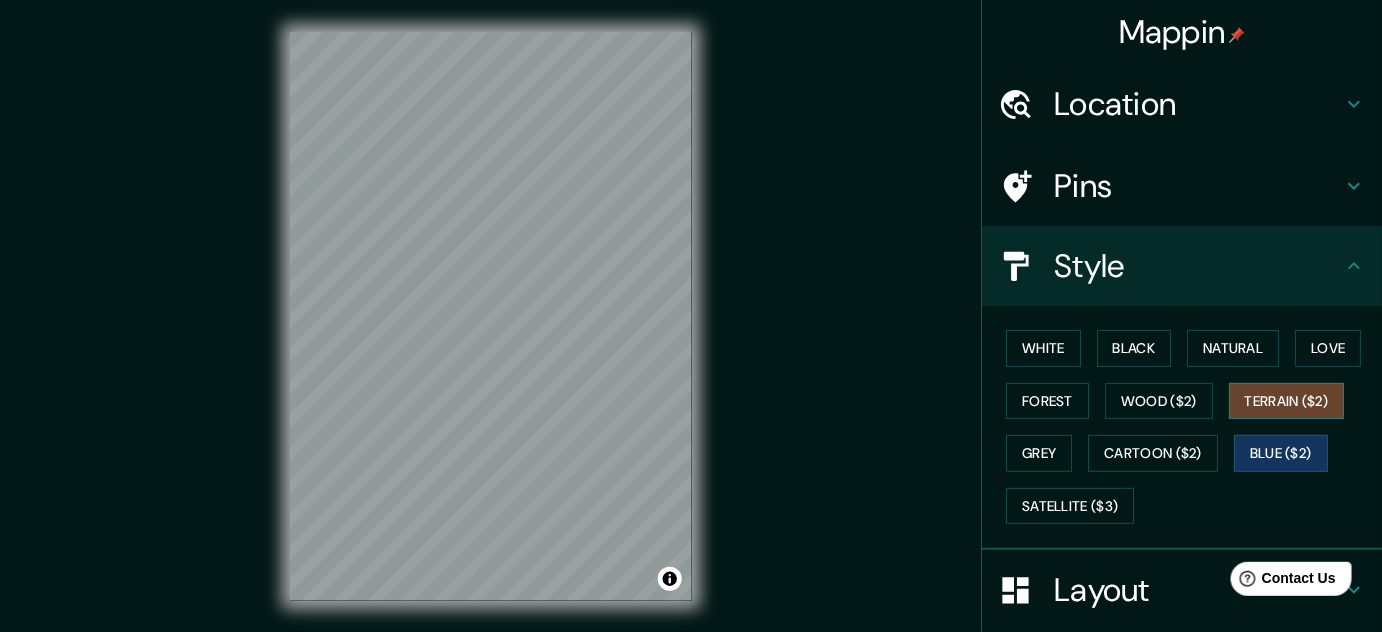 click on "Terrain ($2)" at bounding box center (1287, 401) 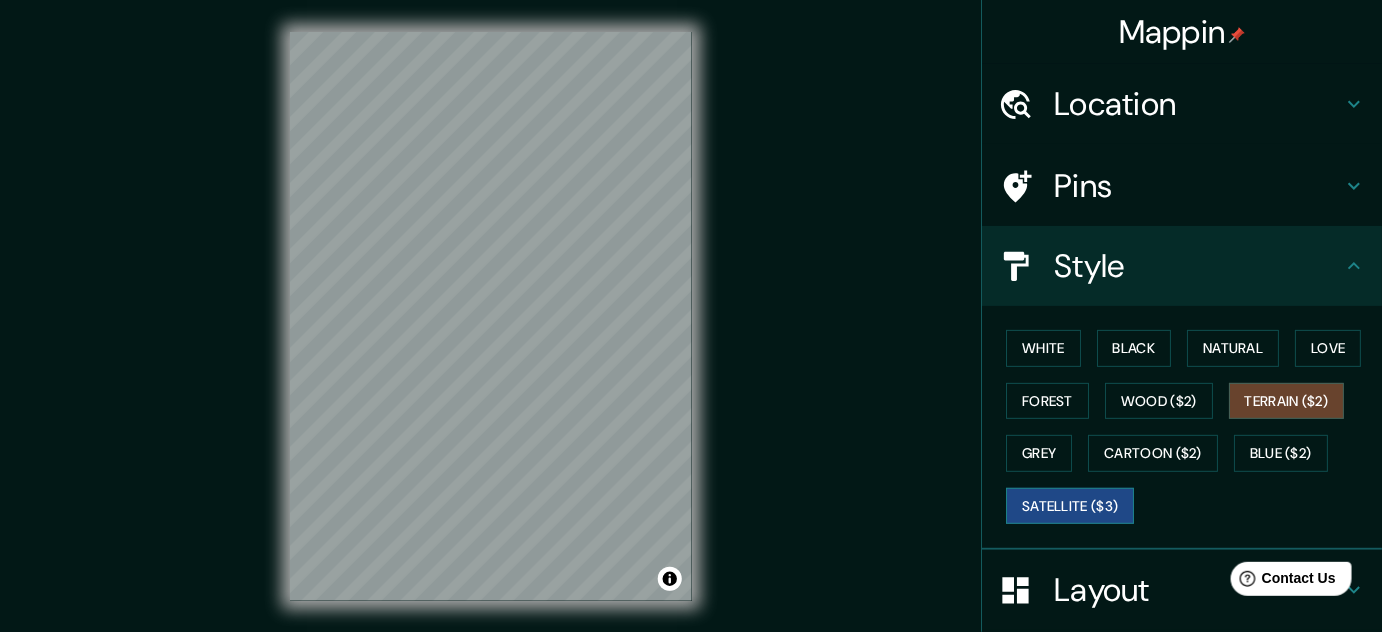 click on "Satellite ($3)" at bounding box center [1070, 506] 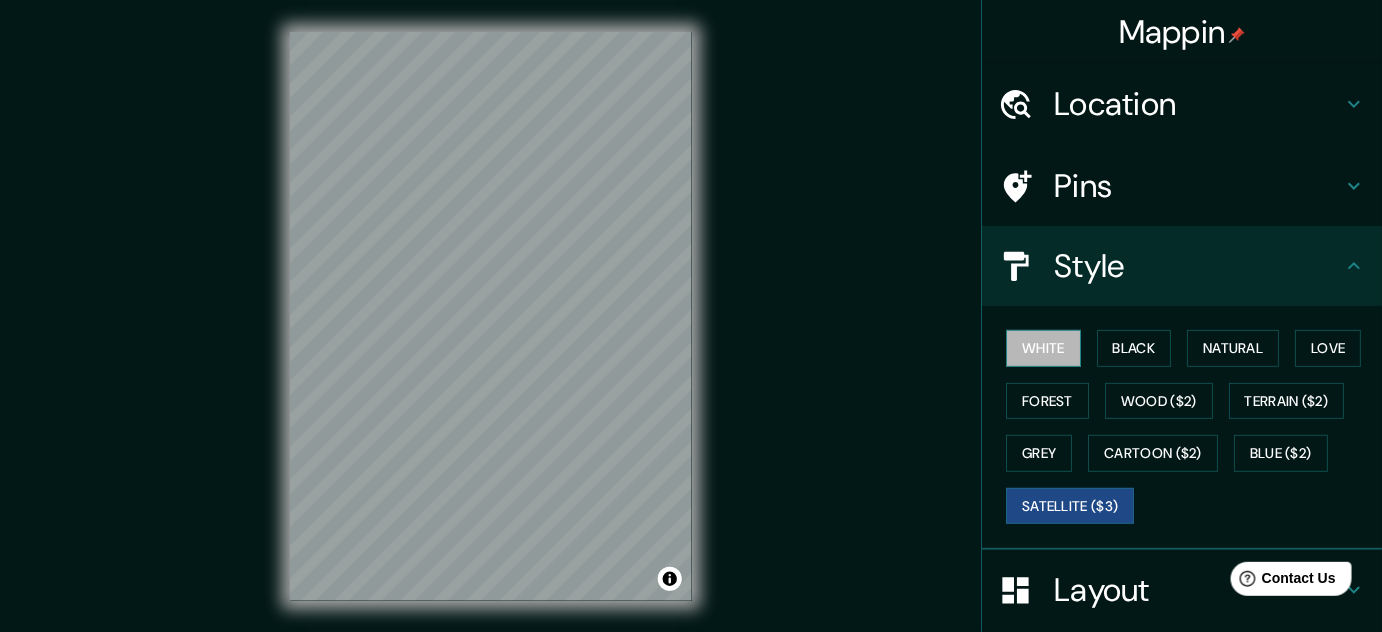 click on "White" at bounding box center [1043, 348] 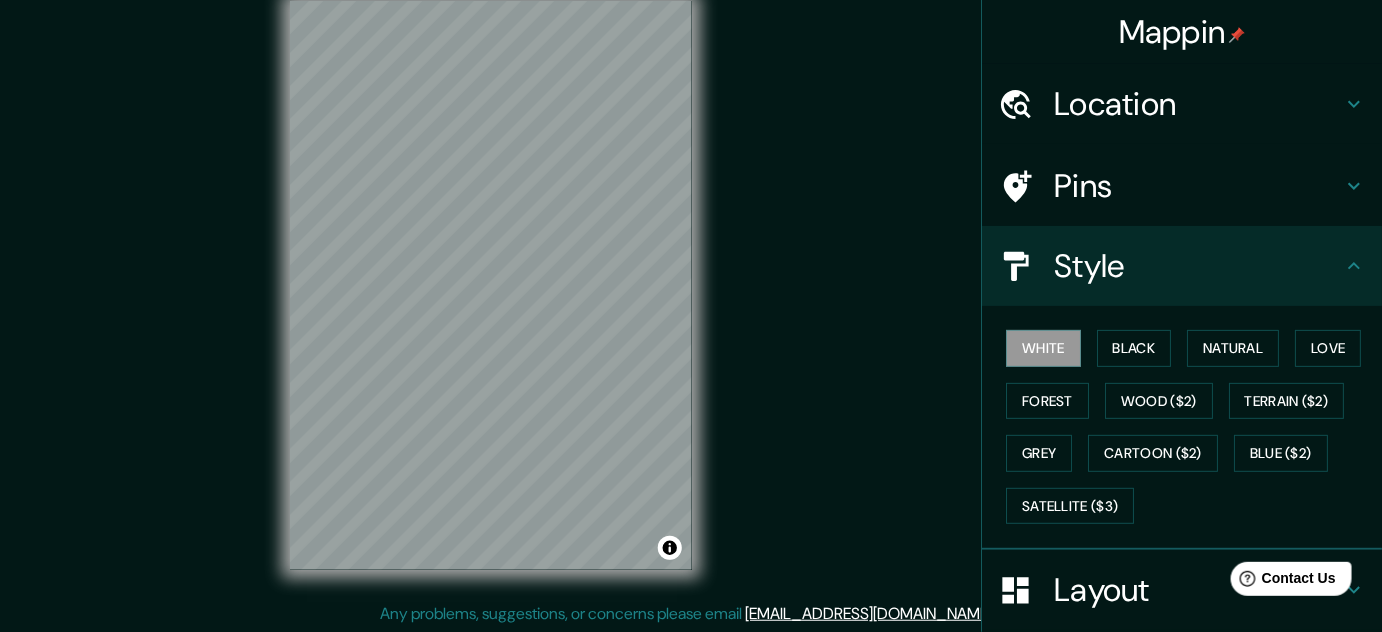 scroll, scrollTop: 32, scrollLeft: 0, axis: vertical 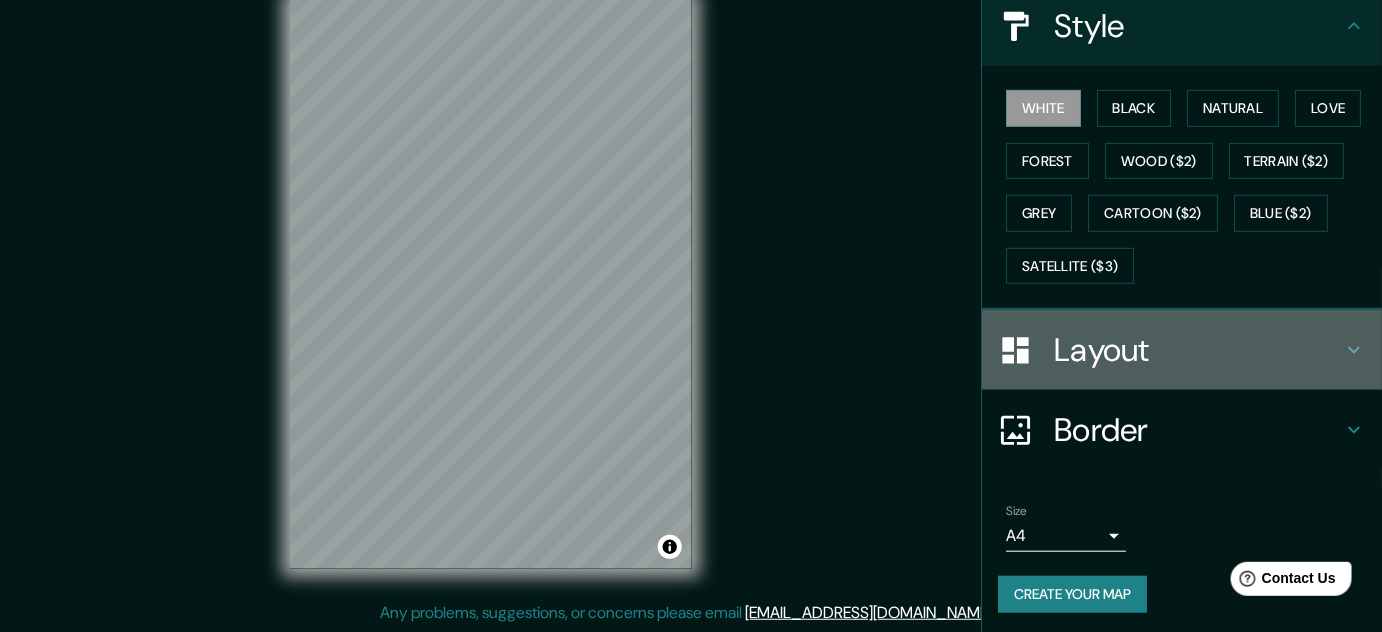 click on "Layout" at bounding box center [1198, 350] 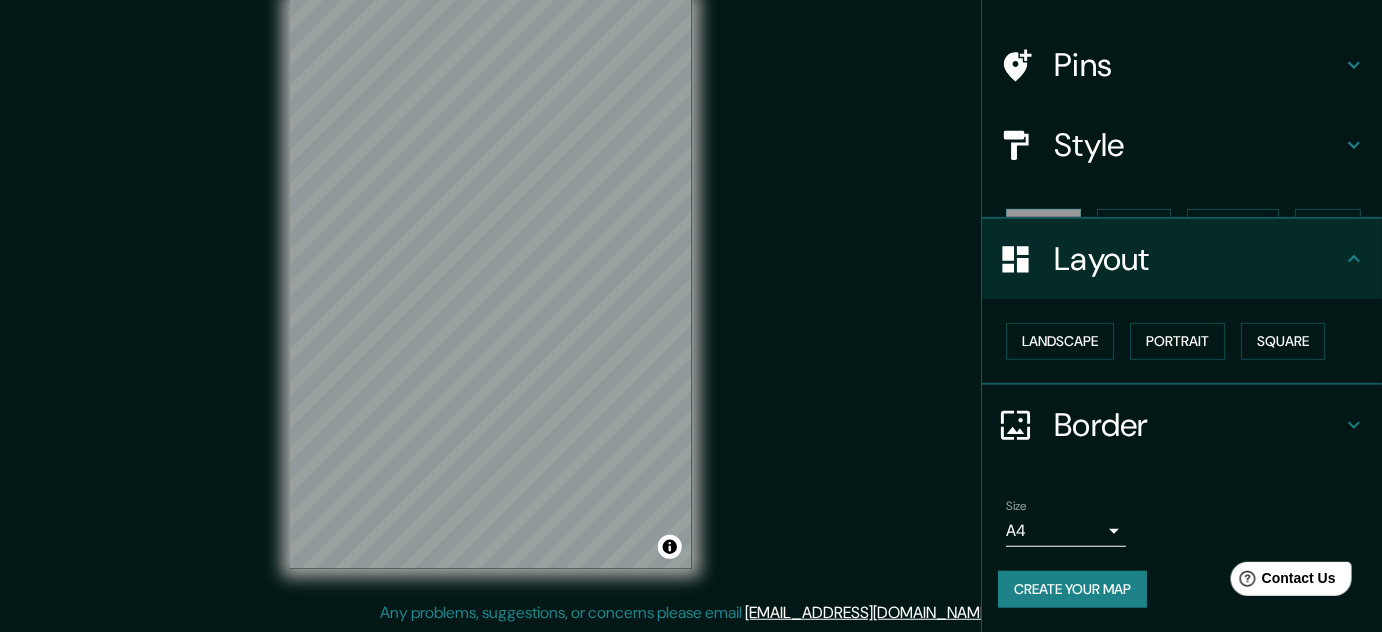 scroll, scrollTop: 85, scrollLeft: 0, axis: vertical 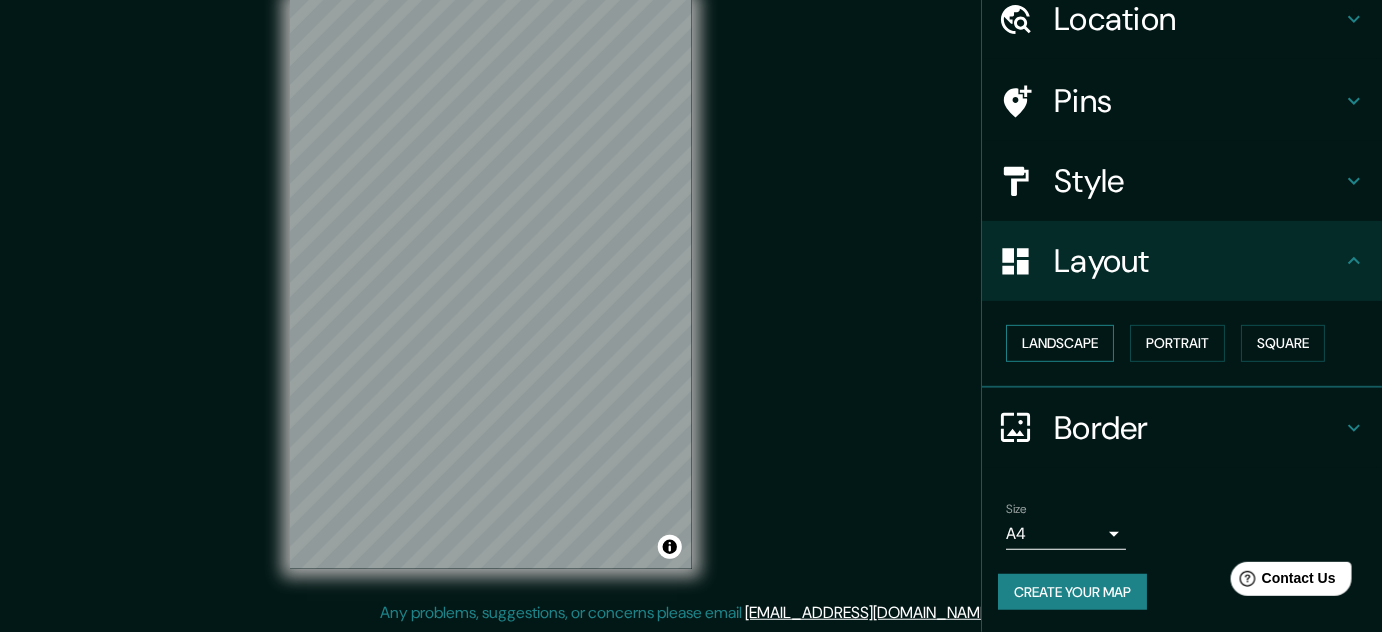 click on "Landscape" at bounding box center [1060, 343] 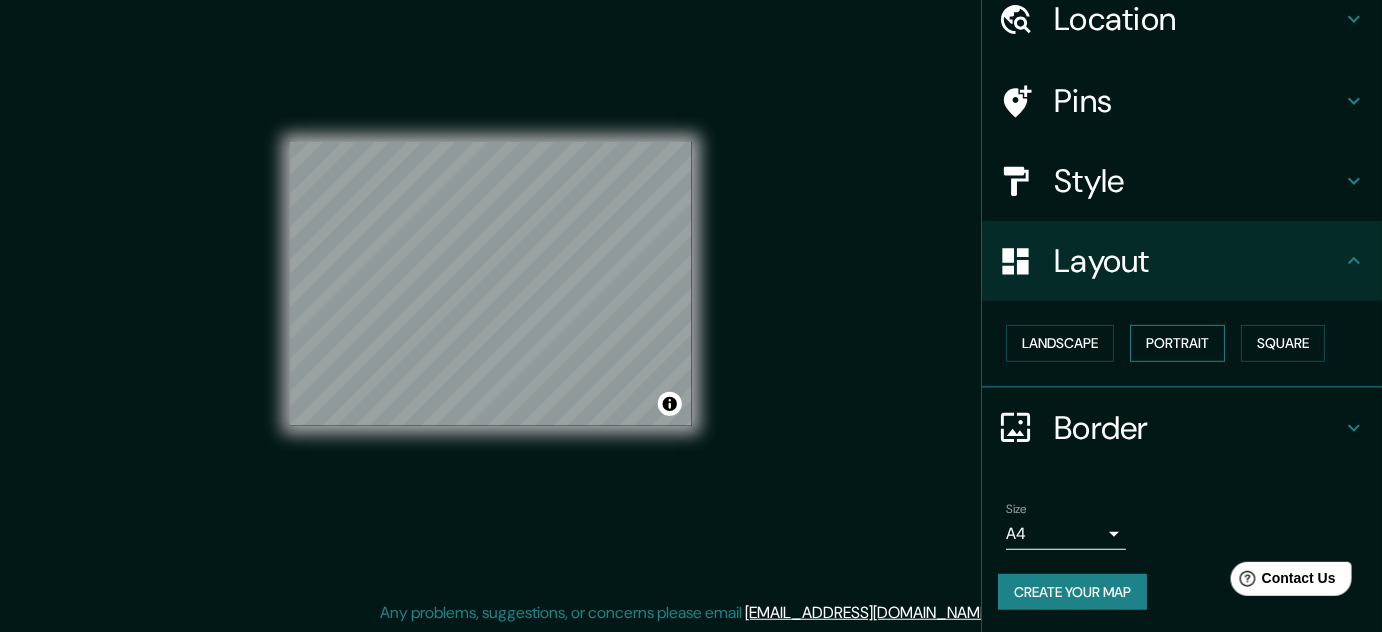 click on "Portrait" at bounding box center [1177, 343] 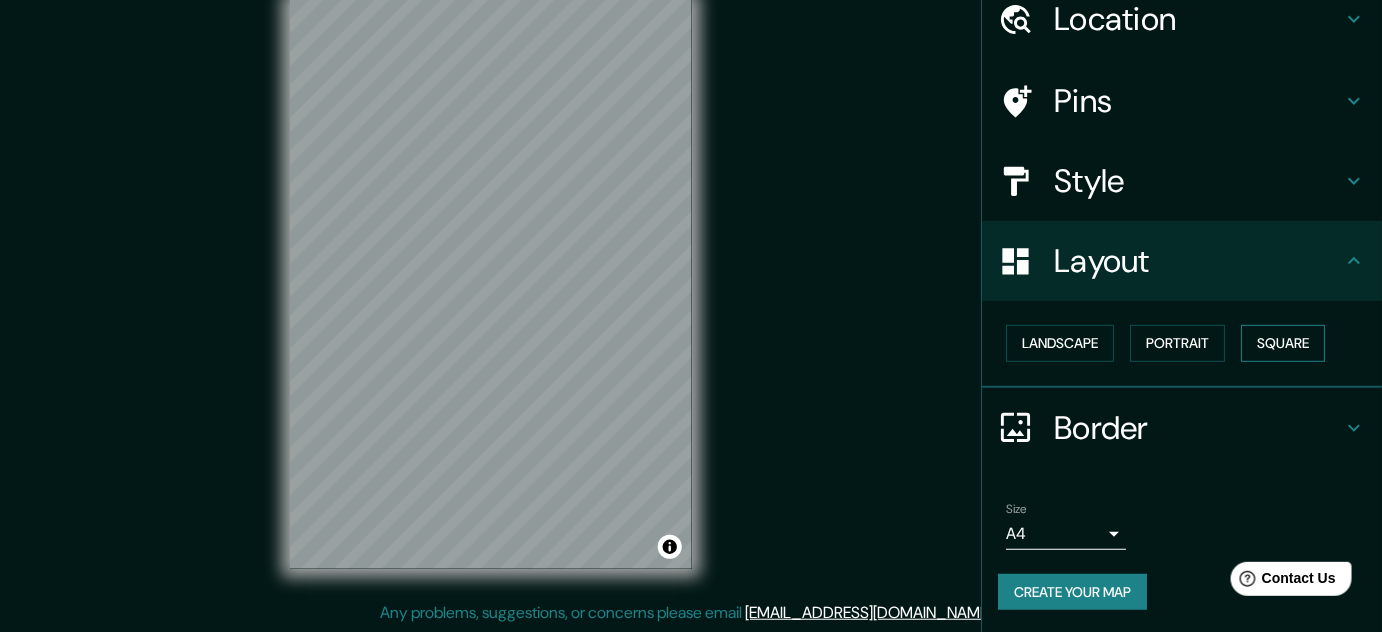 click on "Square" at bounding box center (1283, 343) 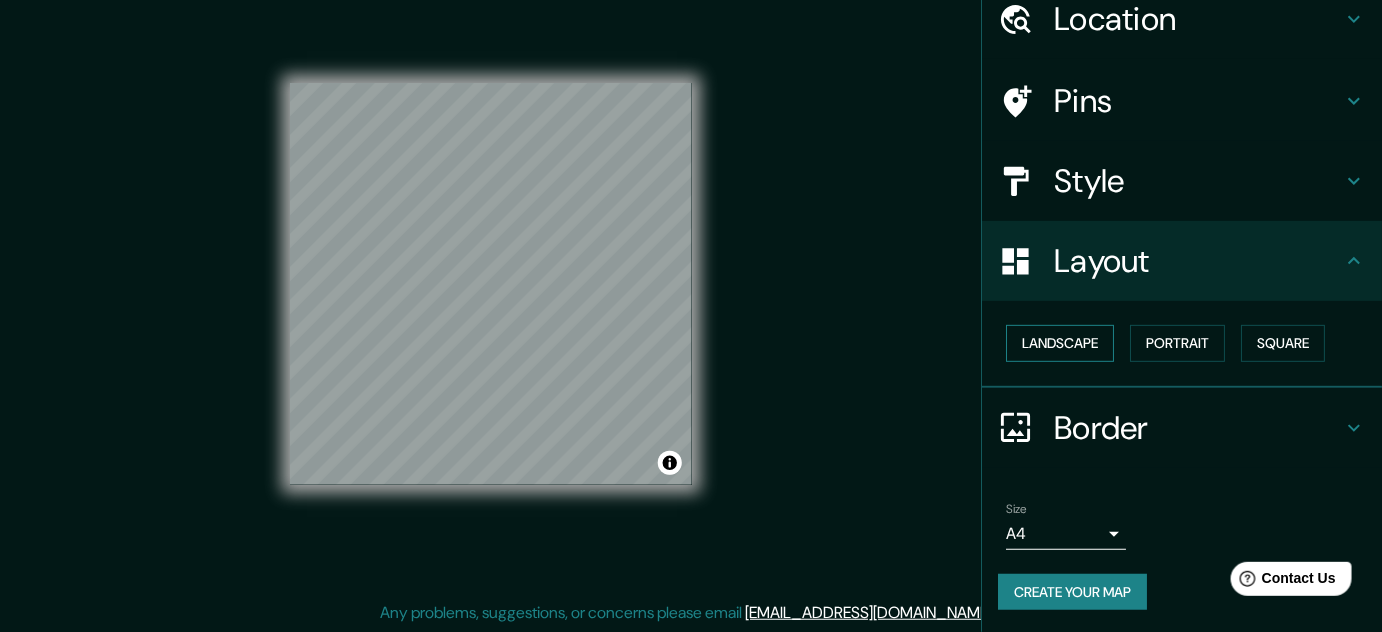 click on "Landscape" at bounding box center (1060, 343) 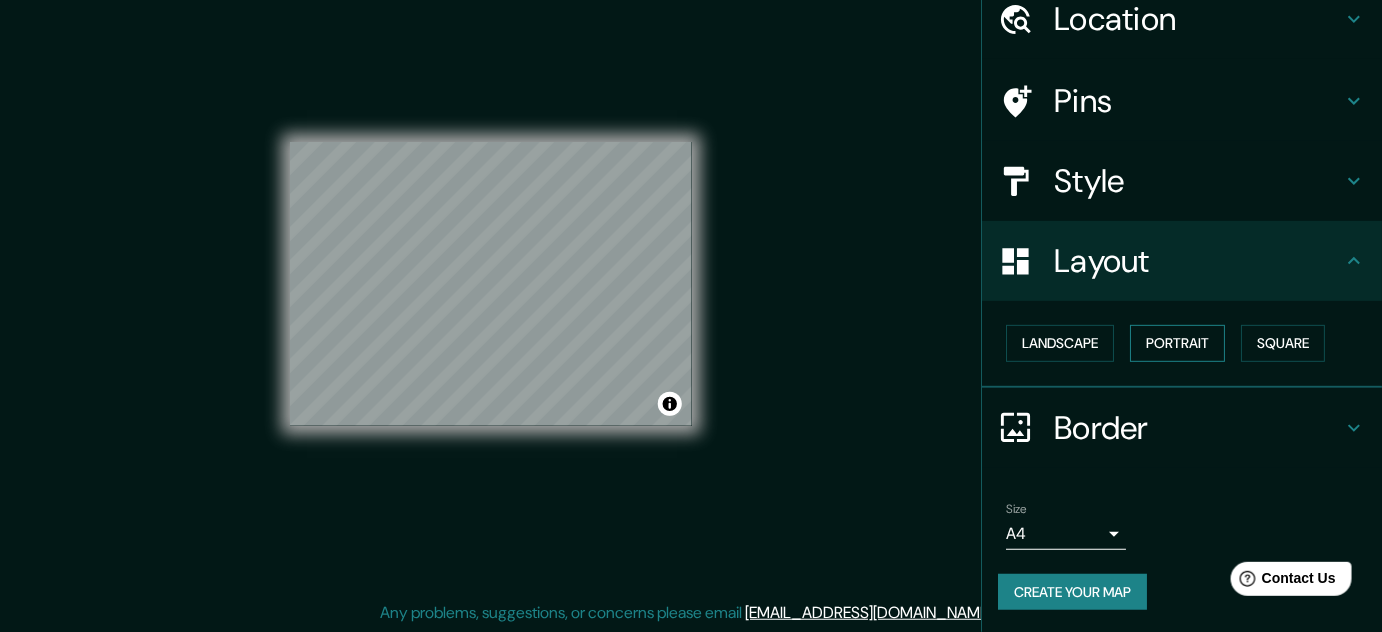 click on "Portrait" at bounding box center [1177, 343] 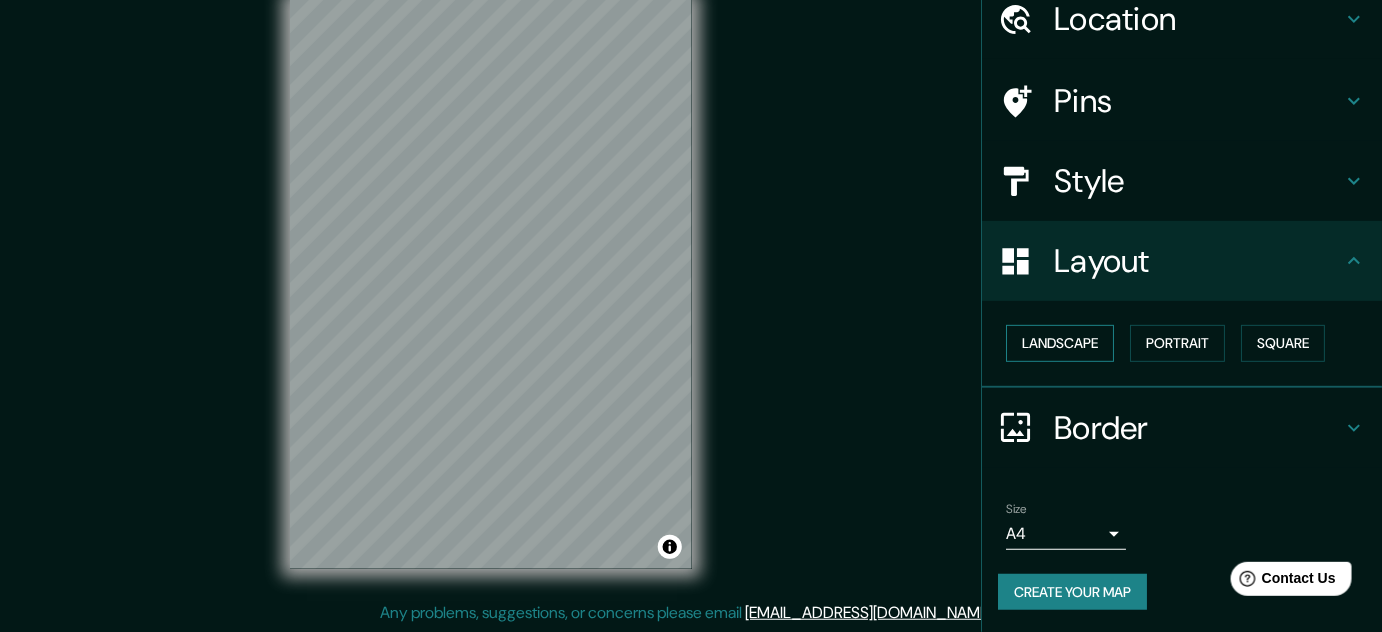 click on "Landscape" at bounding box center [1060, 343] 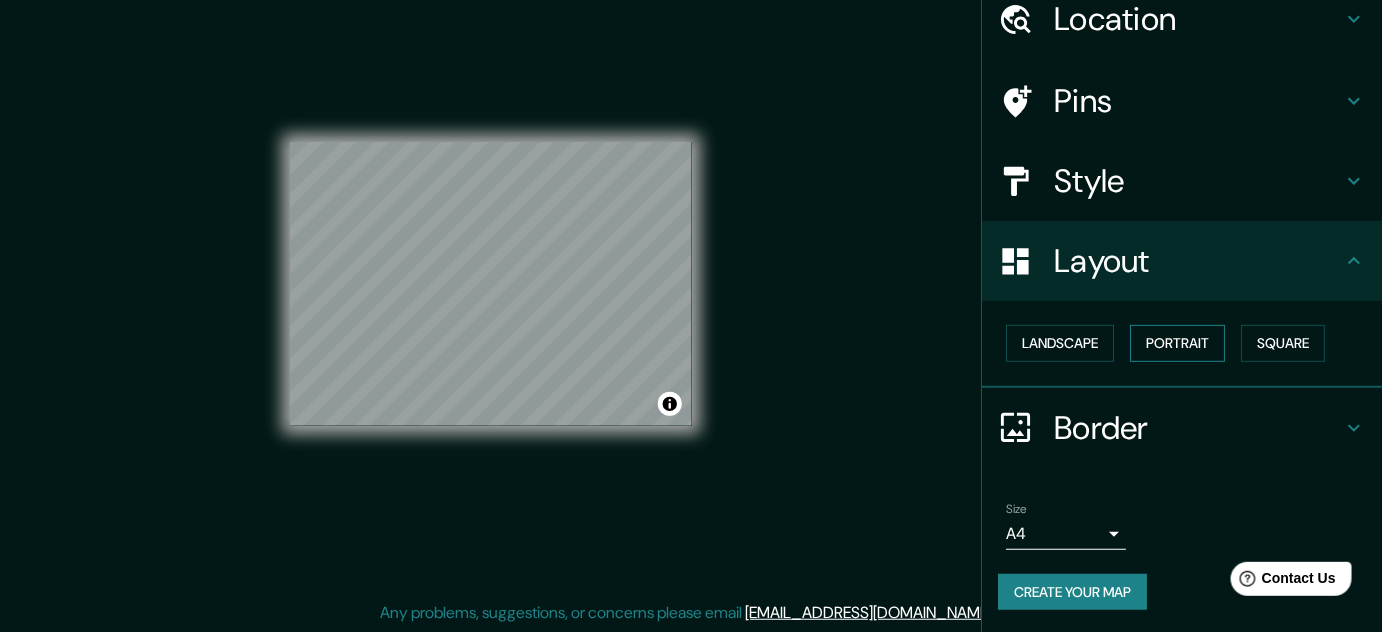 click on "Portrait" at bounding box center (1177, 343) 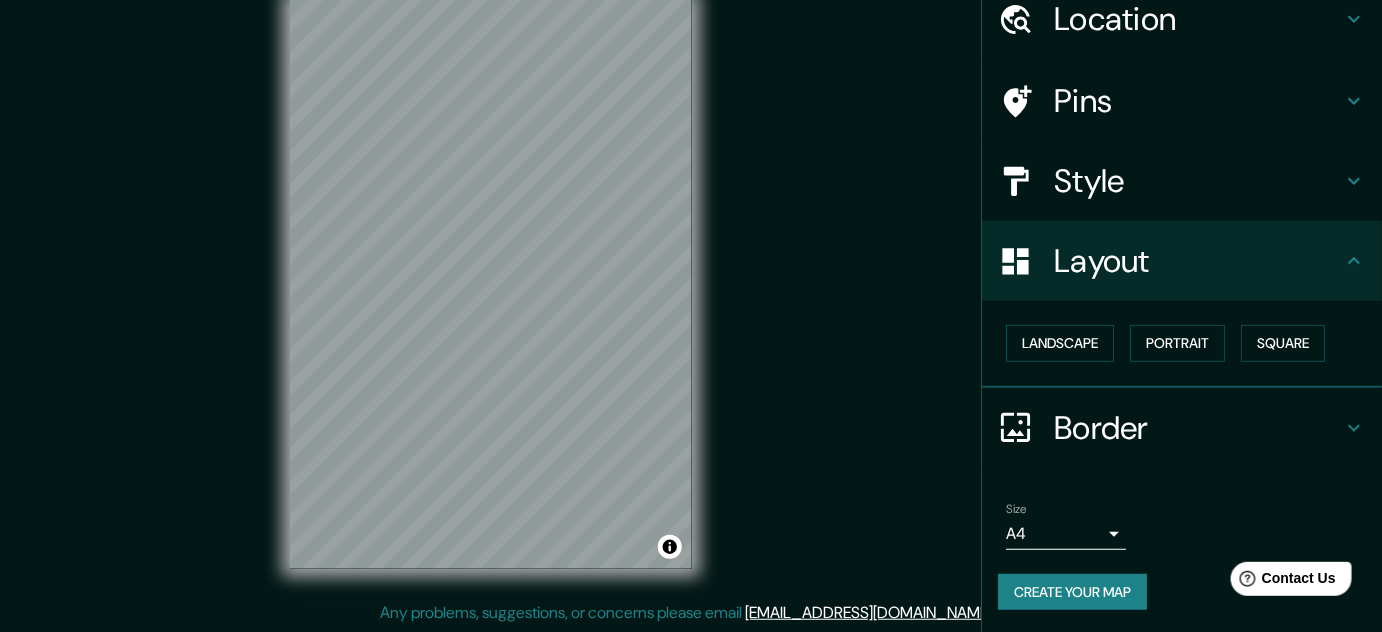 click on "Border" at bounding box center [1198, 428] 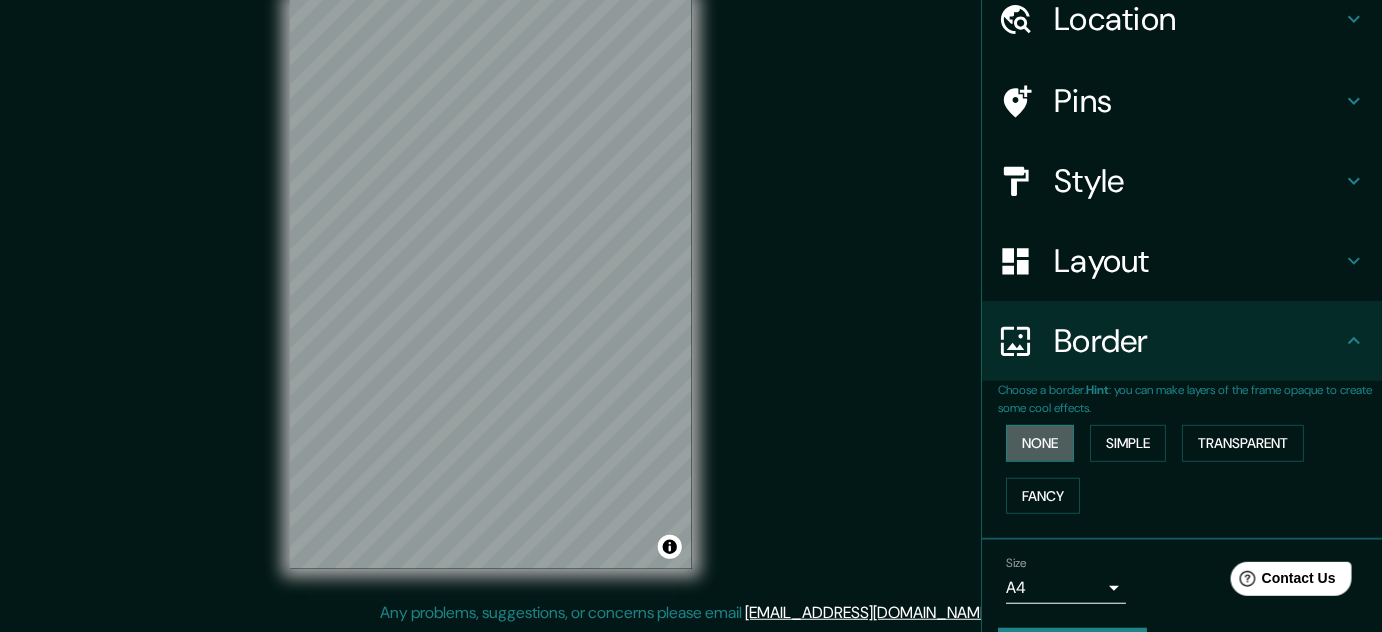 click on "None" at bounding box center [1040, 443] 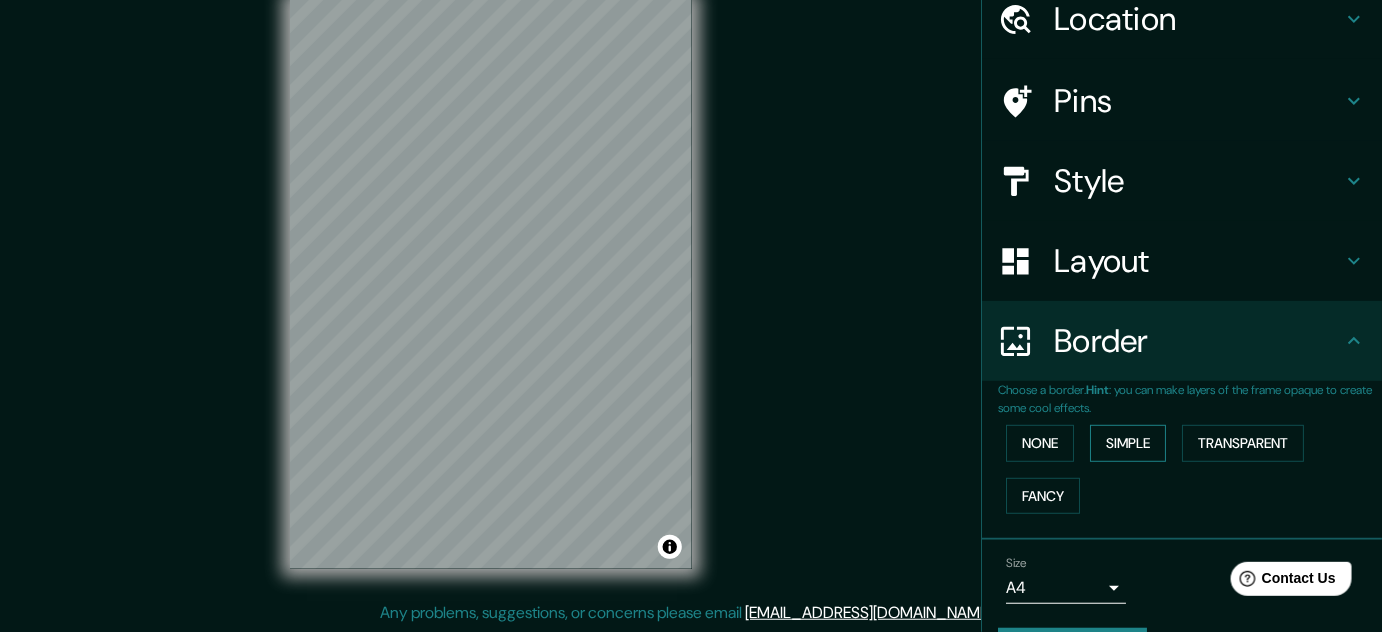 click on "Simple" at bounding box center [1128, 443] 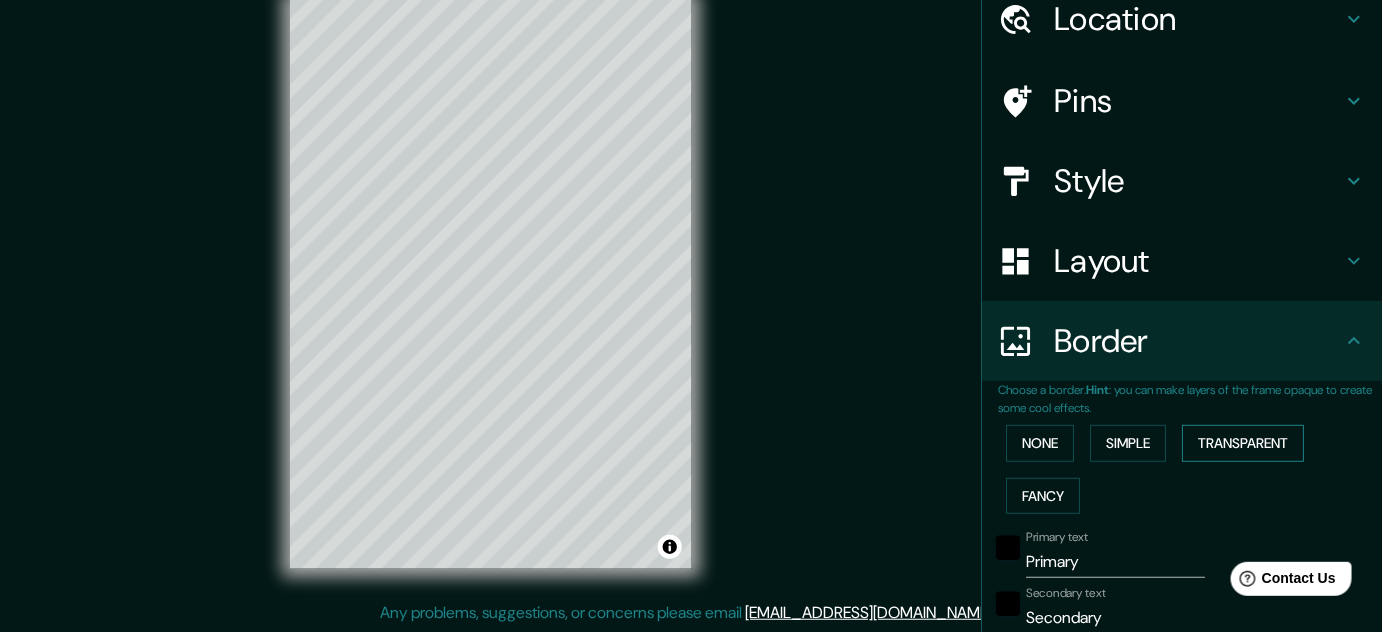 click on "Transparent" at bounding box center (1243, 443) 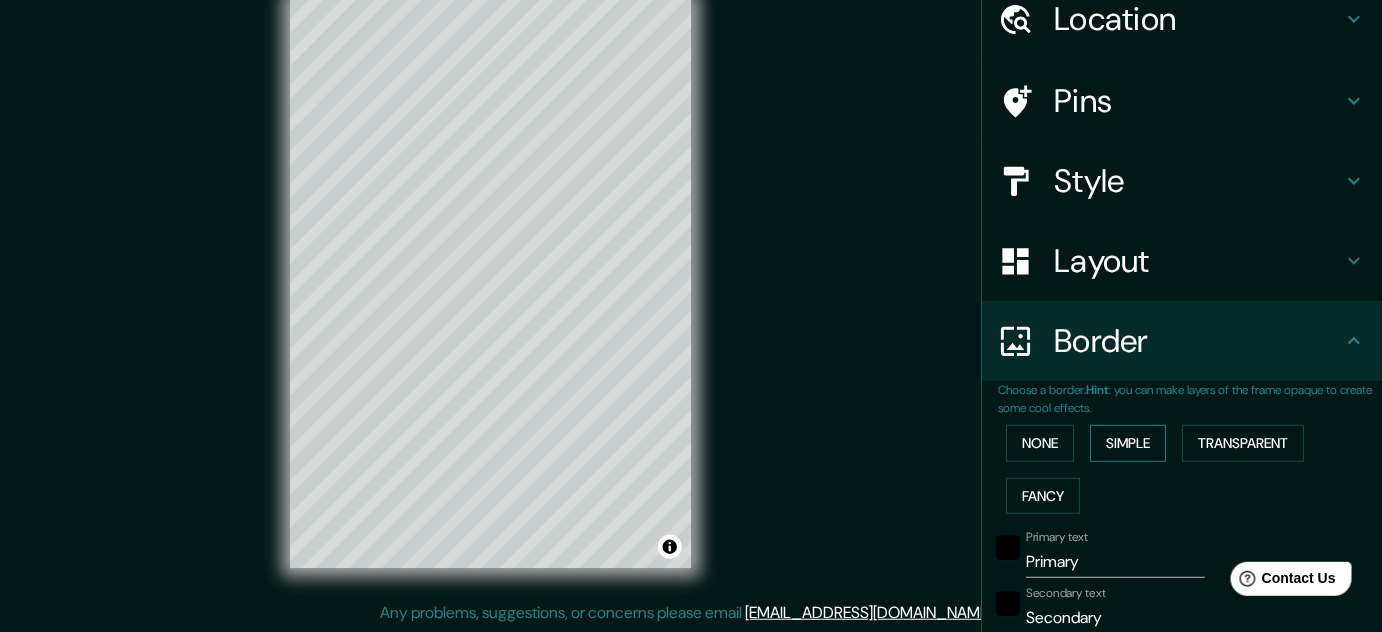 click on "Simple" at bounding box center (1128, 443) 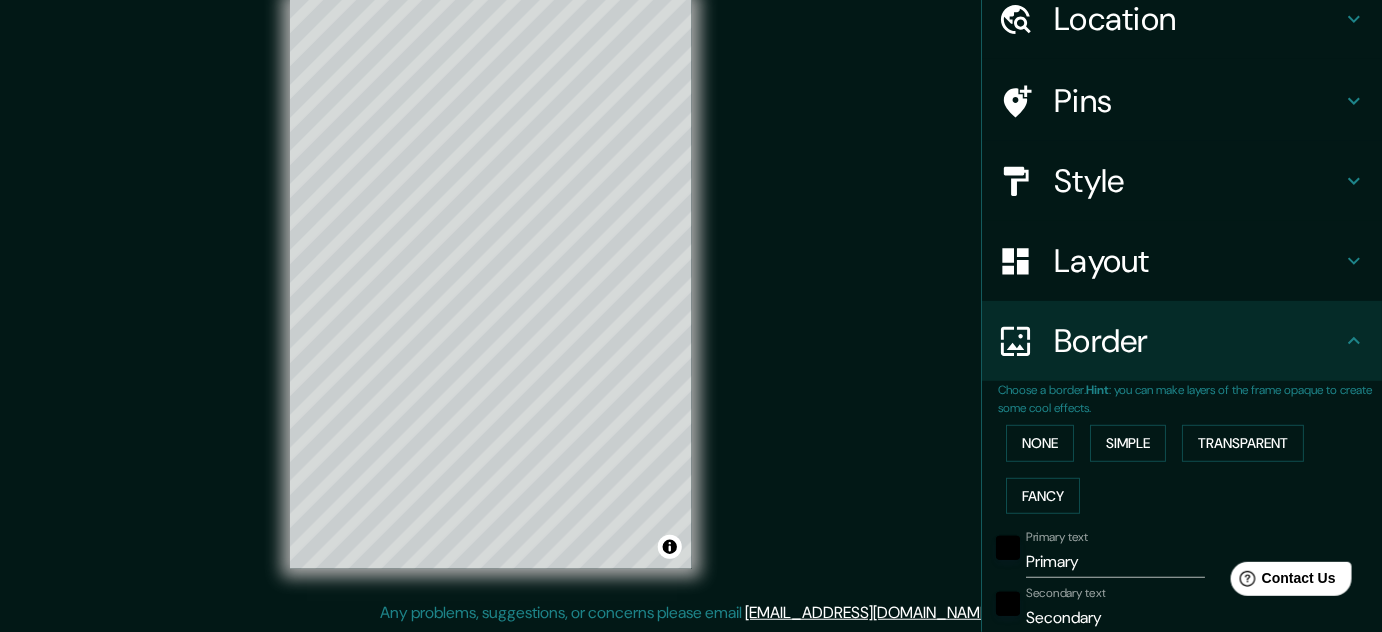 scroll, scrollTop: 357, scrollLeft: 0, axis: vertical 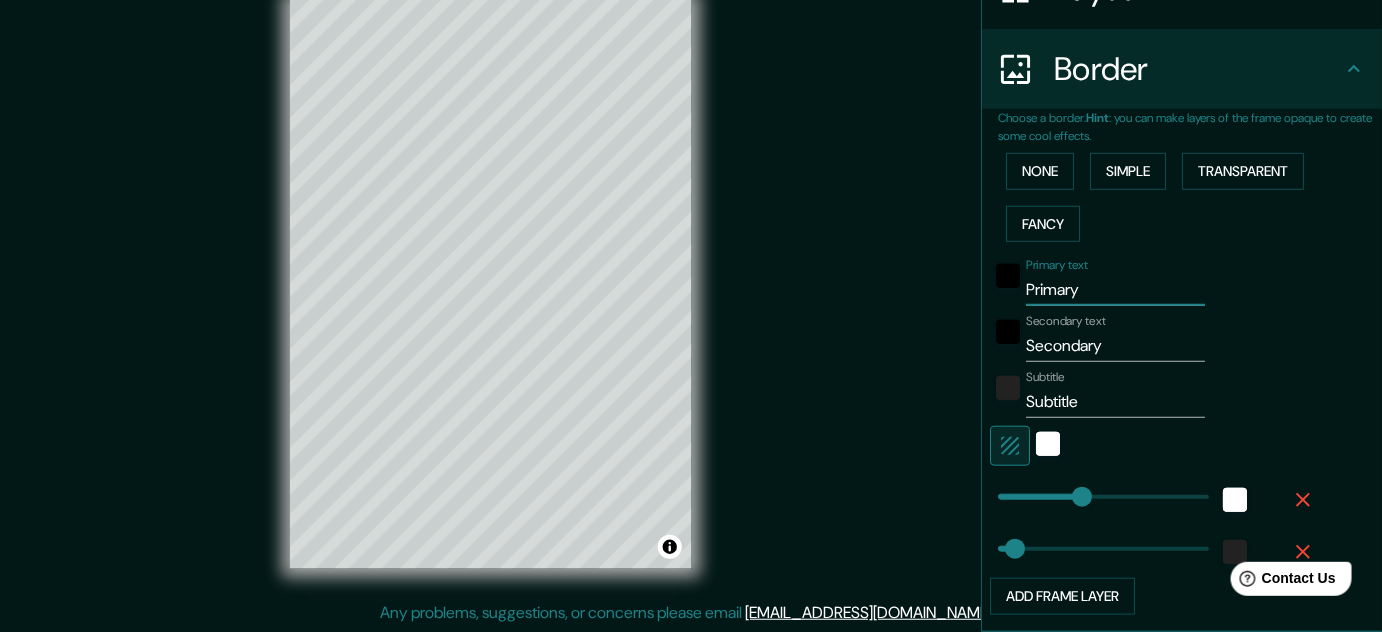 drag, startPoint x: 1097, startPoint y: 287, endPoint x: 989, endPoint y: 290, distance: 108.04166 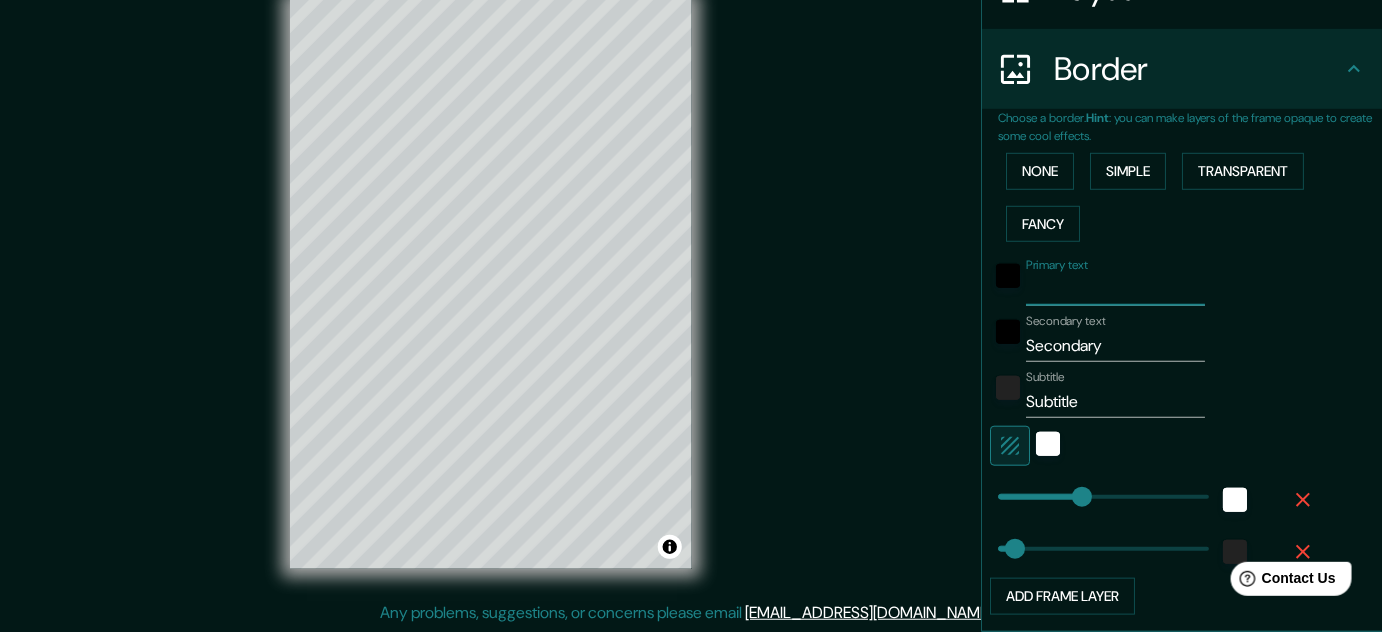 type on "161" 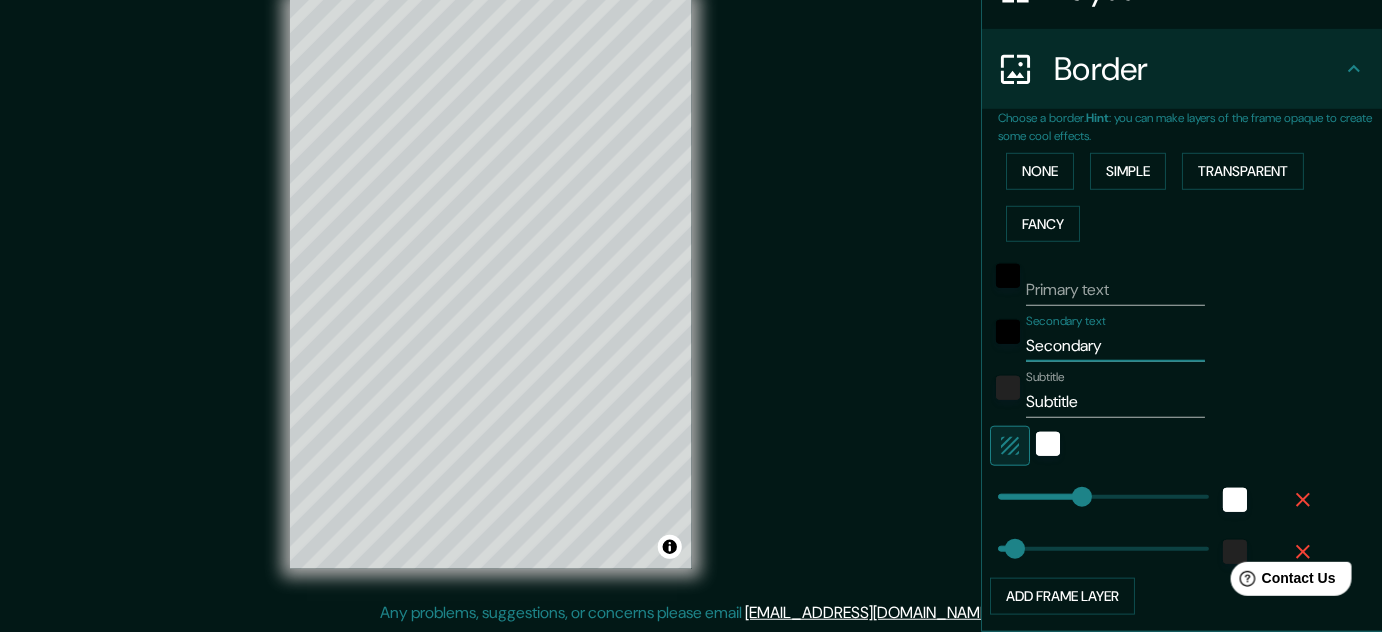 drag, startPoint x: 1124, startPoint y: 347, endPoint x: 981, endPoint y: 338, distance: 143.28294 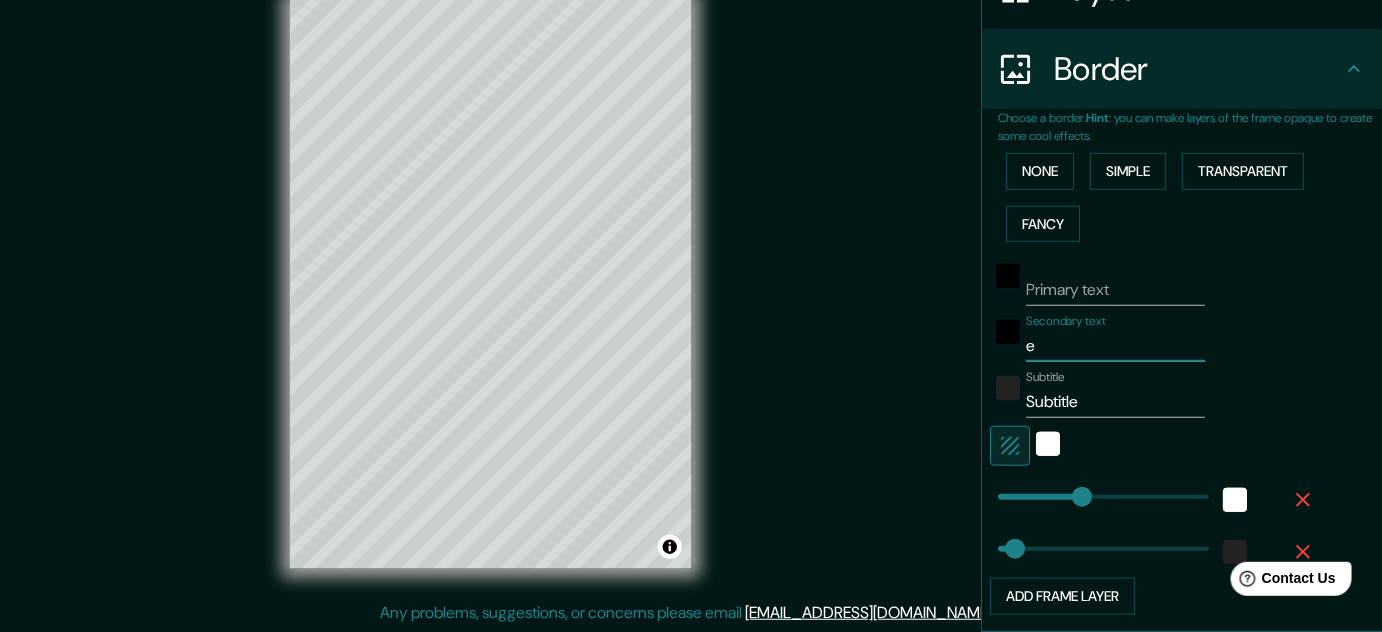 type on "eL" 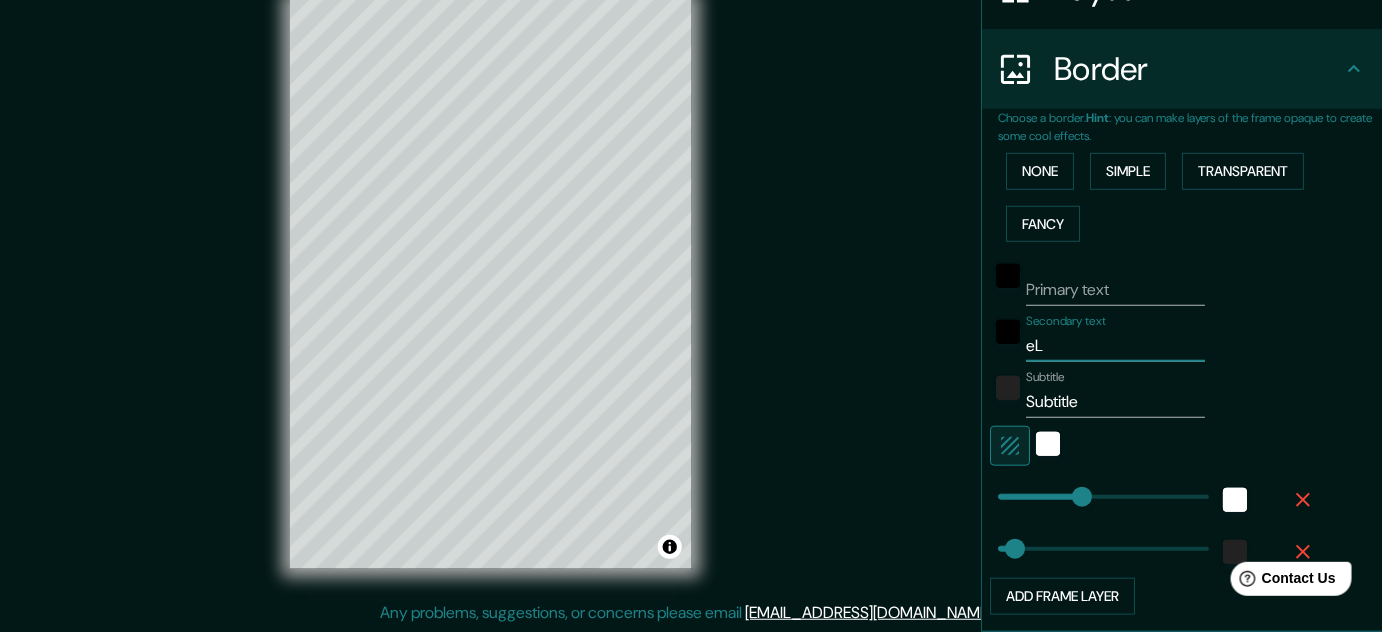 type on "e" 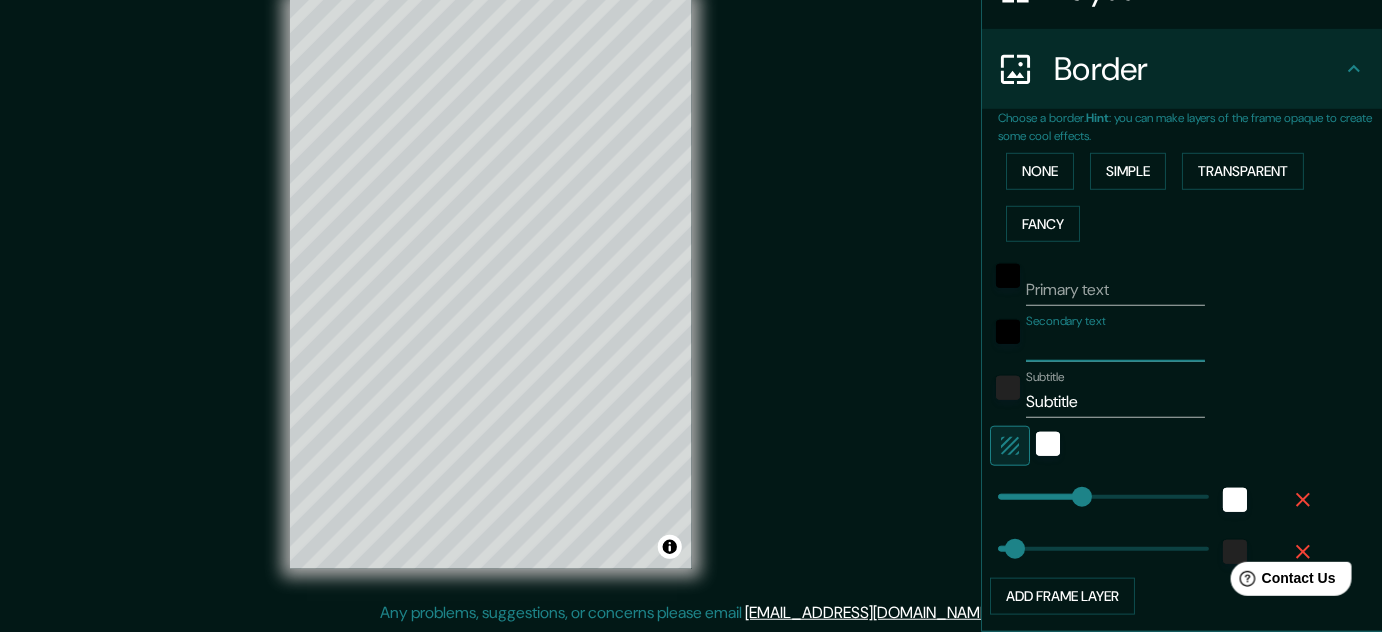 type on "E" 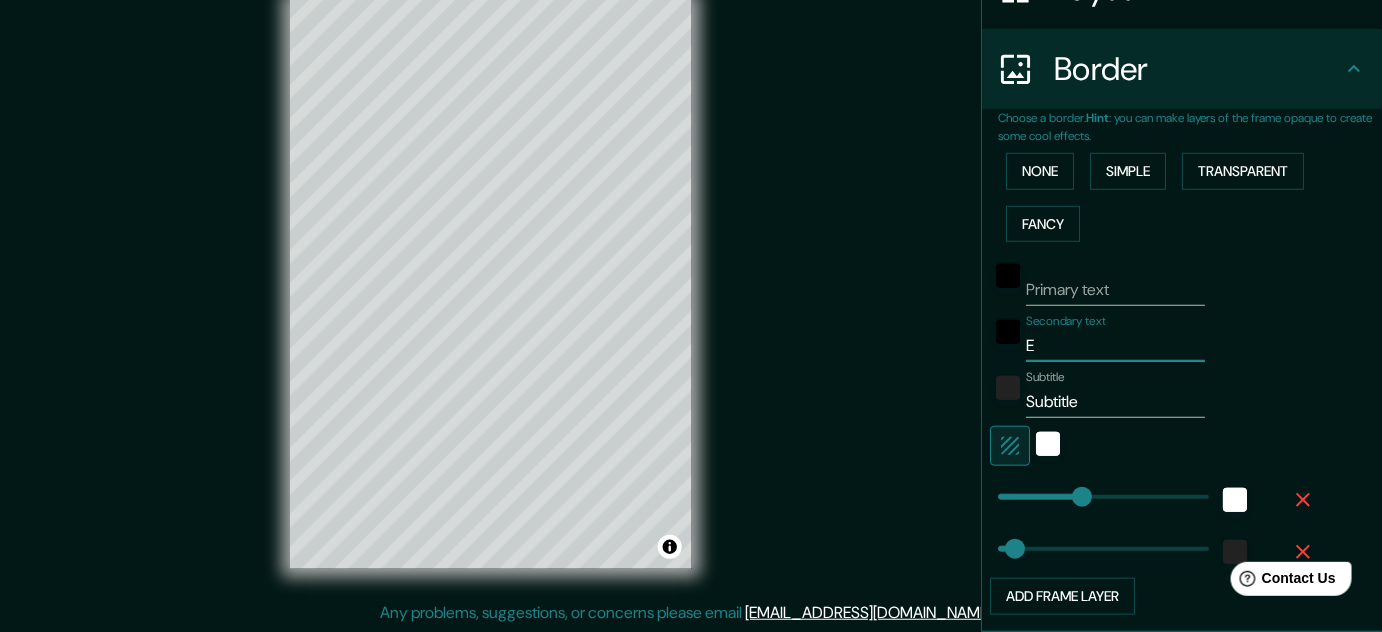 type on "161" 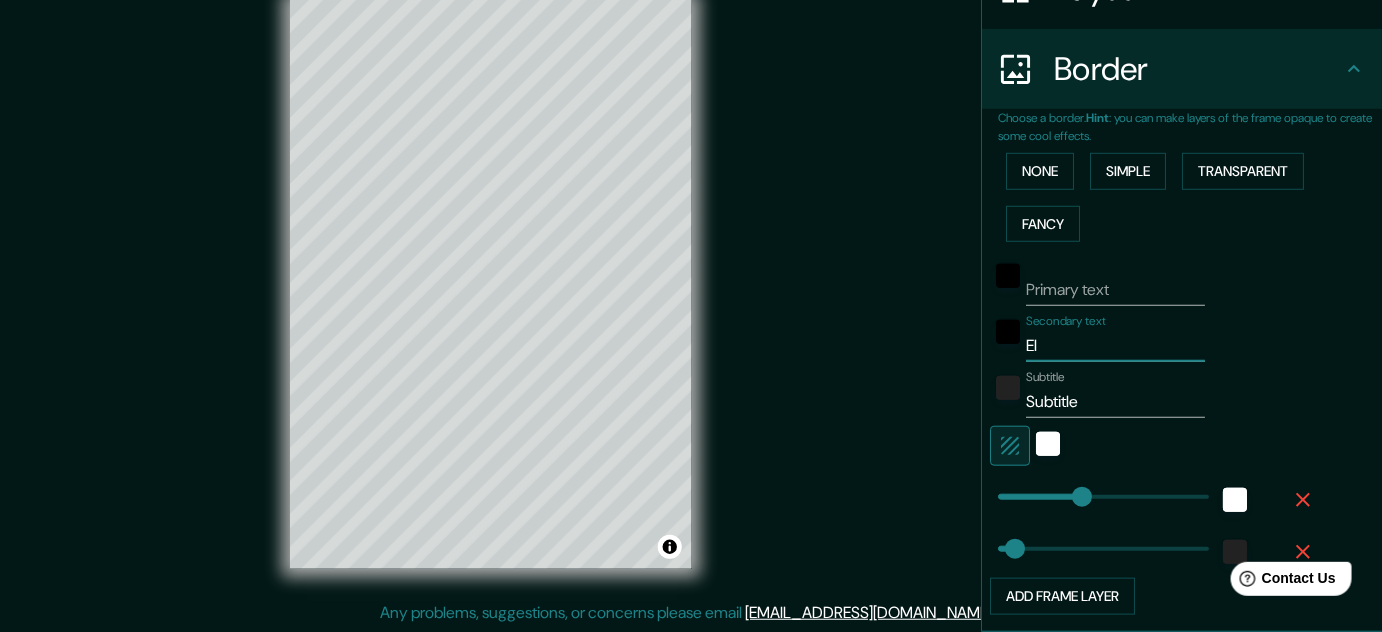 type on "El" 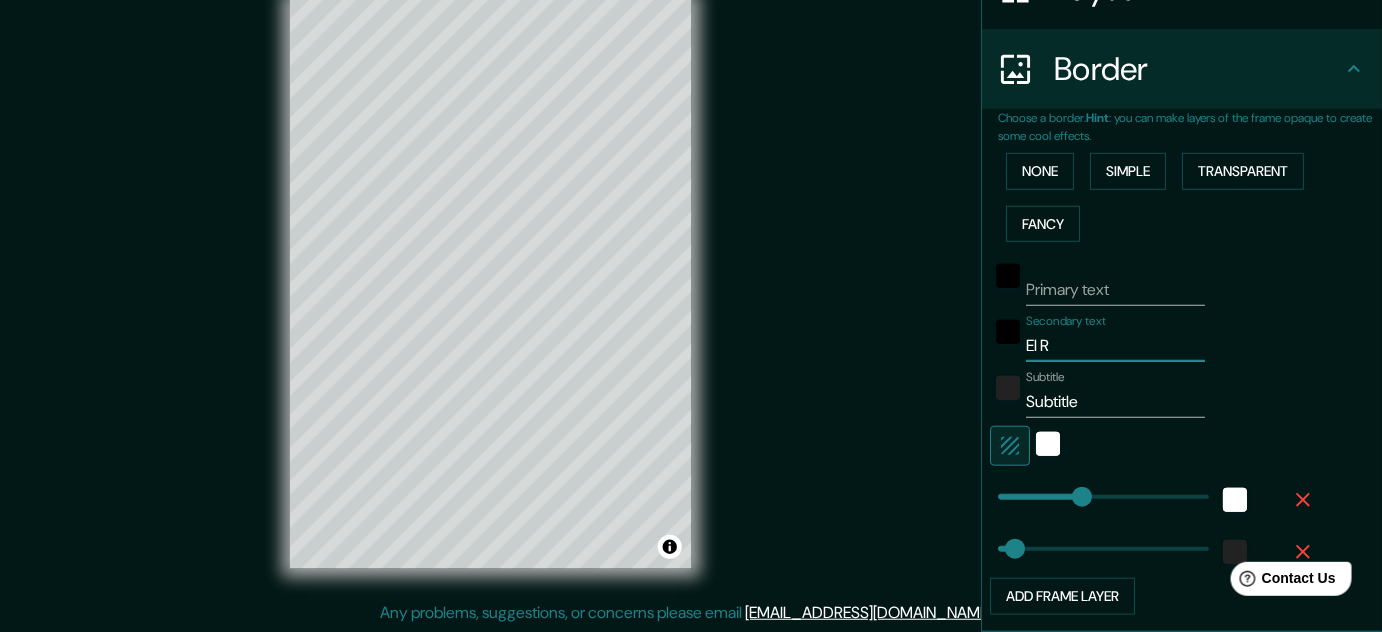 type on "El Ro" 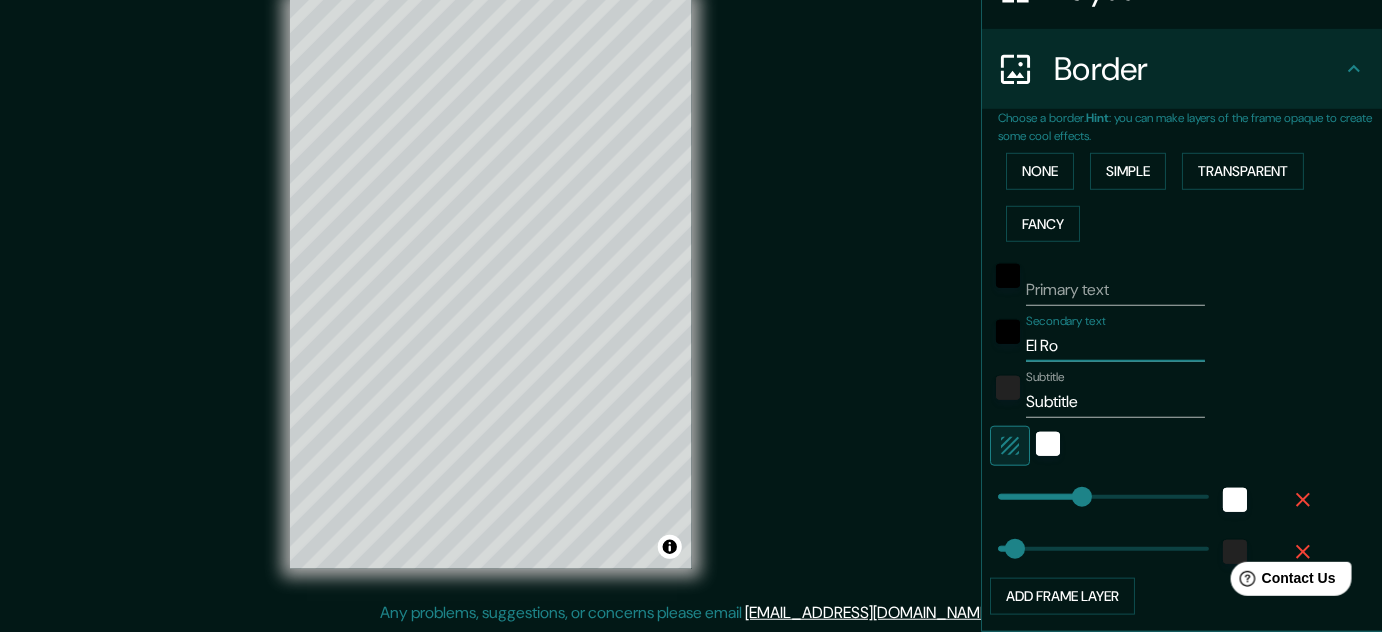 type on "161" 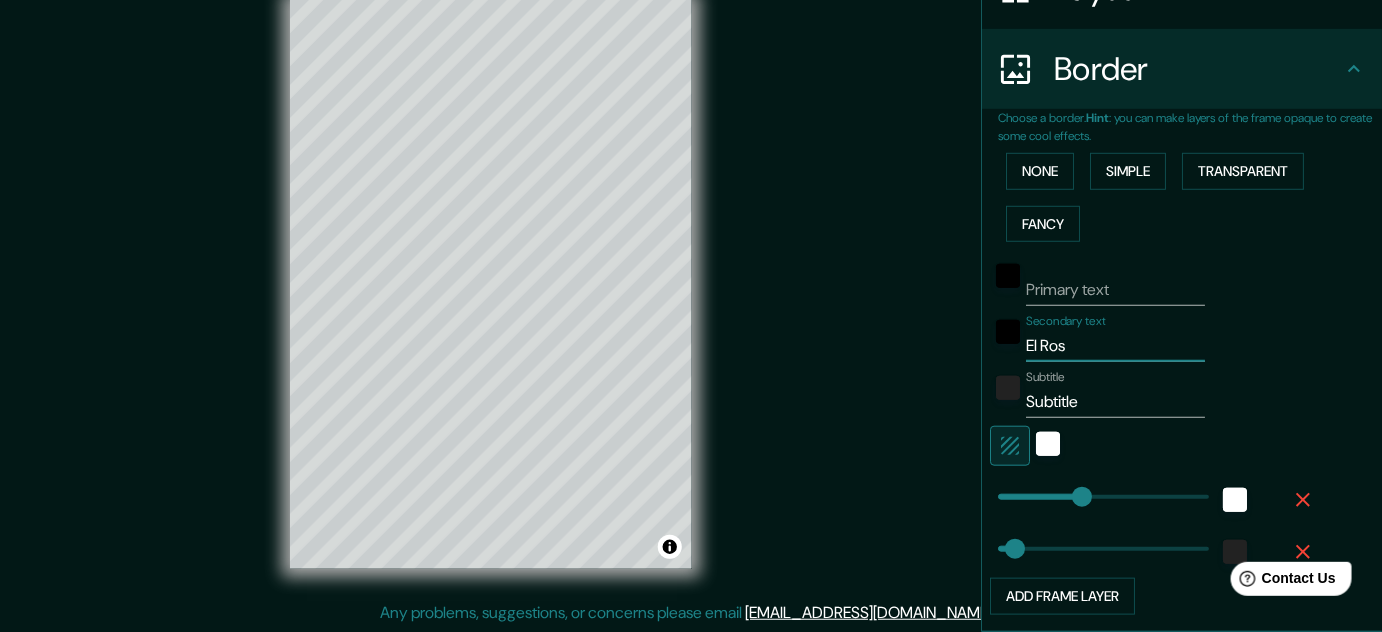 type on "El [PERSON_NAME]" 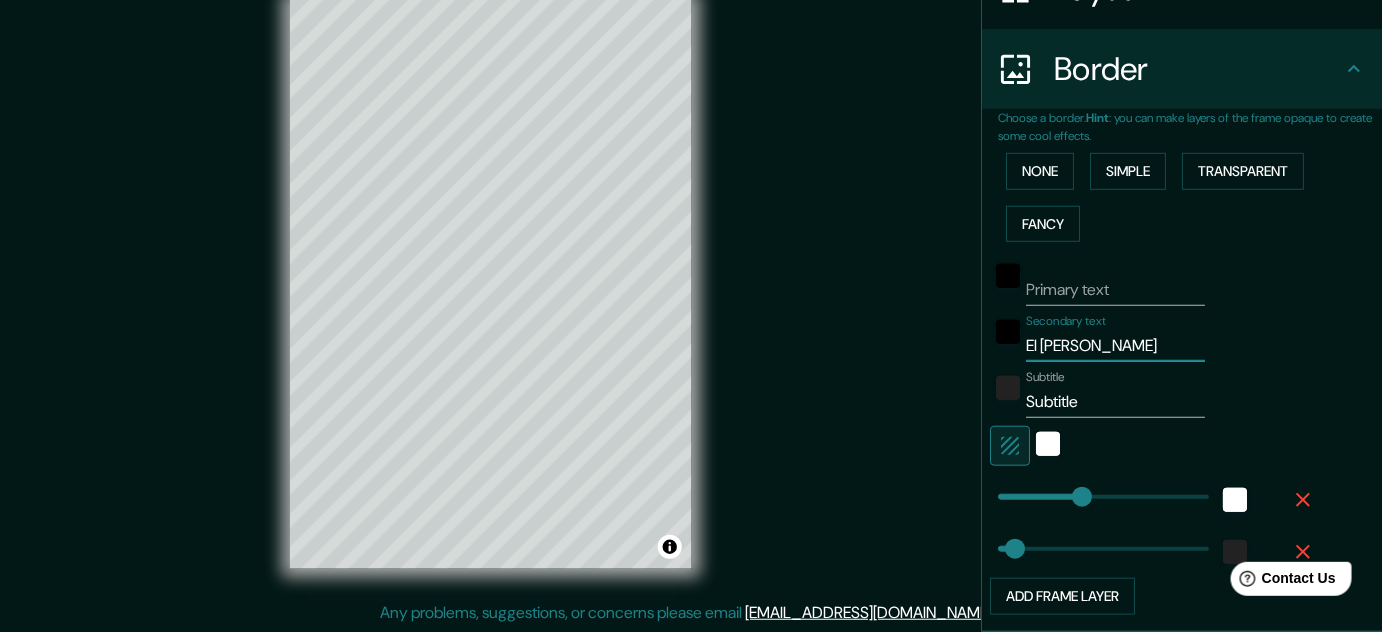 type on "161" 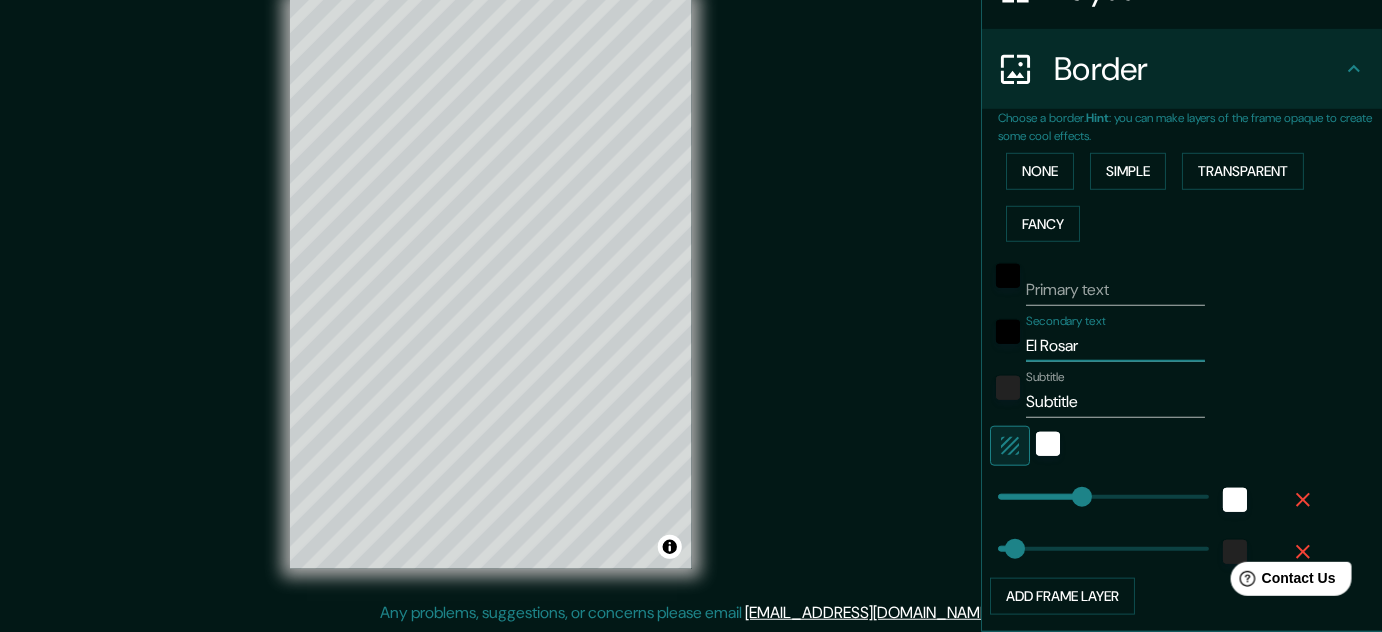 type on "El Rosari" 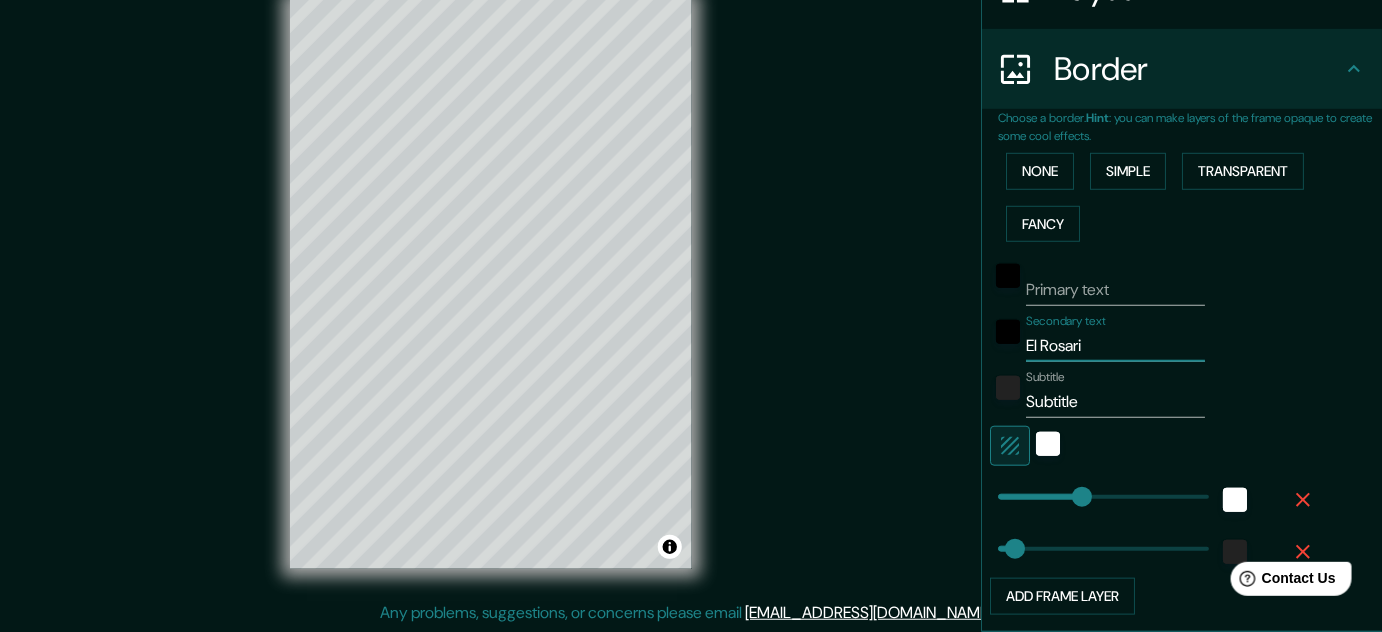 type on "161" 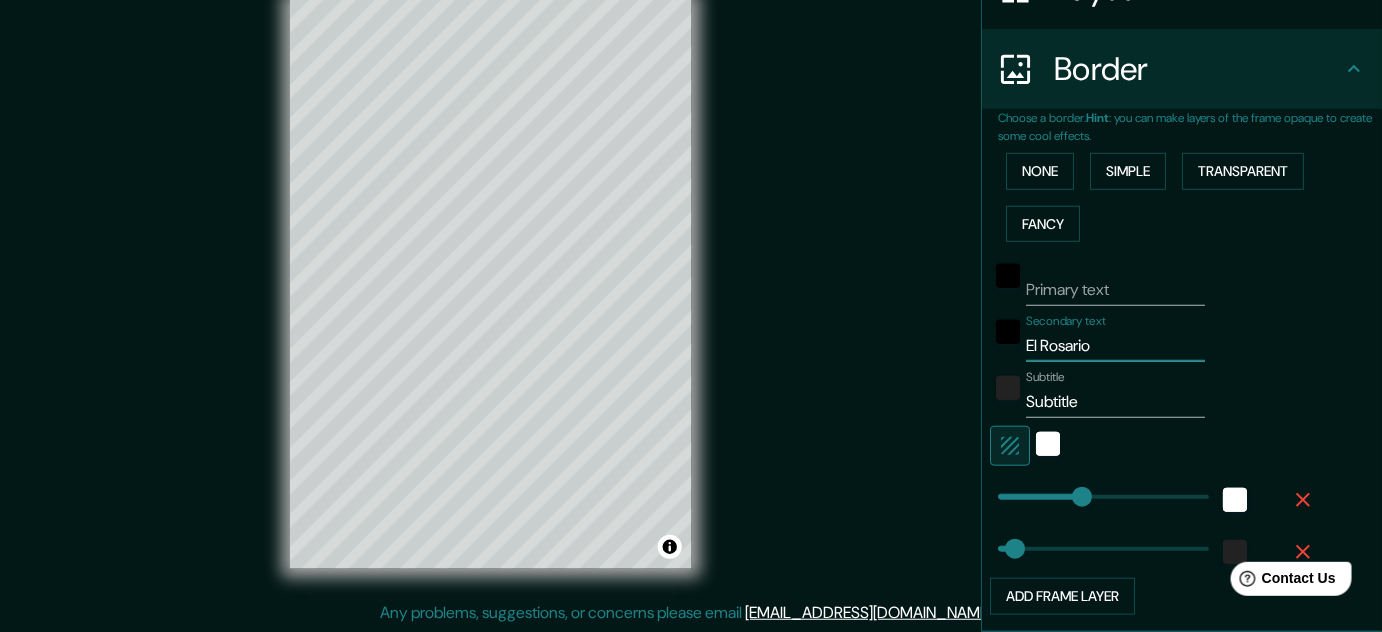 type on "El Rosario" 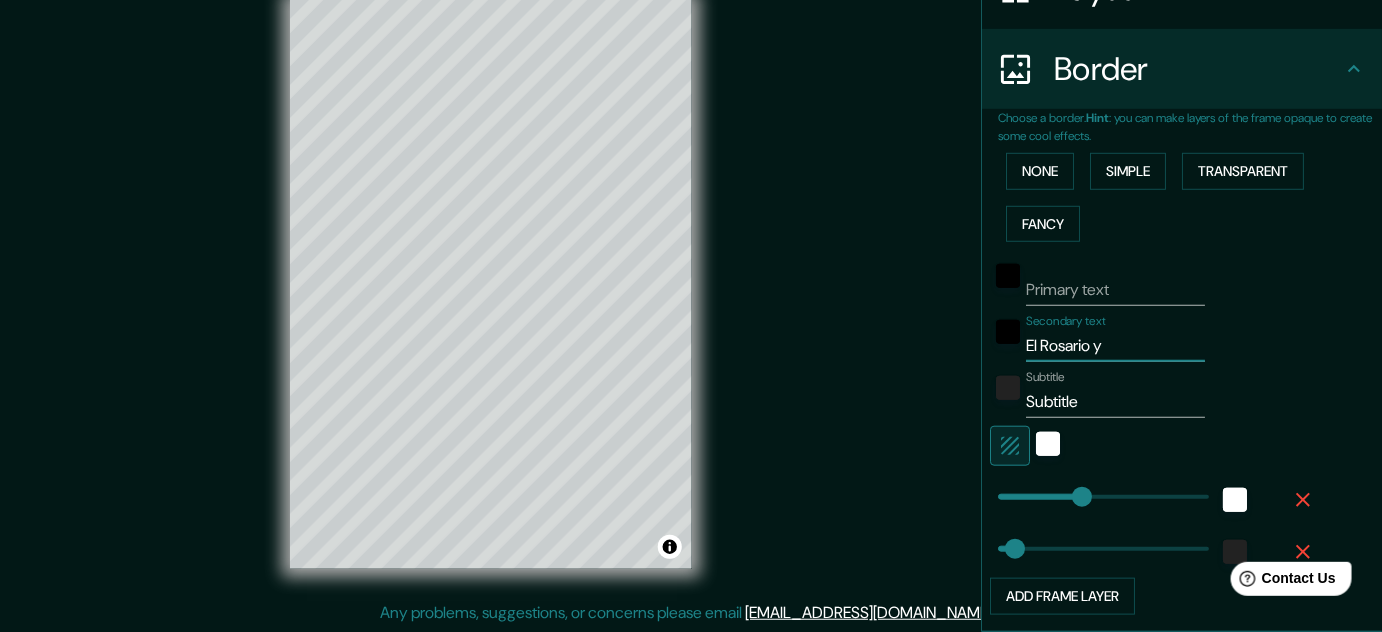 type on "El Rosario y" 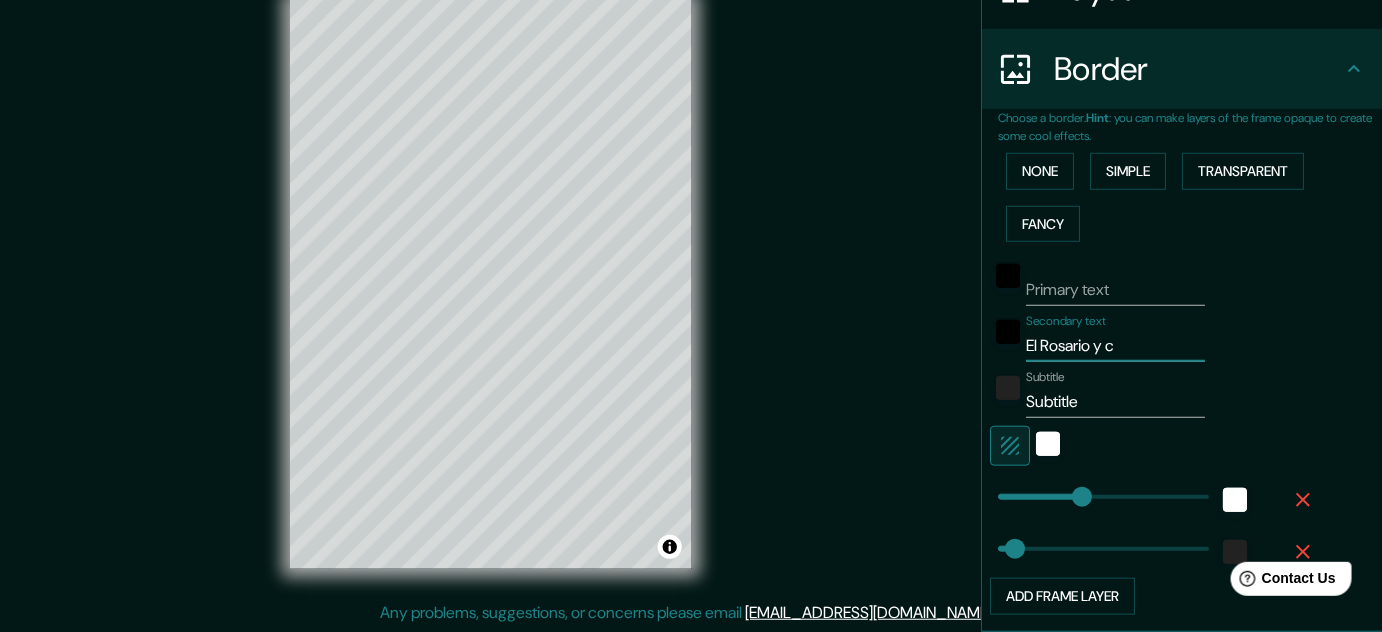 type on "El Rosario y ca" 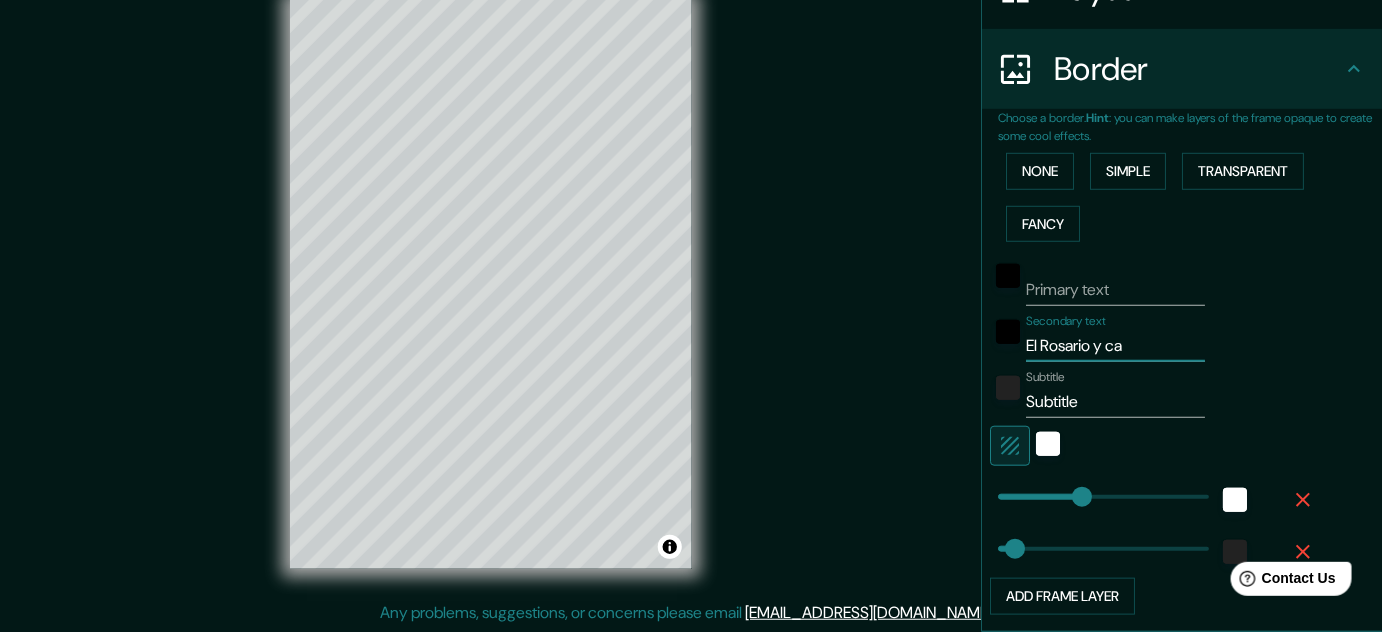 type on "161" 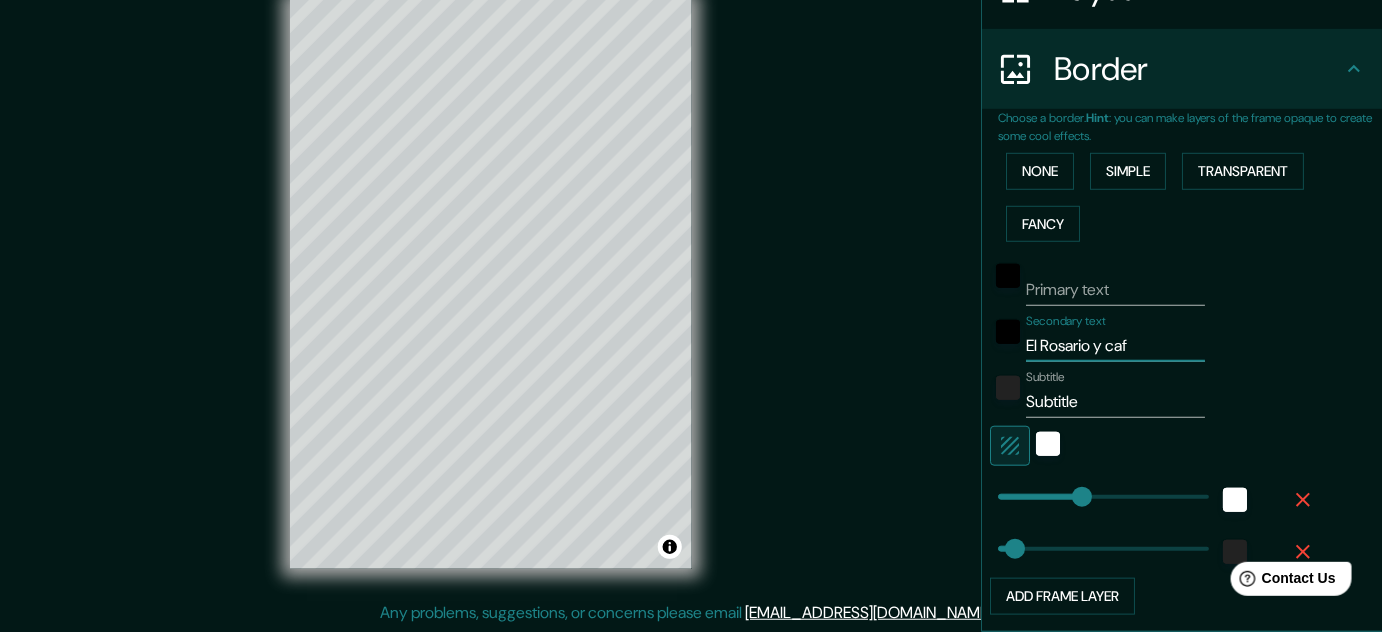 type on "El Rosario y cafe" 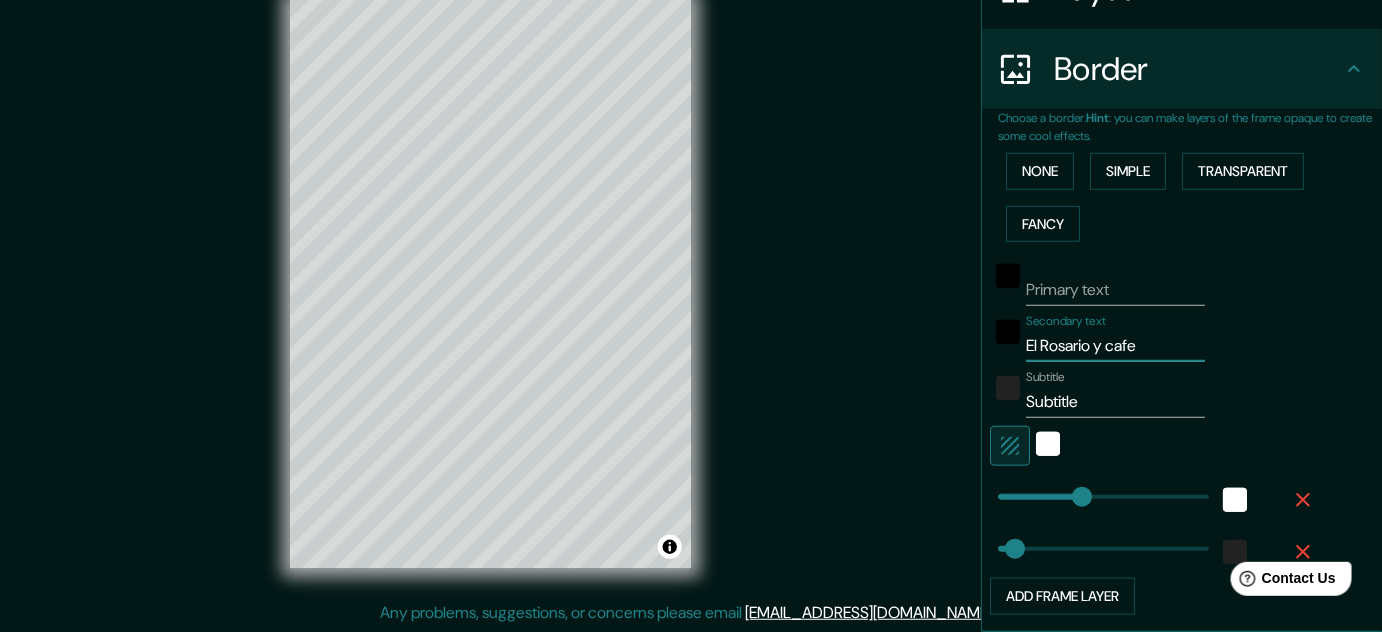 type on "161" 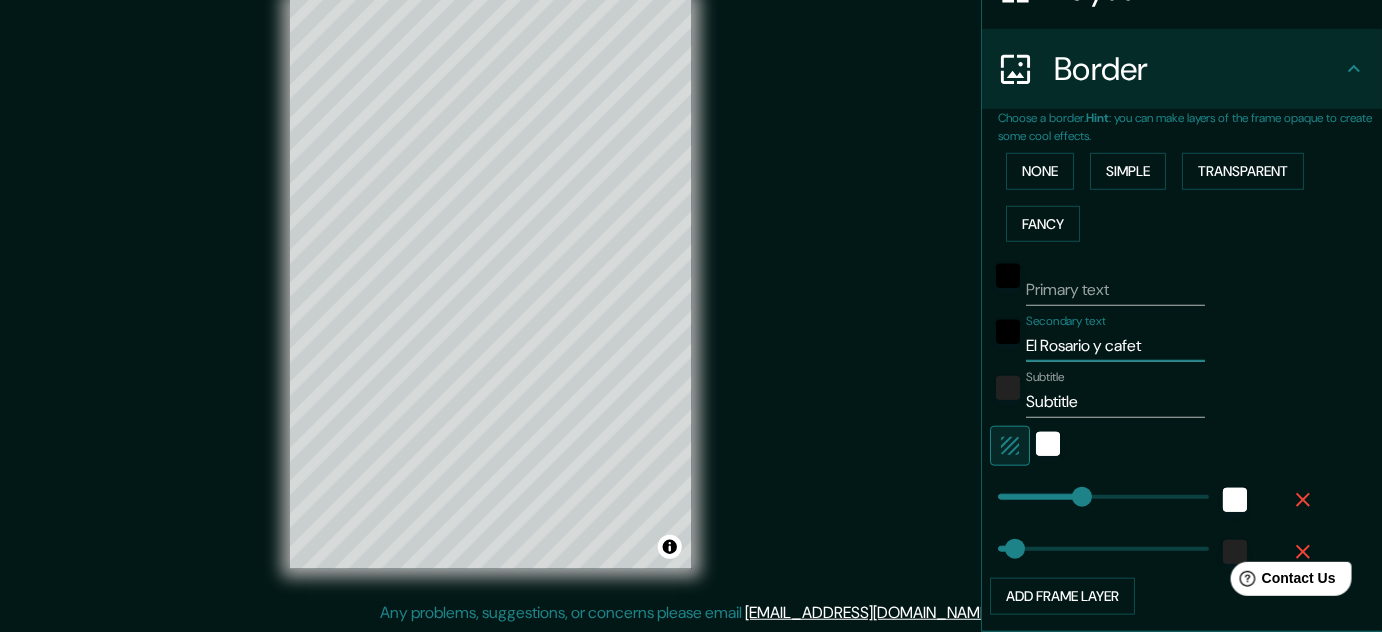 type on "El Rosario y cafeta" 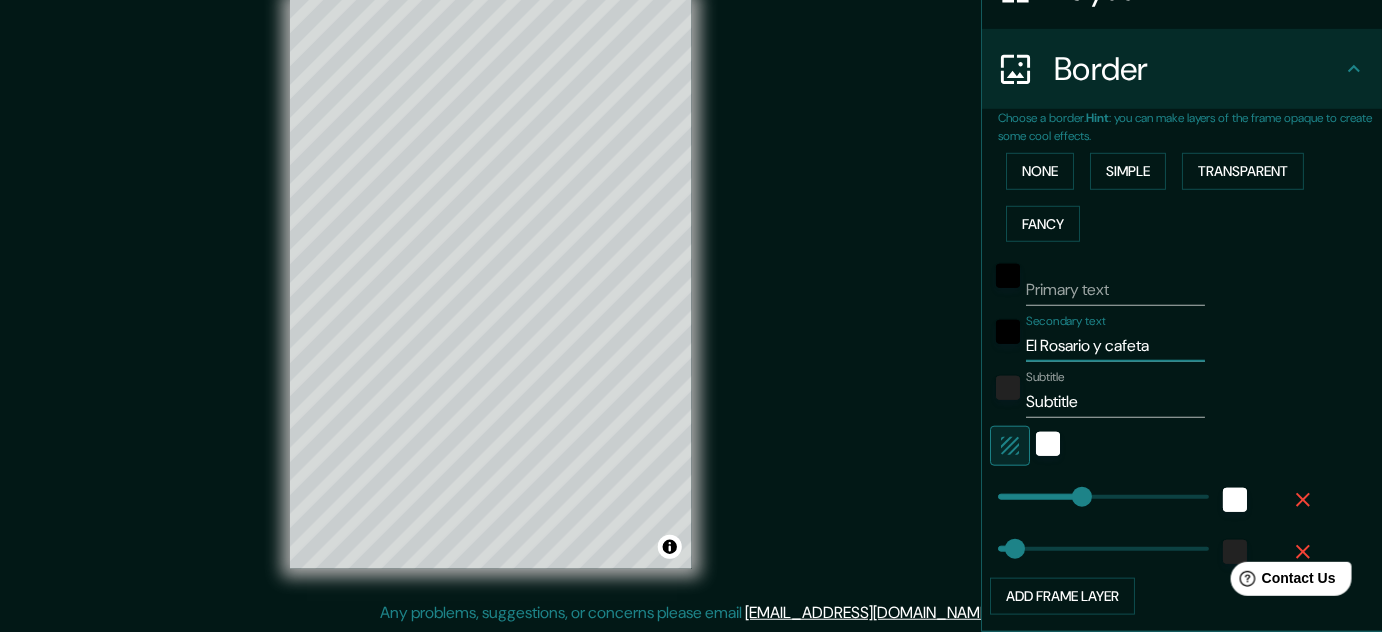 type on "161" 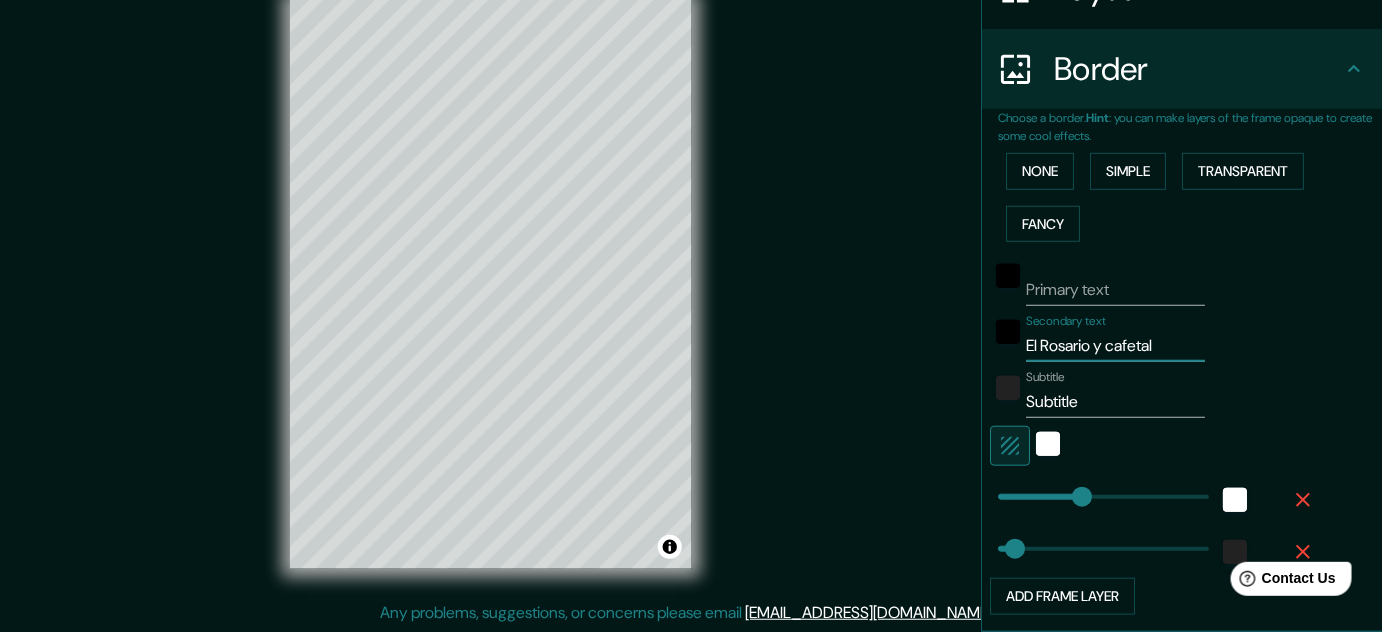 type on "161" 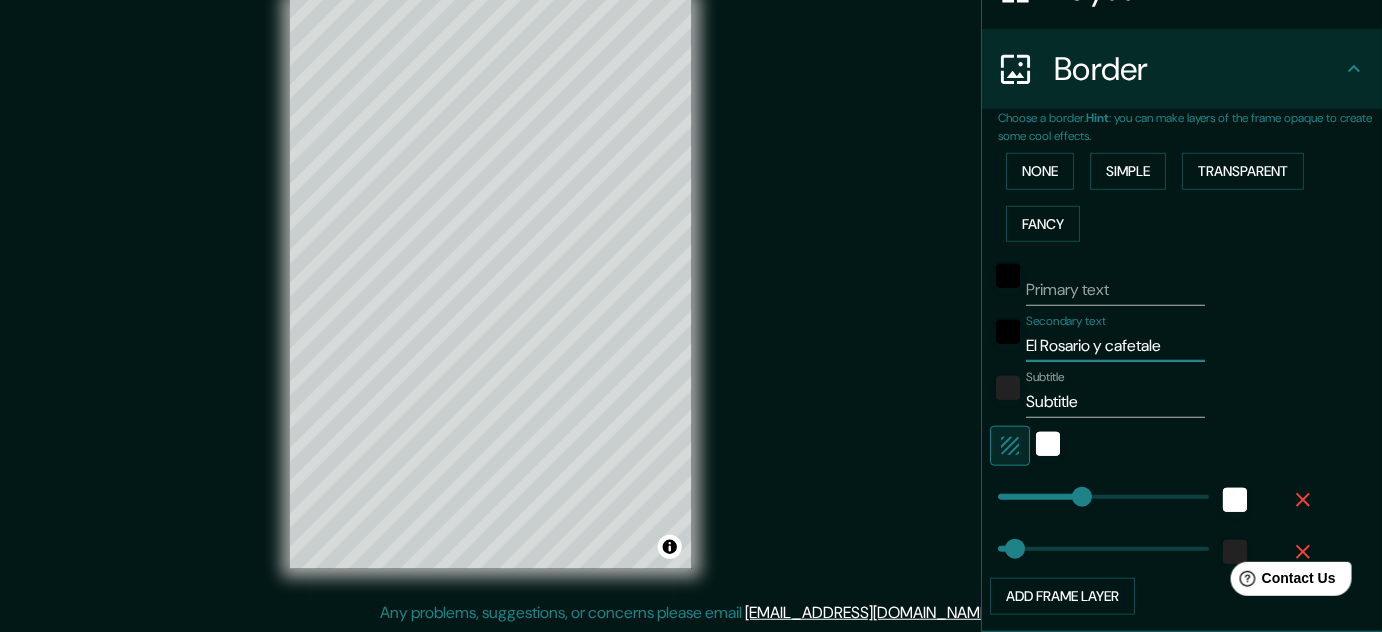 type on "161" 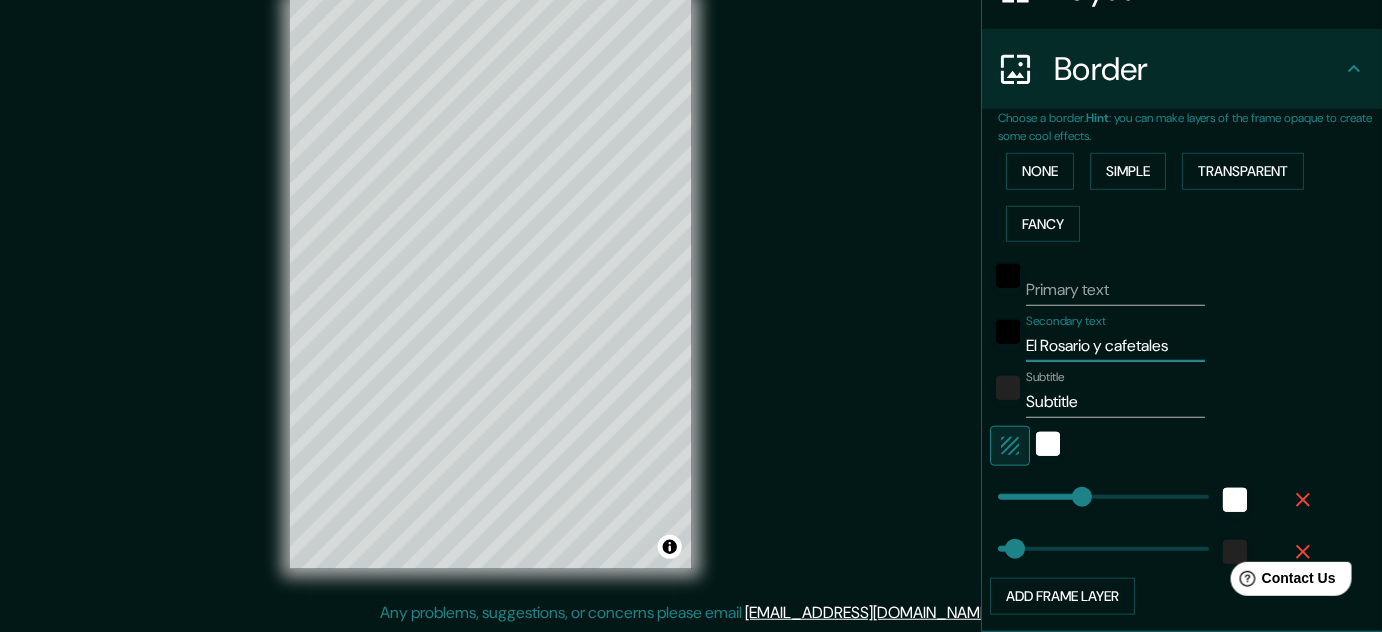 type on "161" 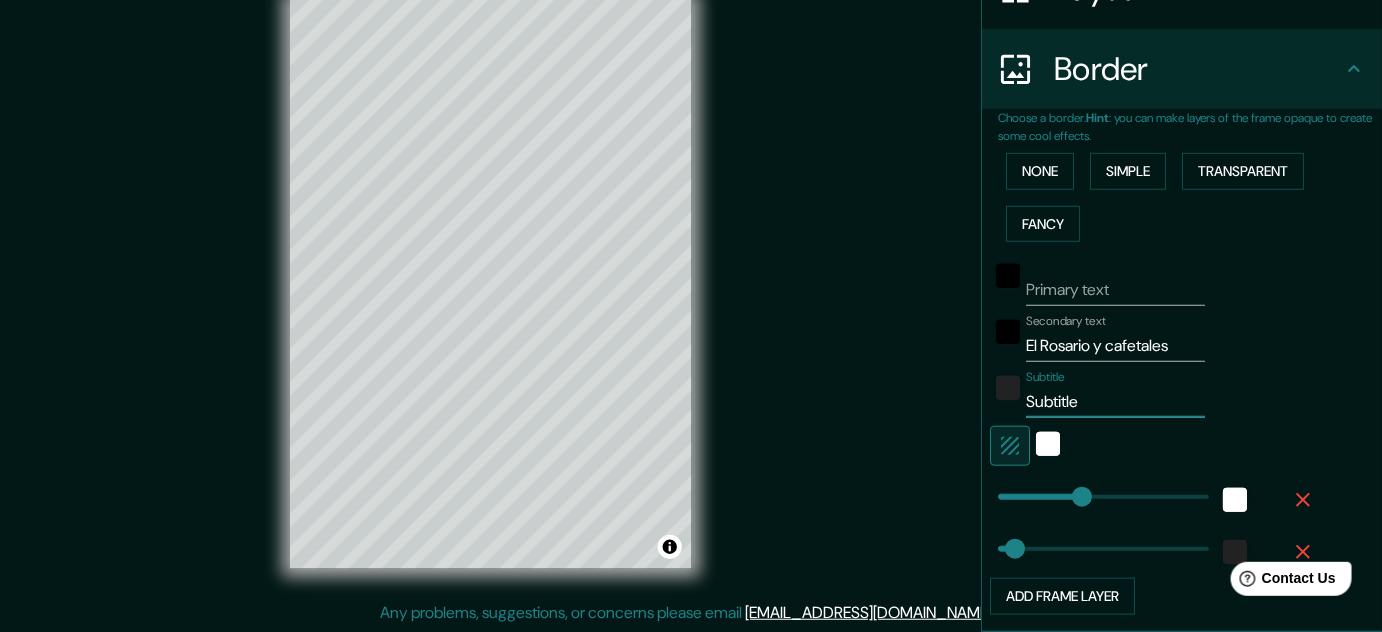 drag, startPoint x: 1077, startPoint y: 396, endPoint x: 1034, endPoint y: 404, distance: 43.737854 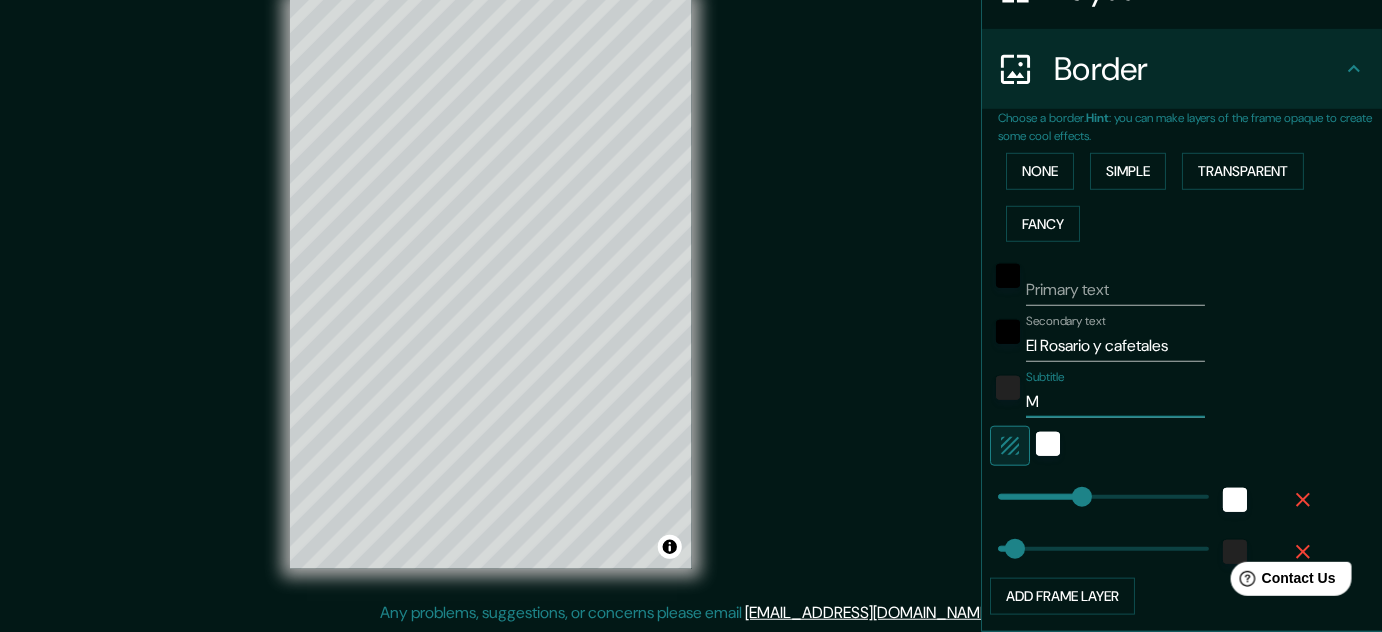 type on "MA" 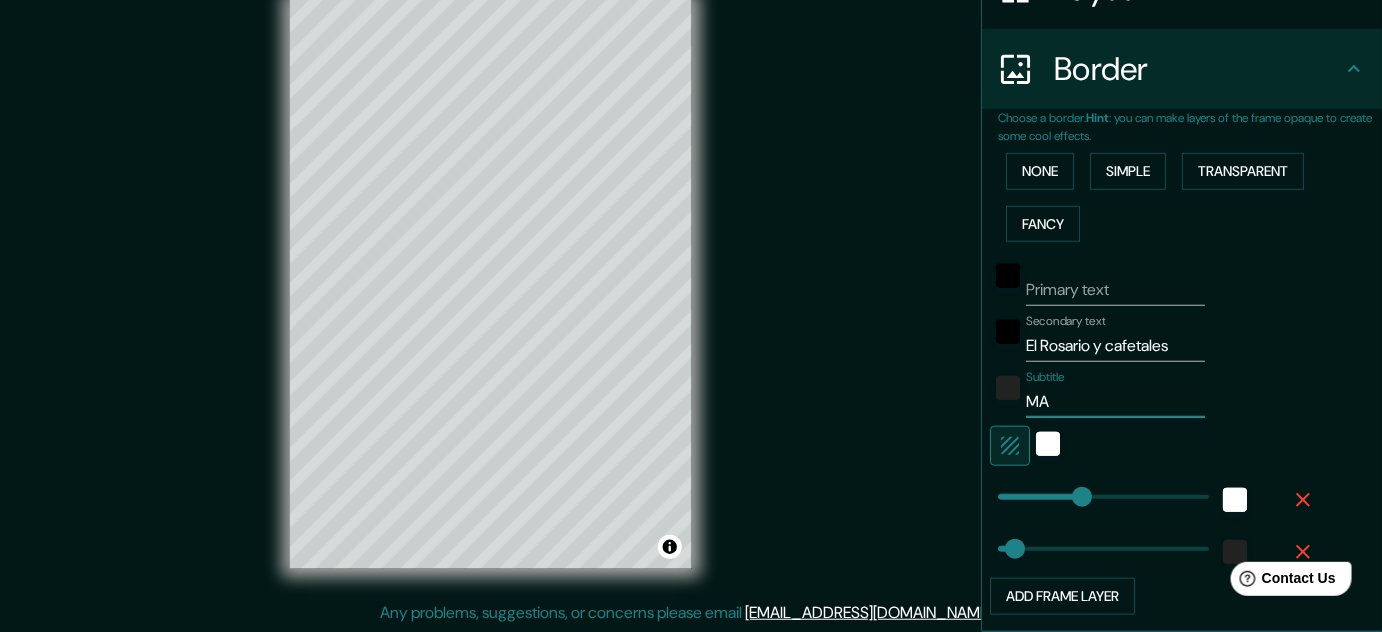 type on "MAR" 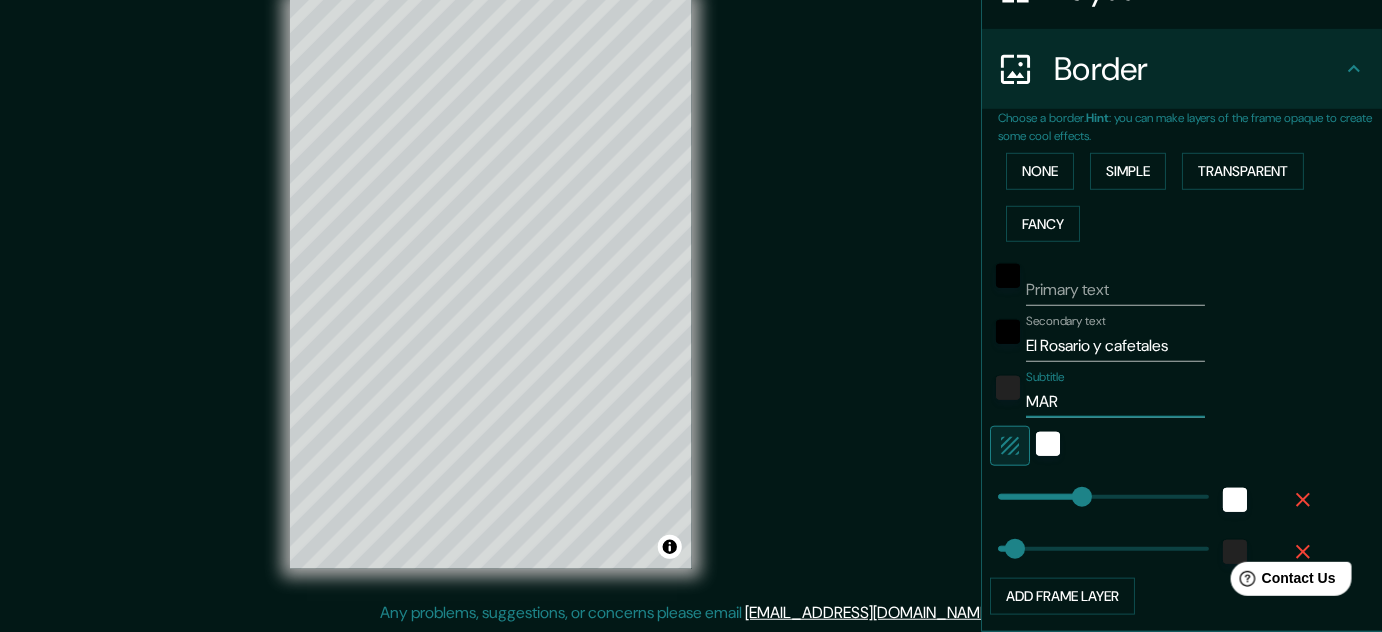 type on "161" 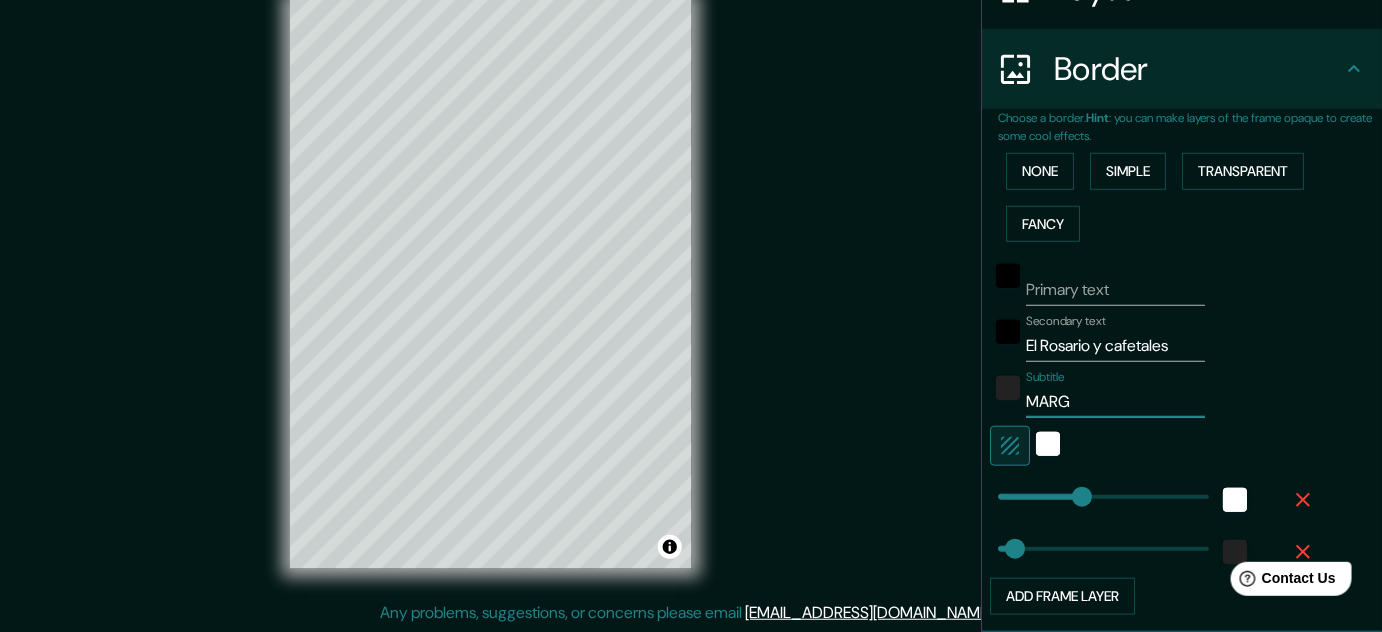 type on "[PERSON_NAME]" 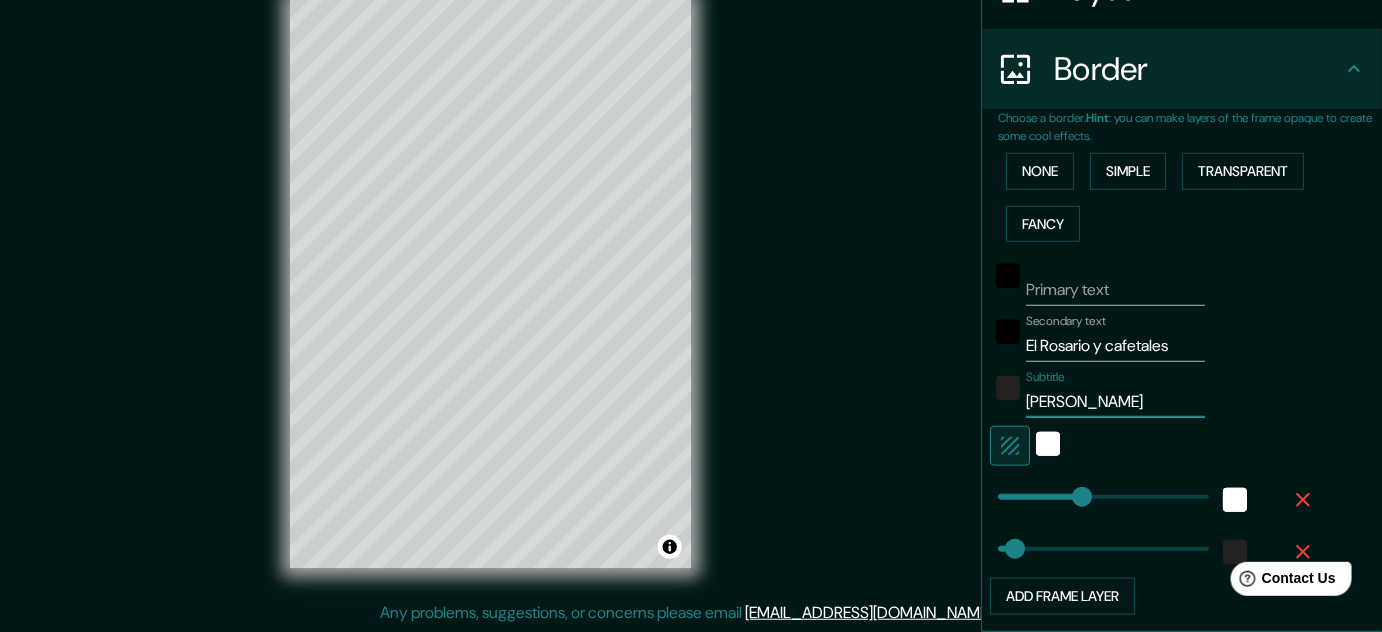 type on "MARGAR" 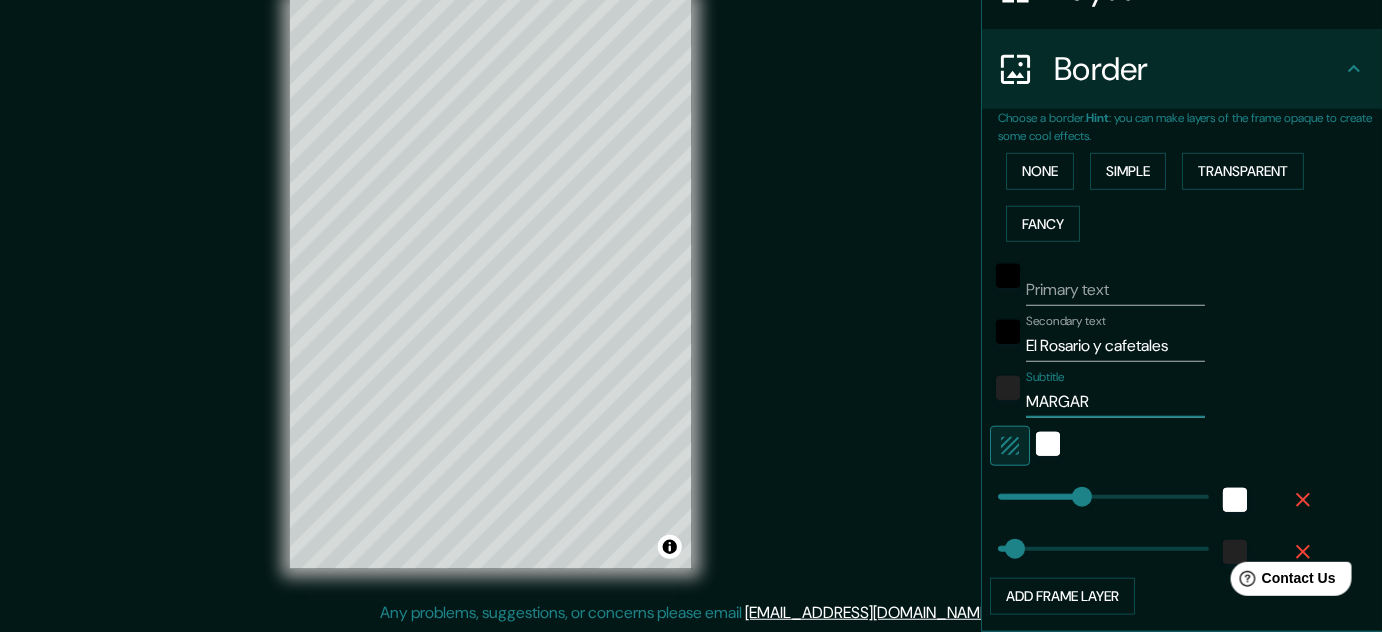 type on "[PERSON_NAME]" 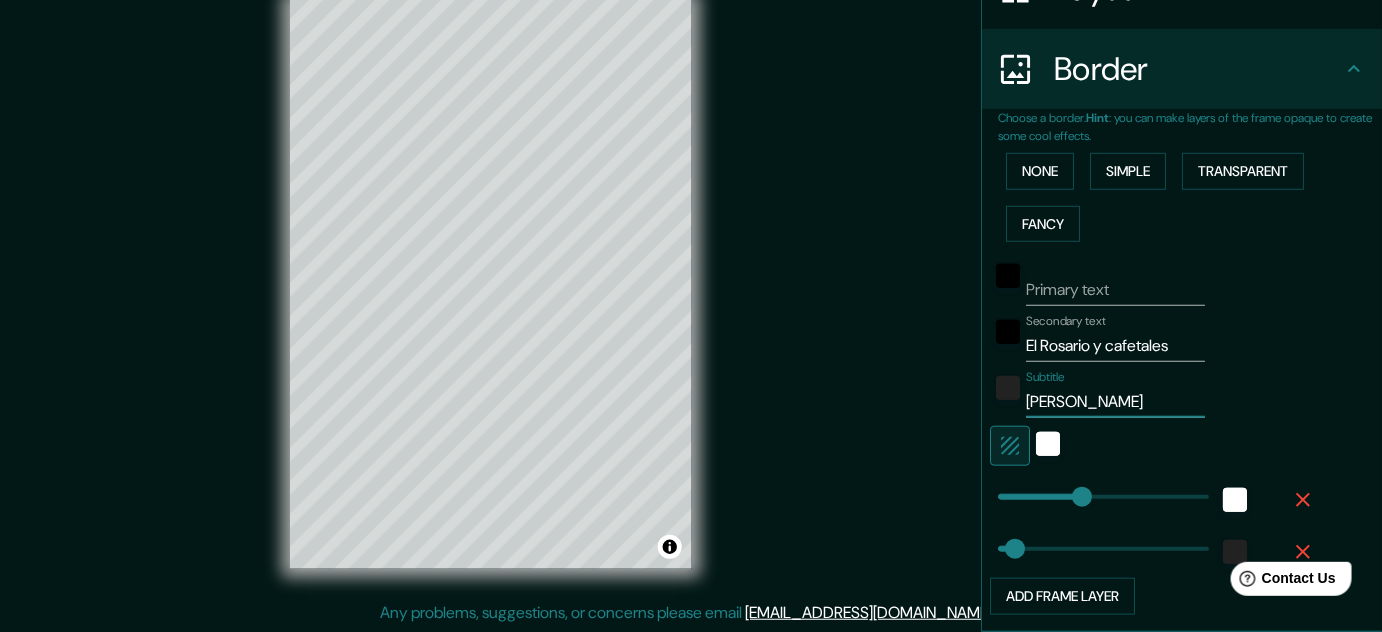 type on "[PERSON_NAME]" 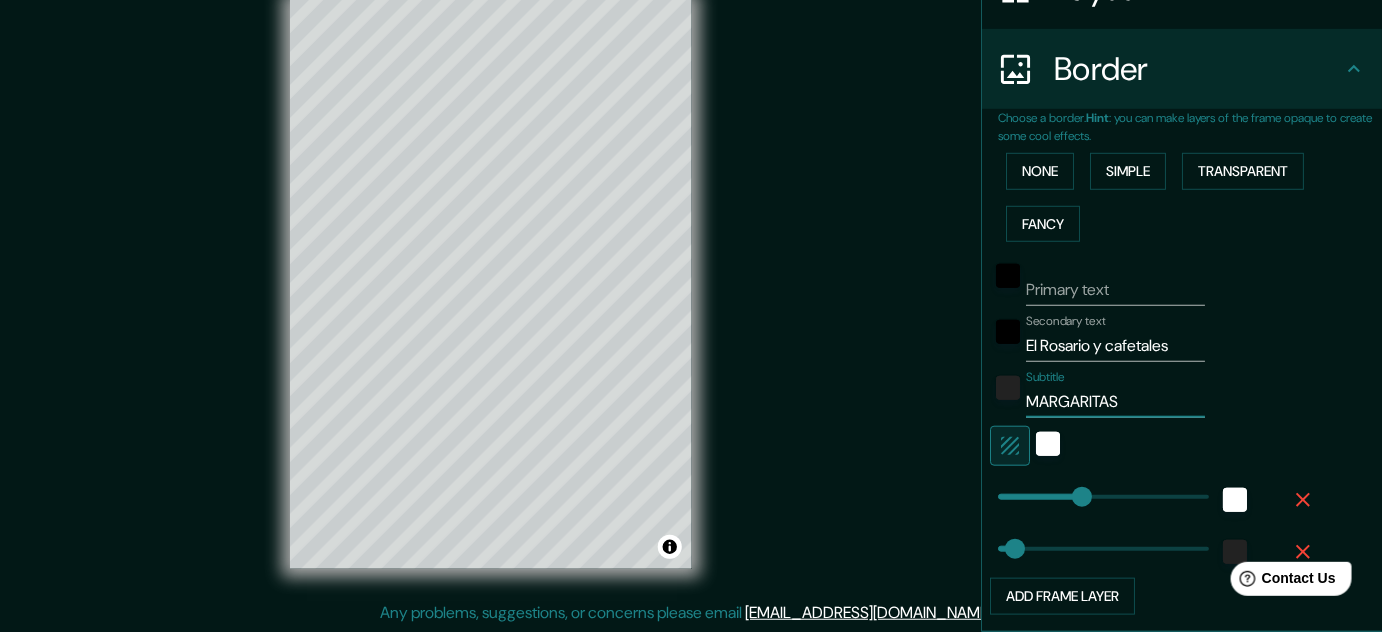type on "MARGARITAS" 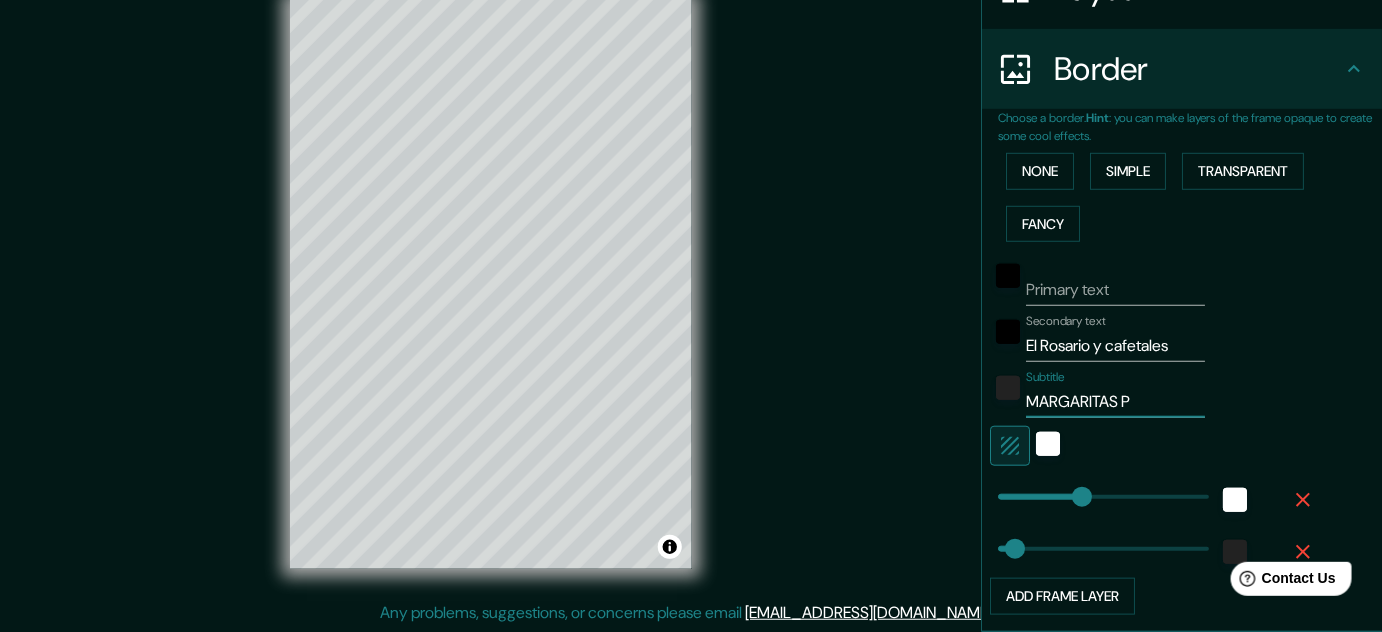 type on "161" 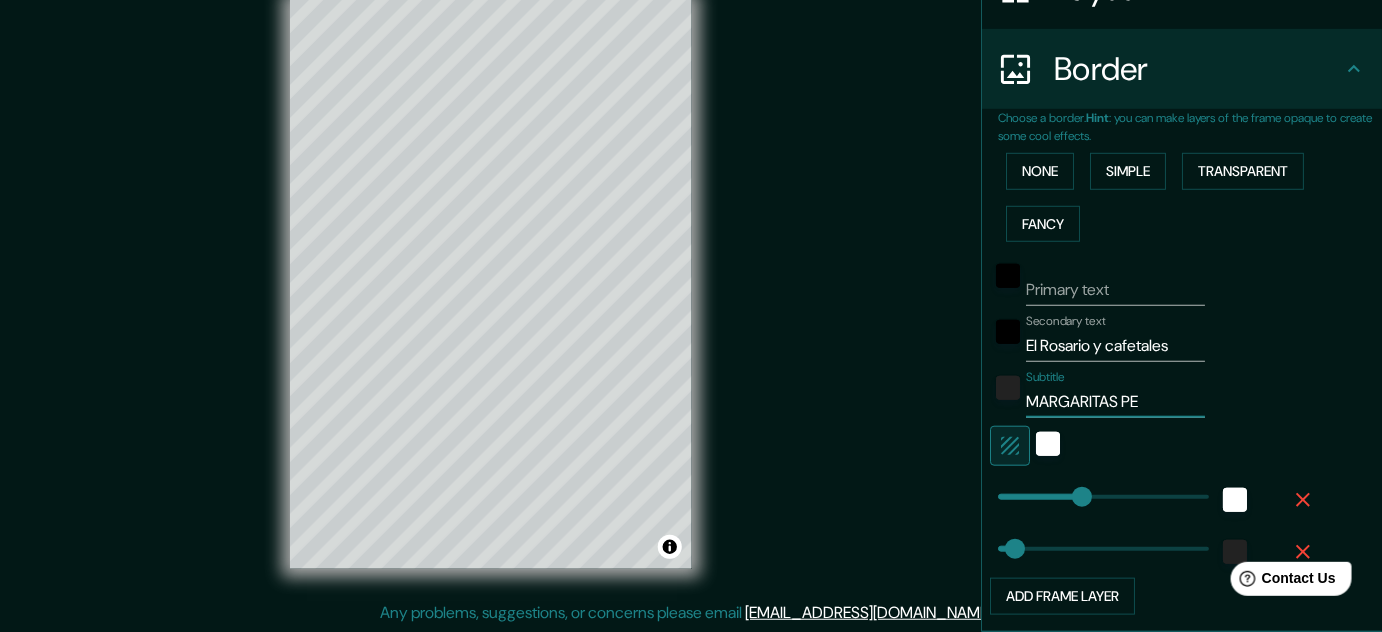 type on "161" 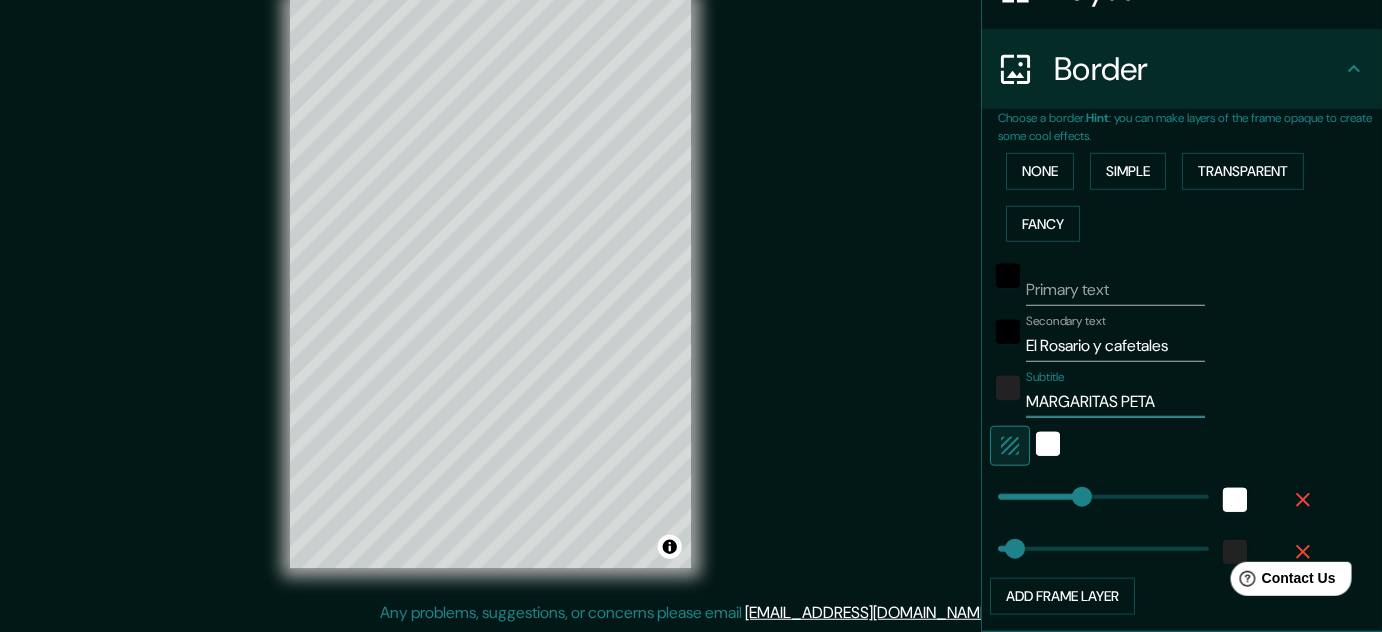 type on "MARGARITAS PETAP" 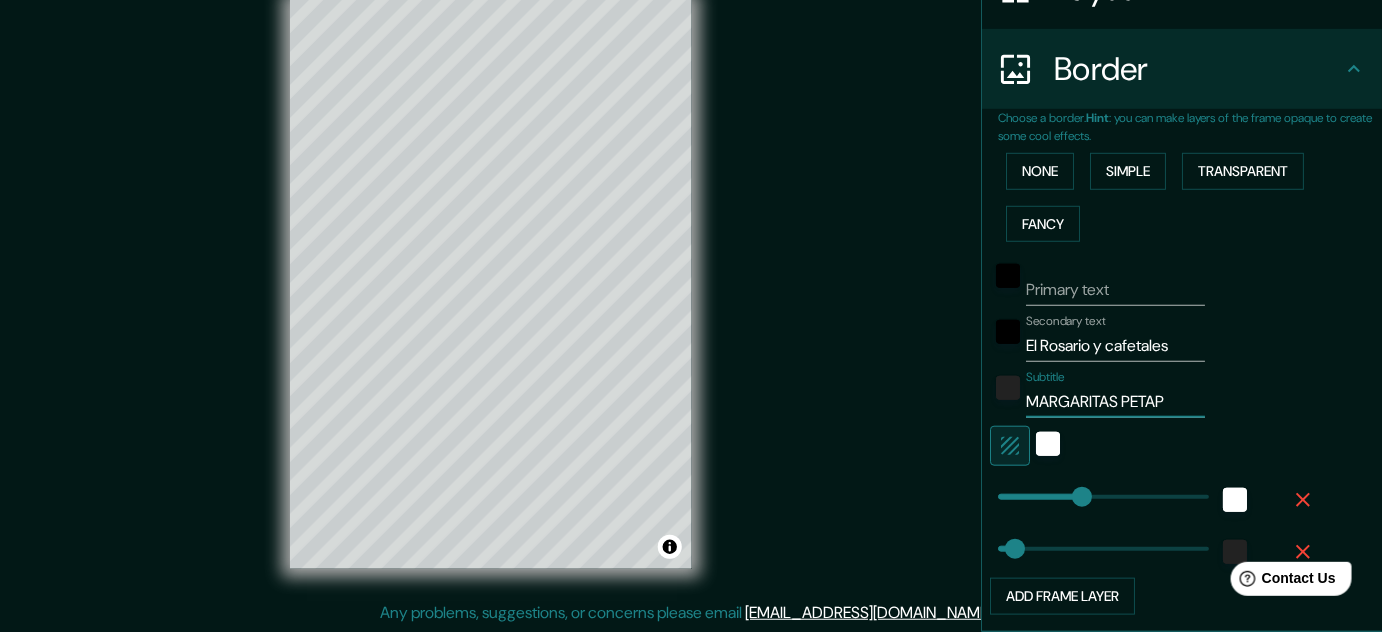 type on "161" 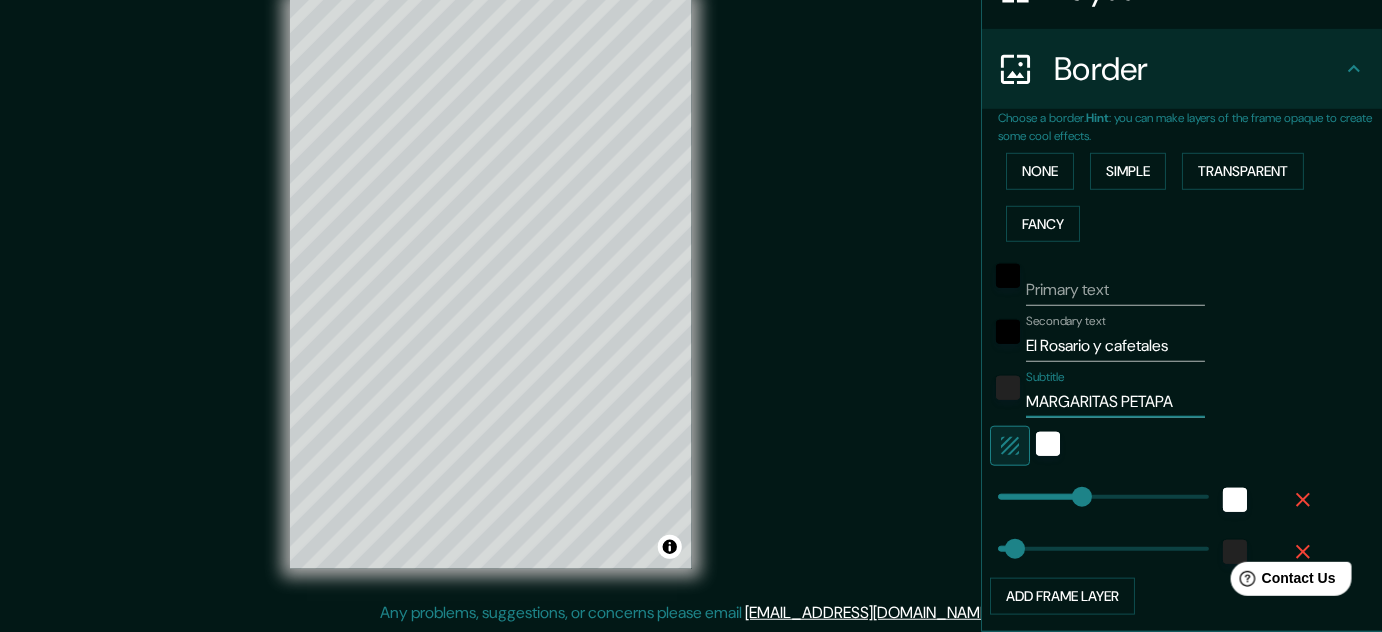 type on "161" 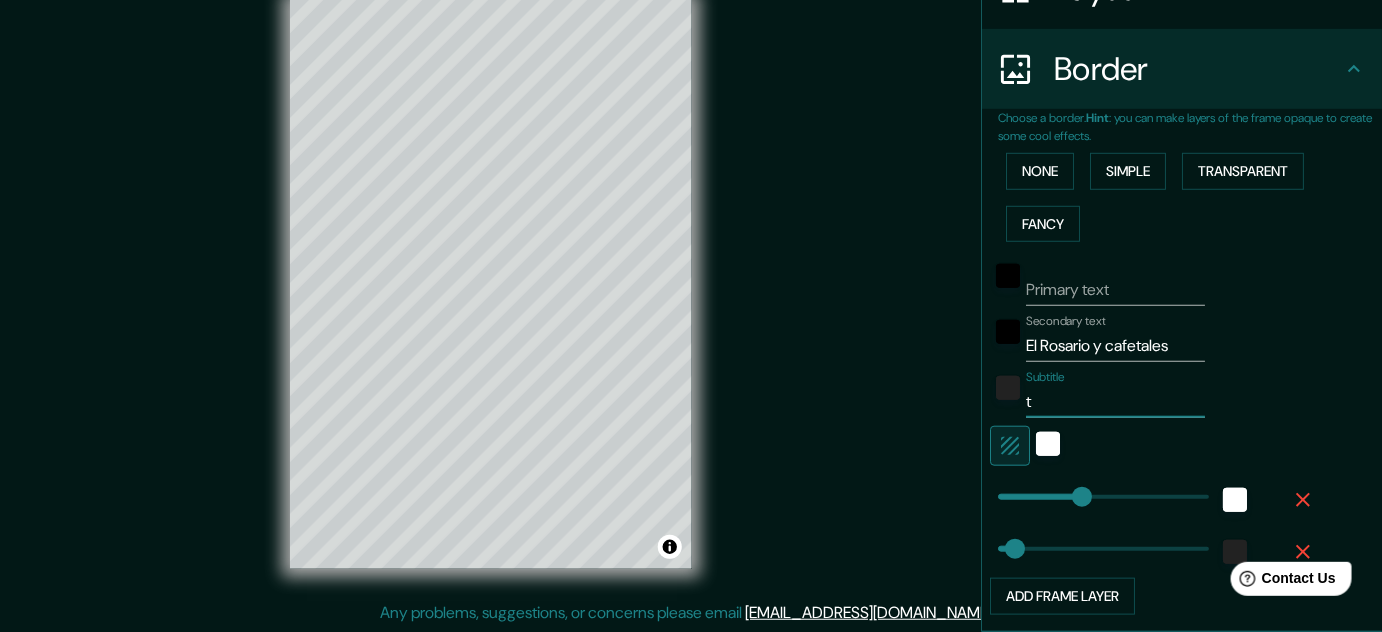 type on "161" 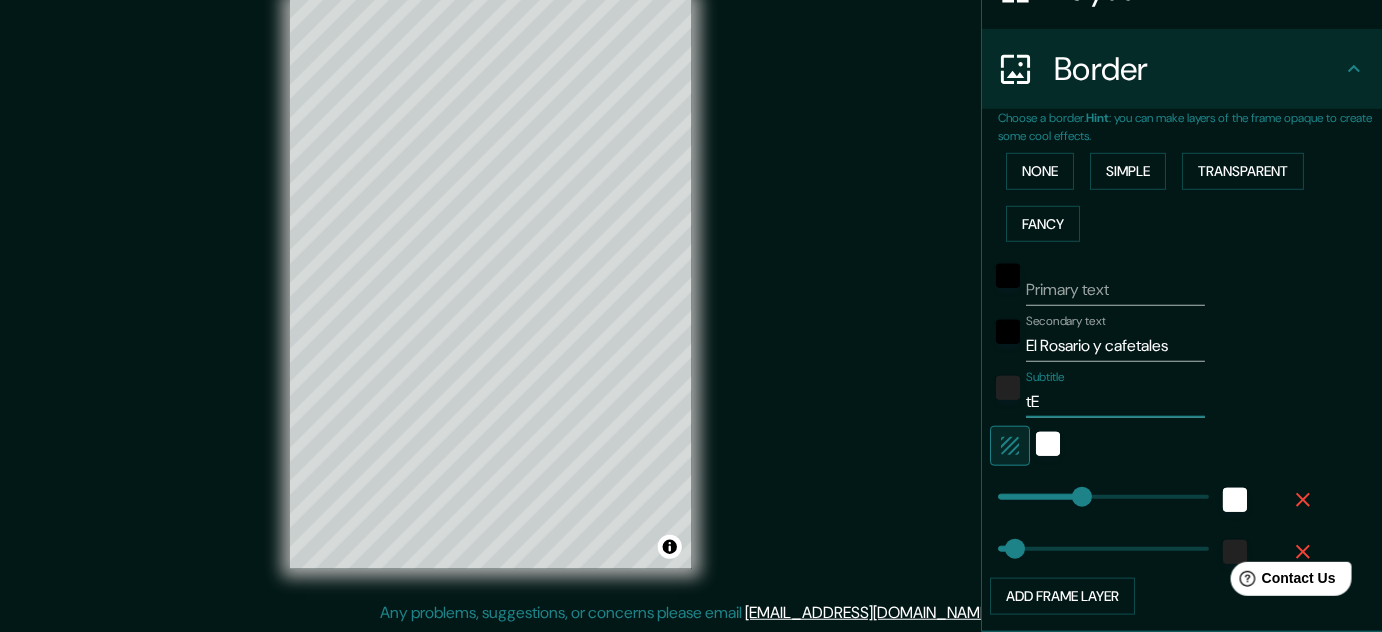 type on "161" 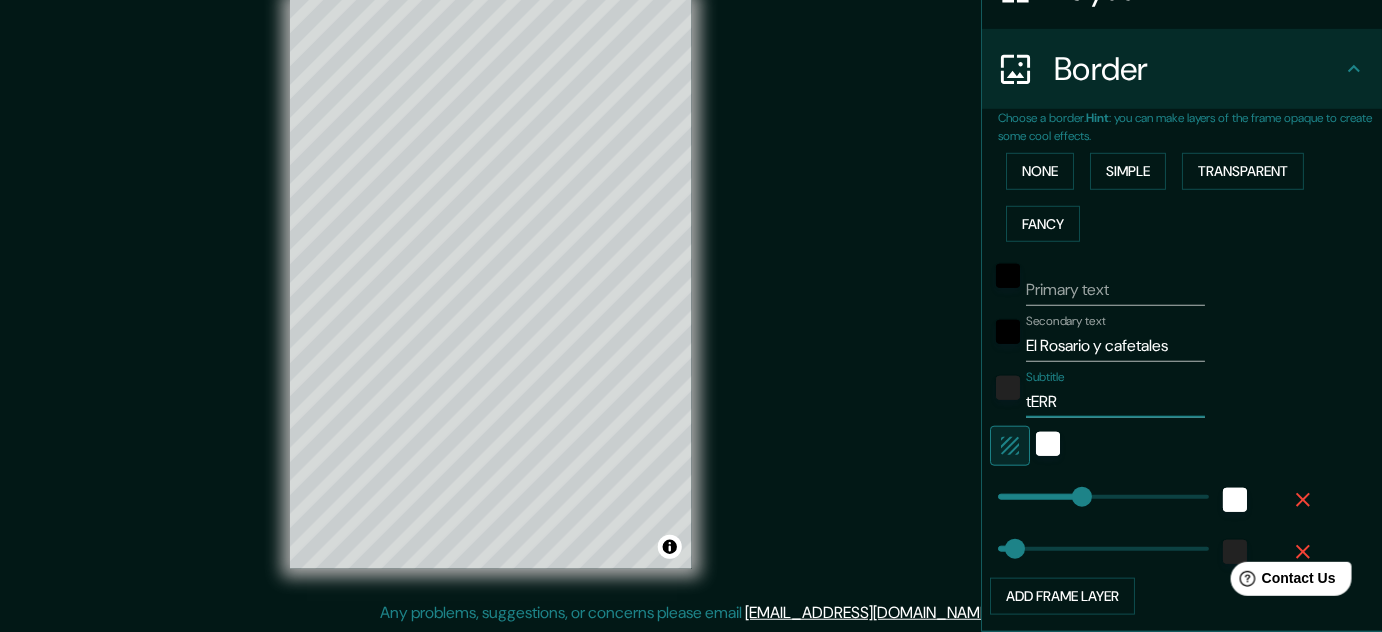 type on "[PERSON_NAME]" 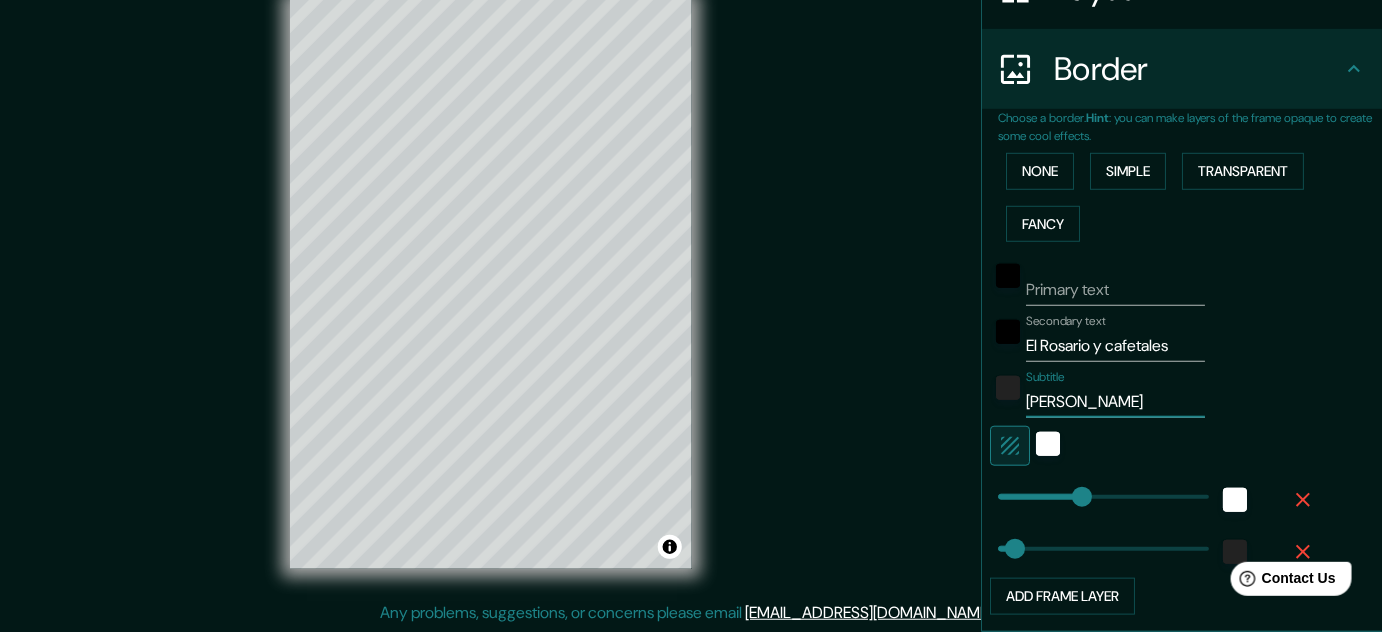 type on "tERR" 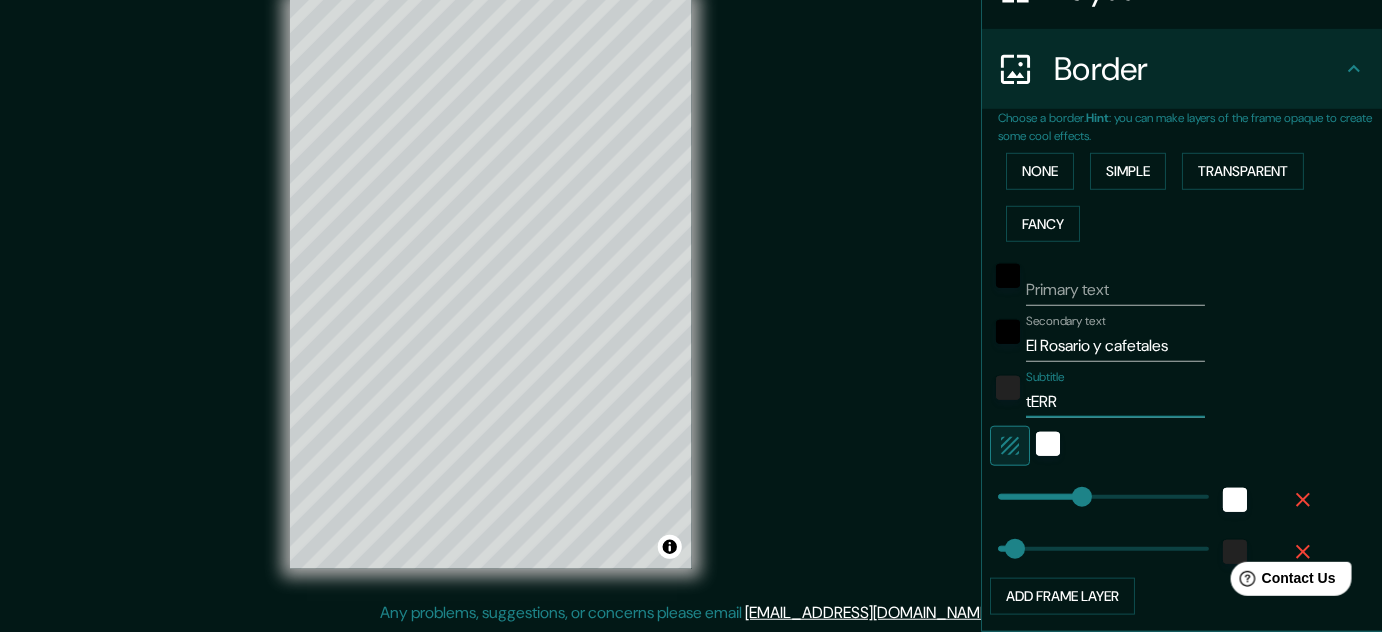 type on "tER" 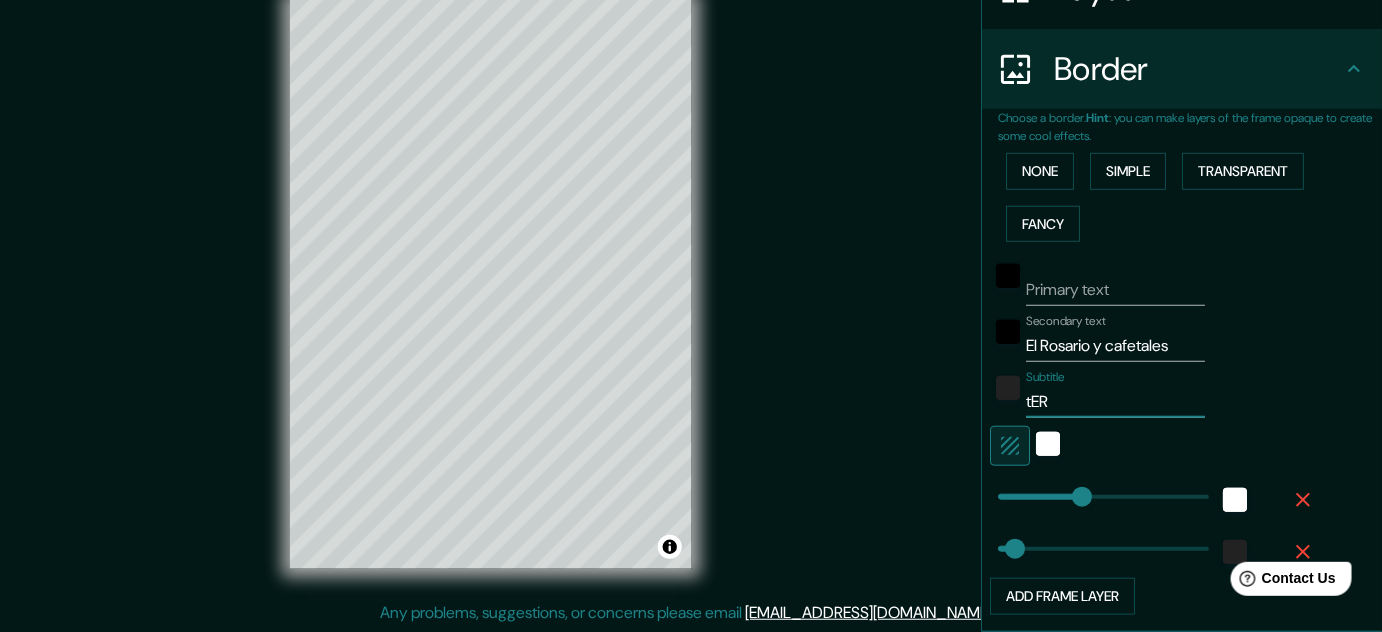 type on "tE" 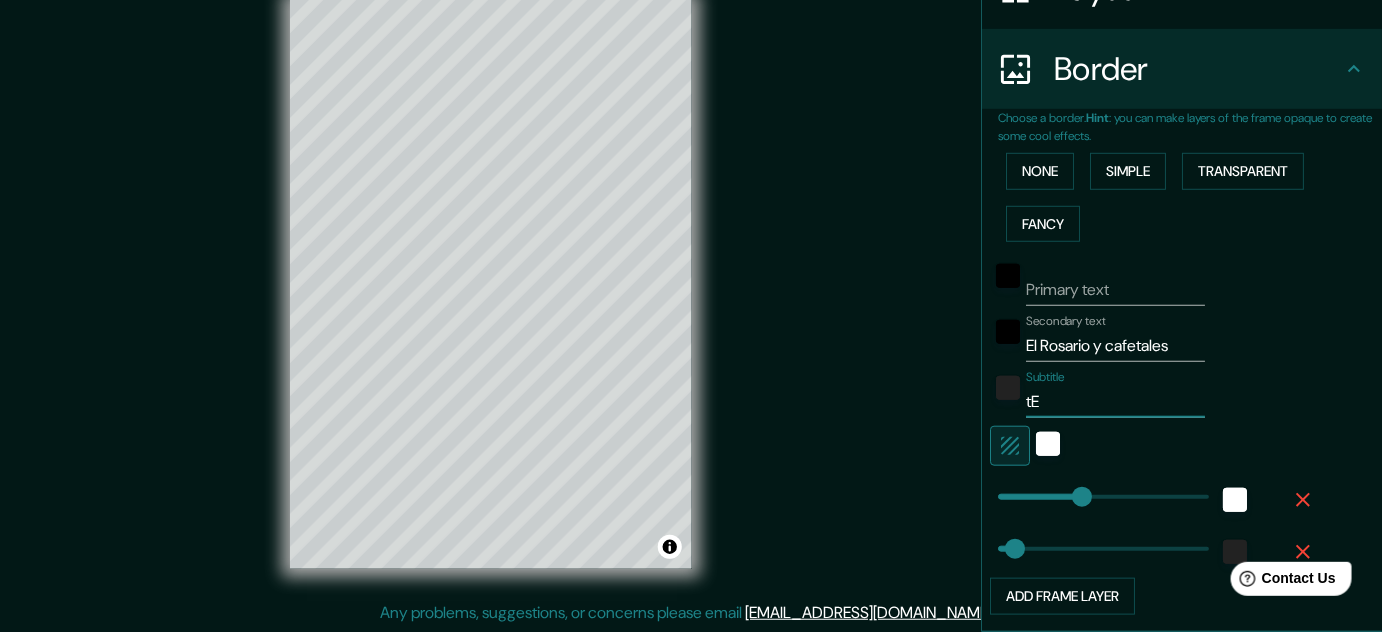 type on "161" 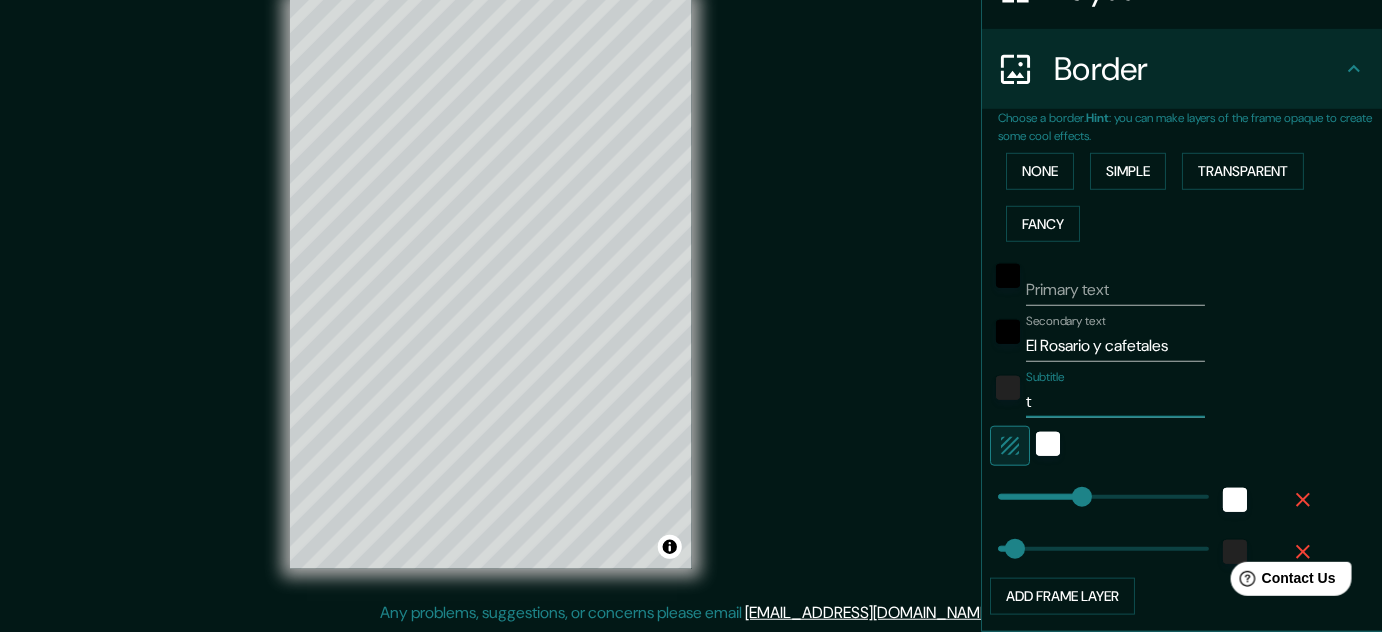 type on "161" 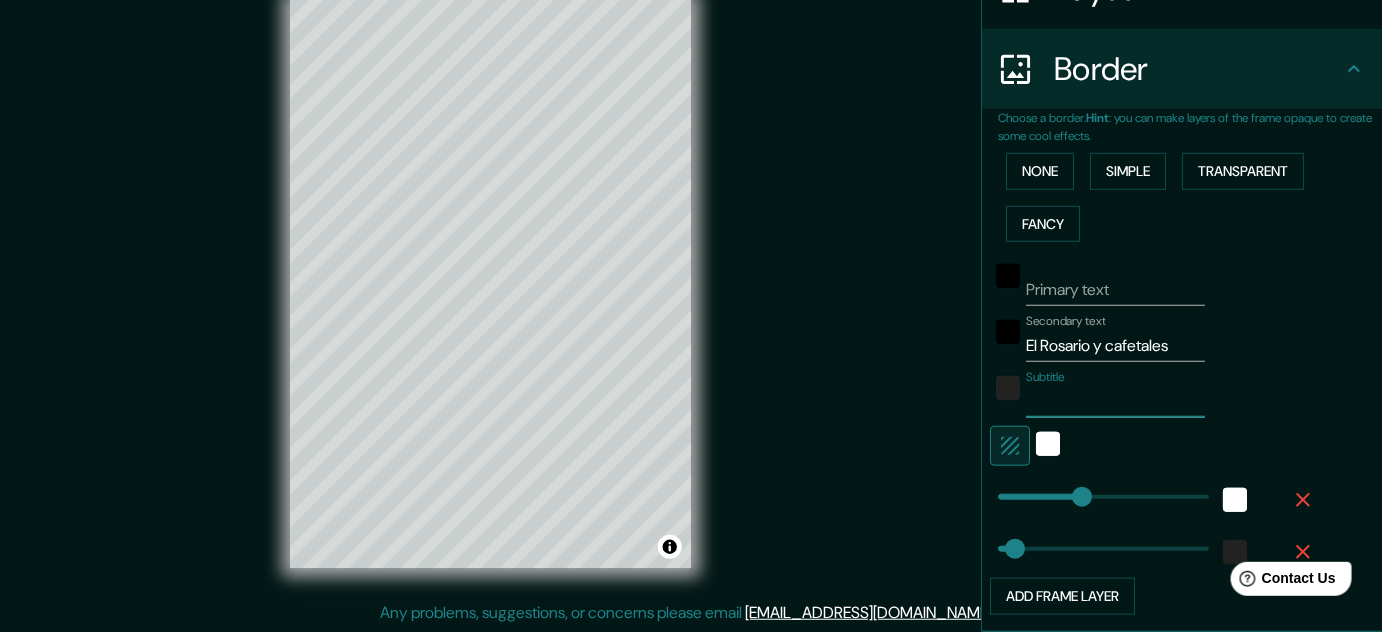 type on "T" 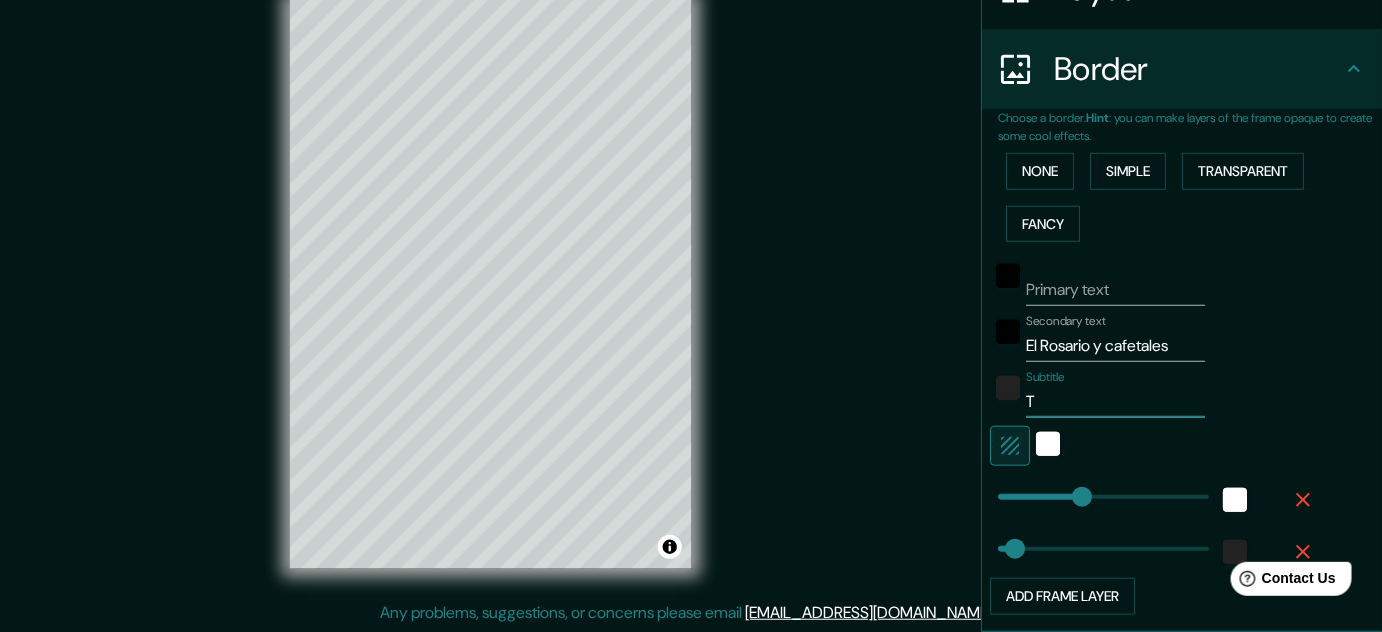 type on "Te" 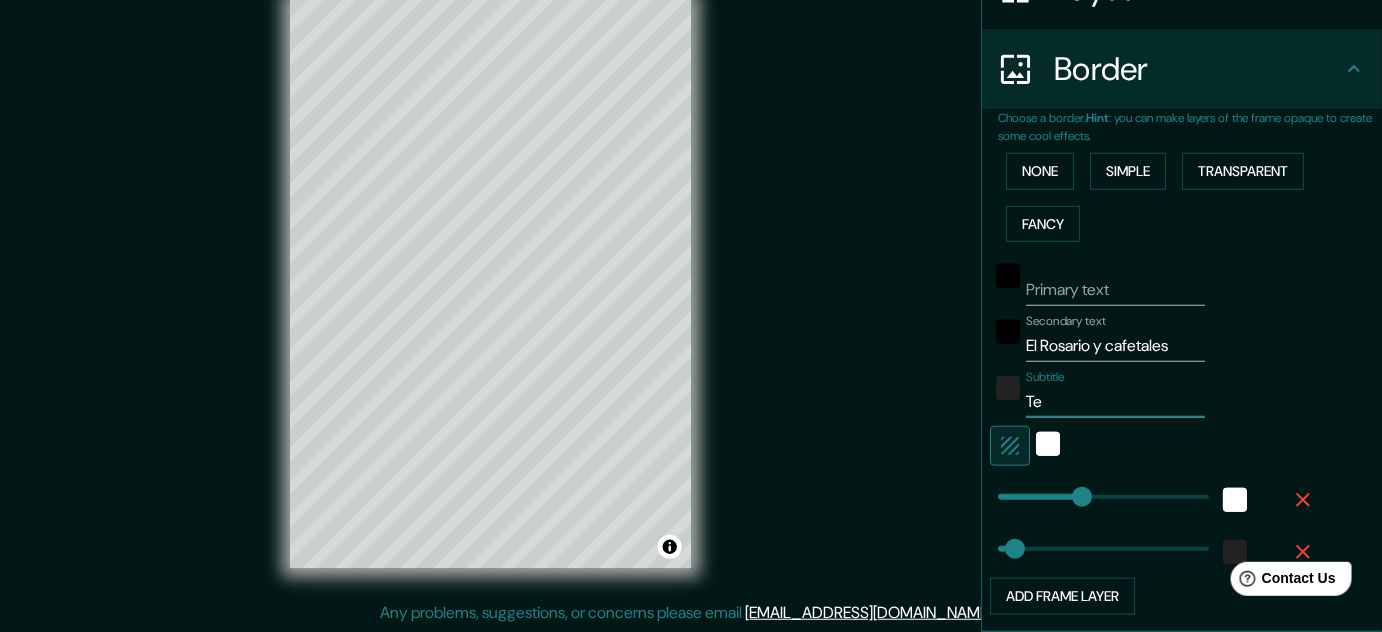 type on "Ter" 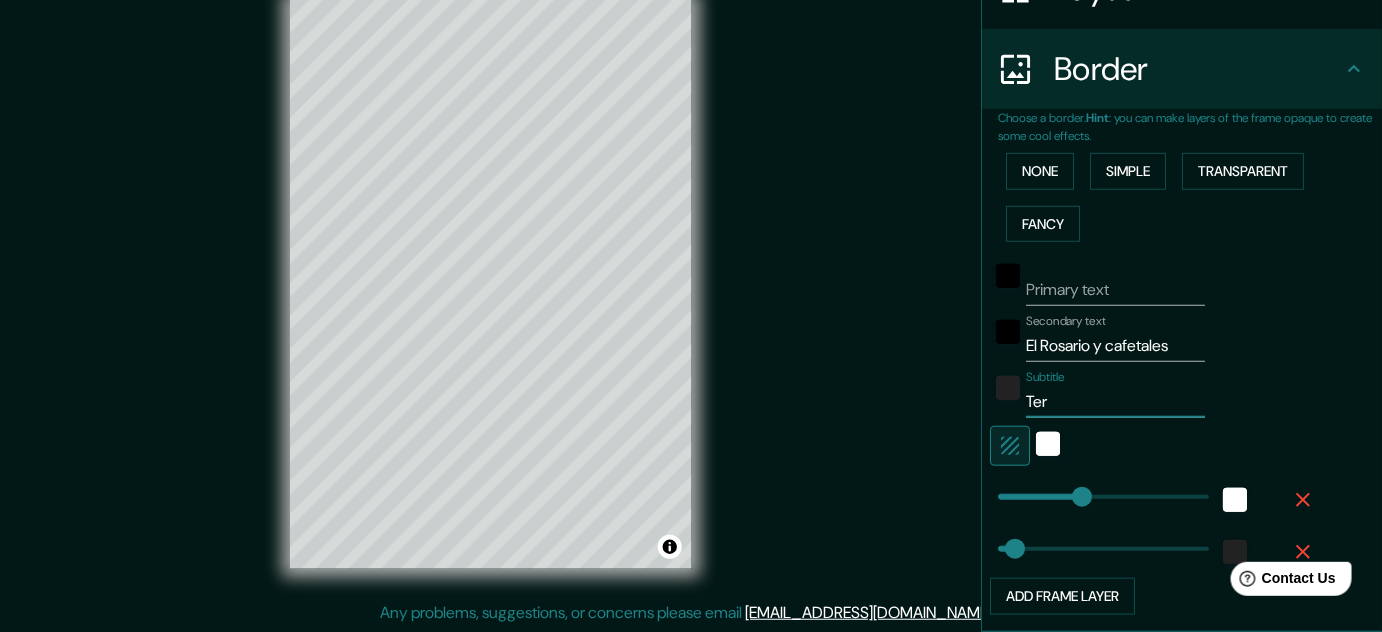 type on "Terr" 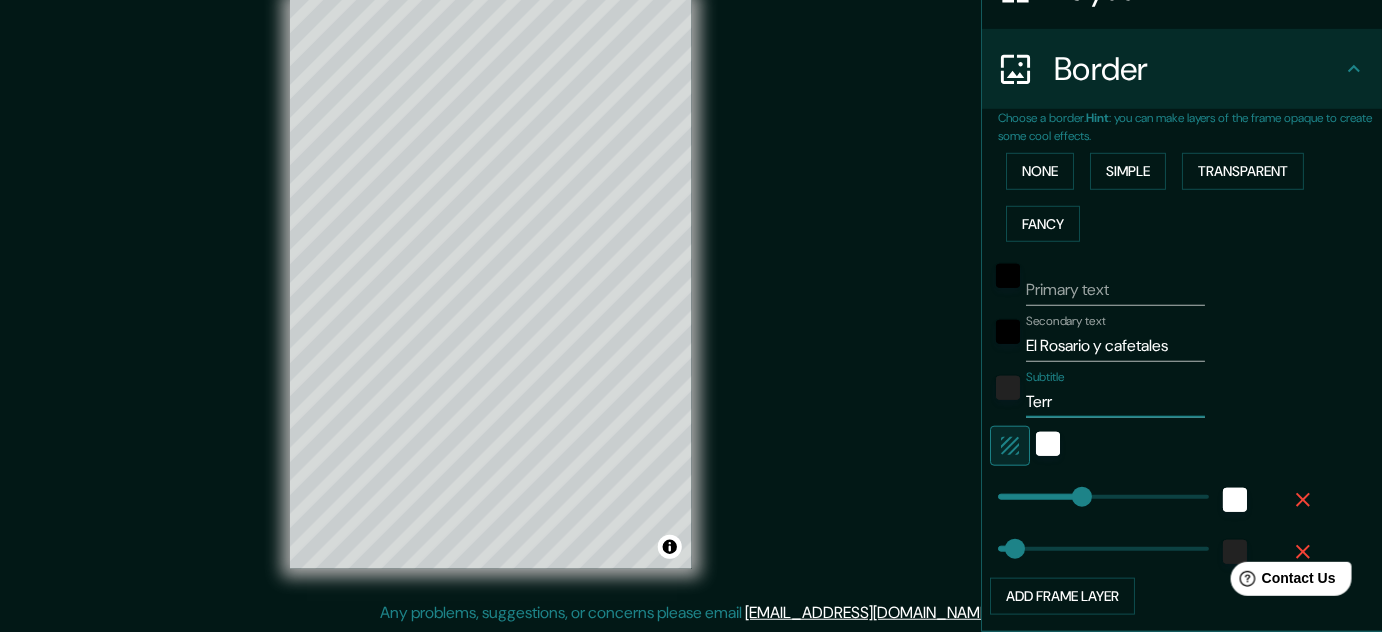 type on "[PERSON_NAME]" 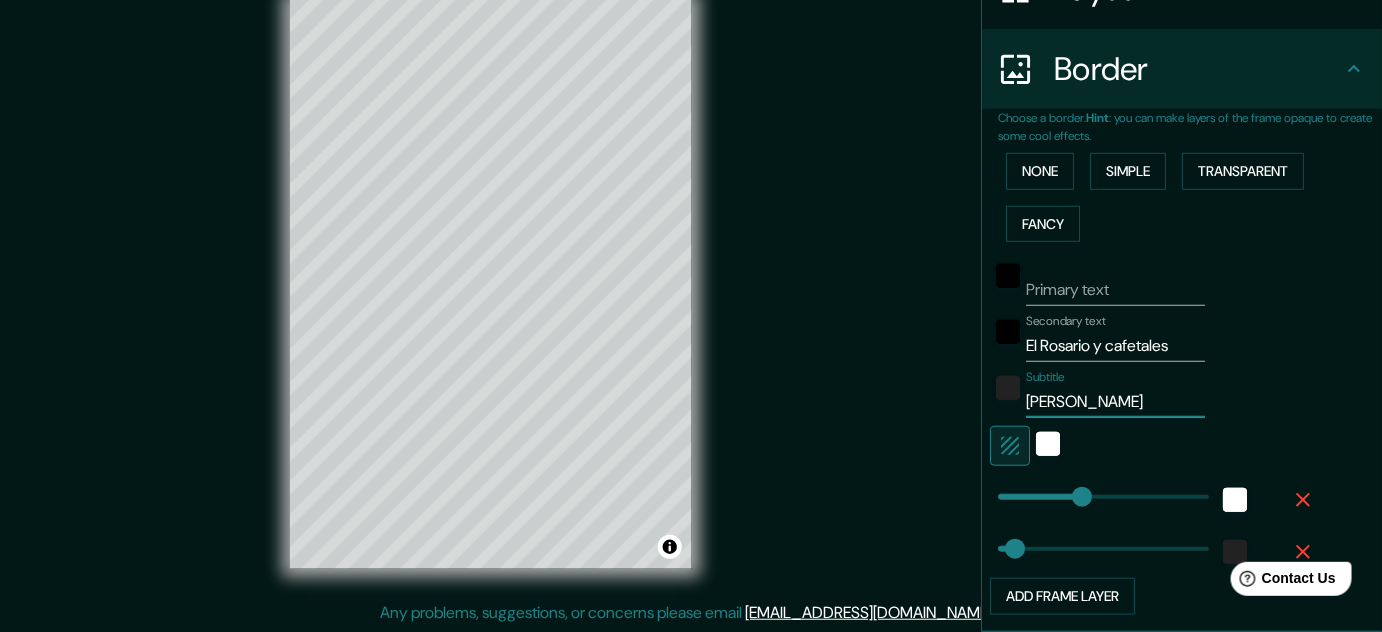 type on "Territ" 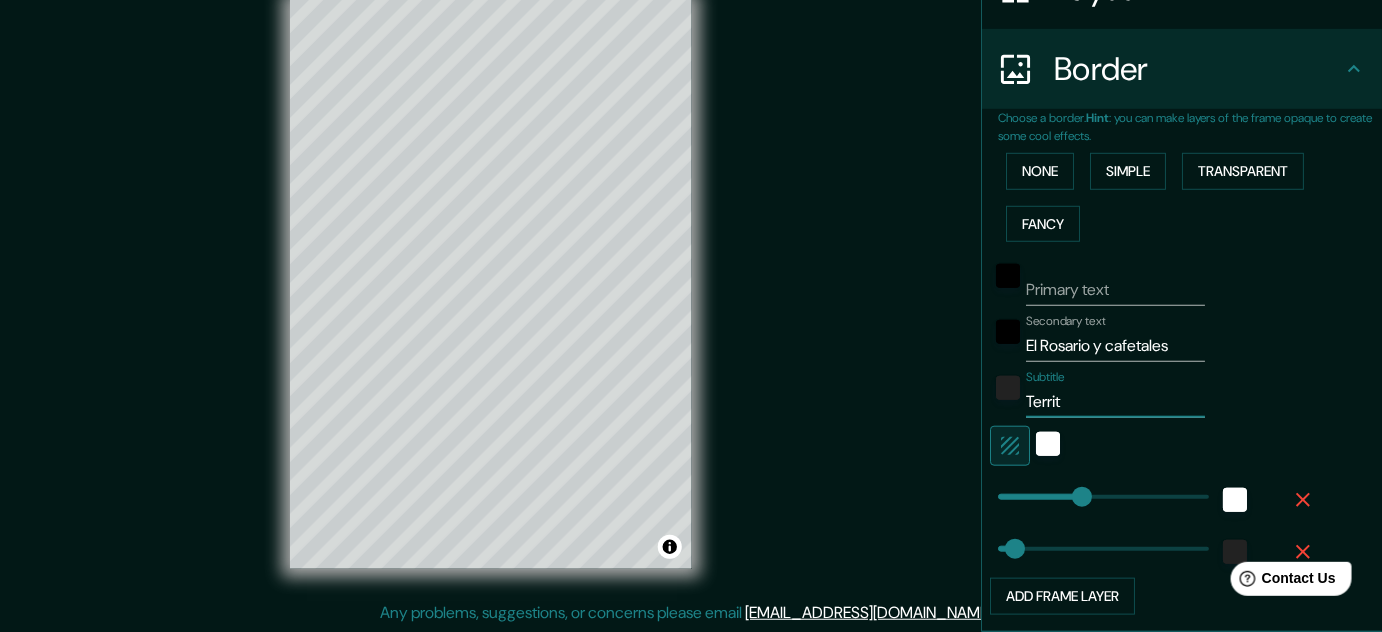 type on "Territo" 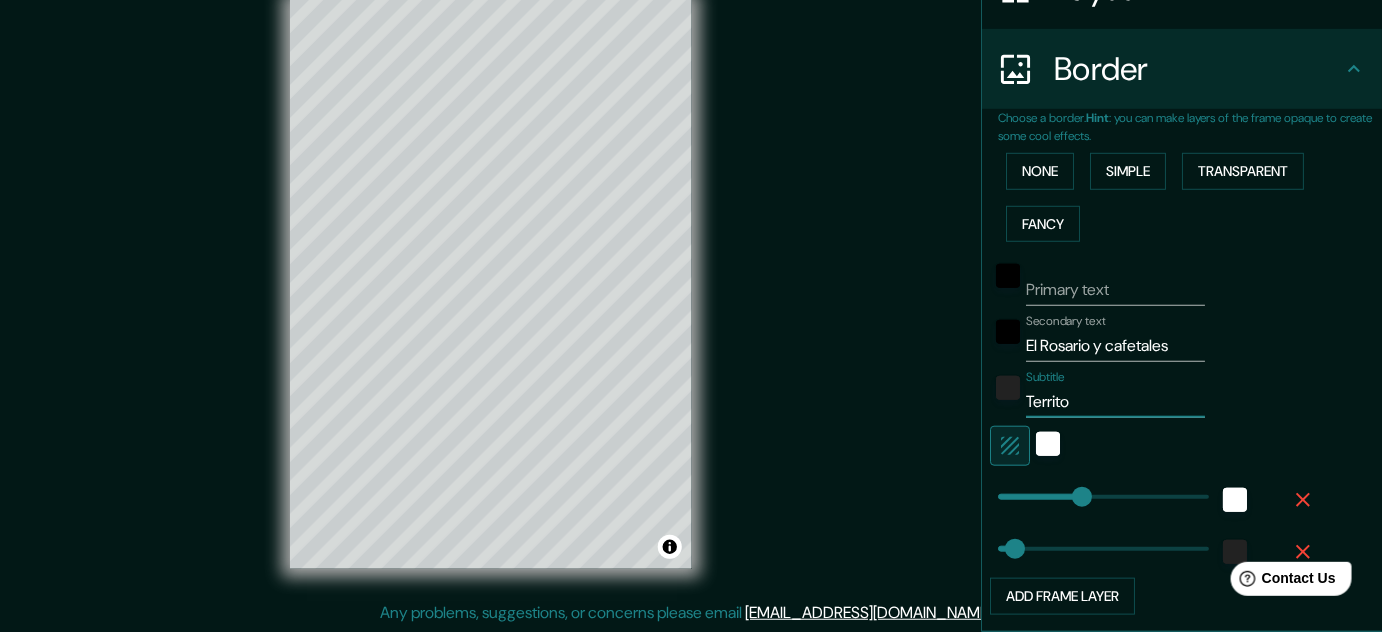 type on "161" 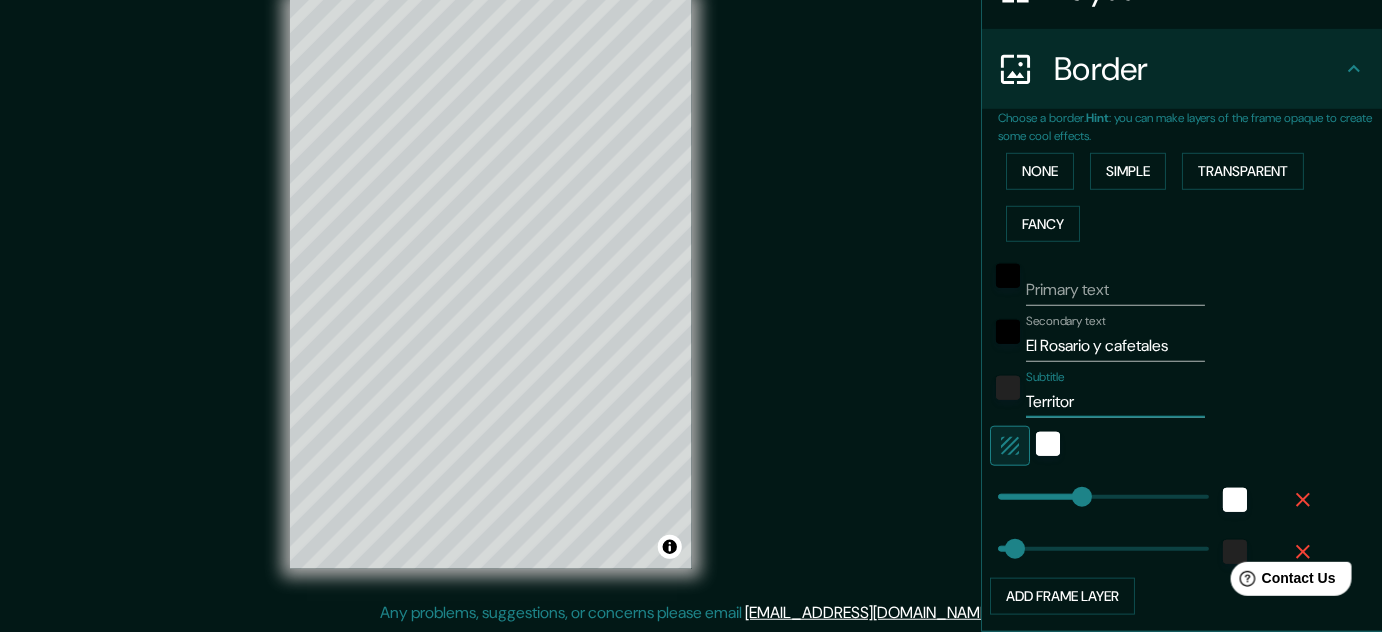 type on "Territori" 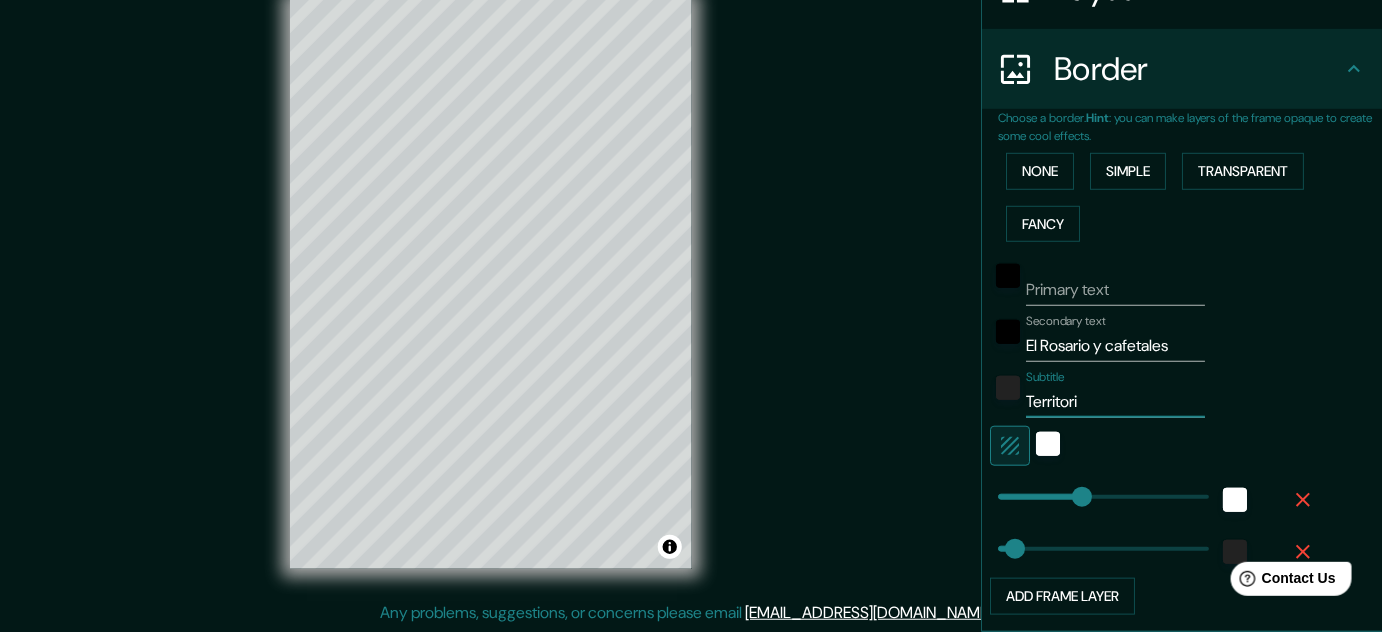 type on "161" 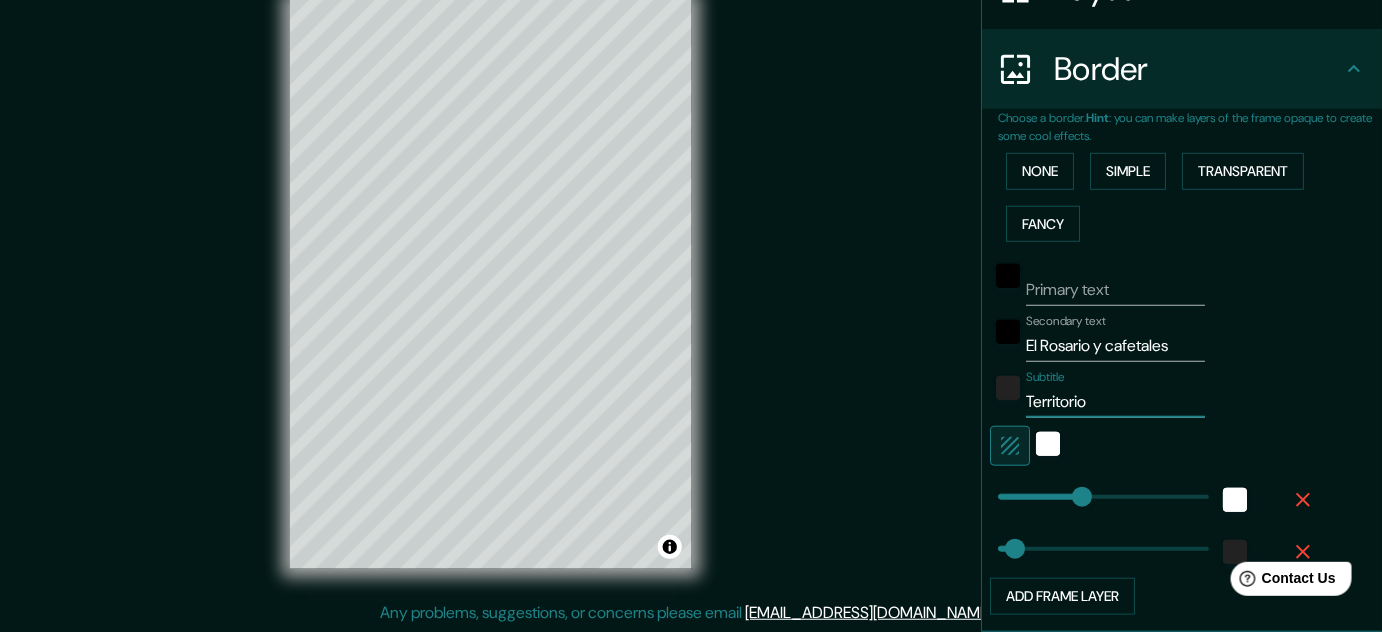 type on "Territorio" 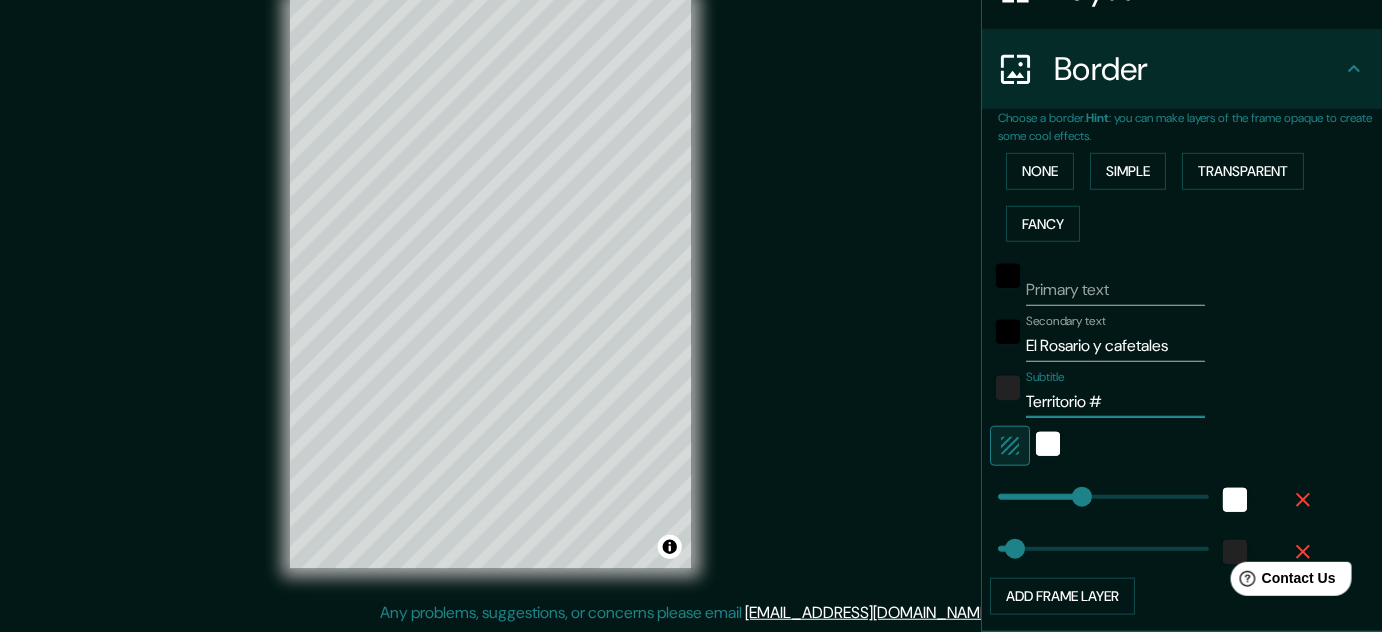 type on "161" 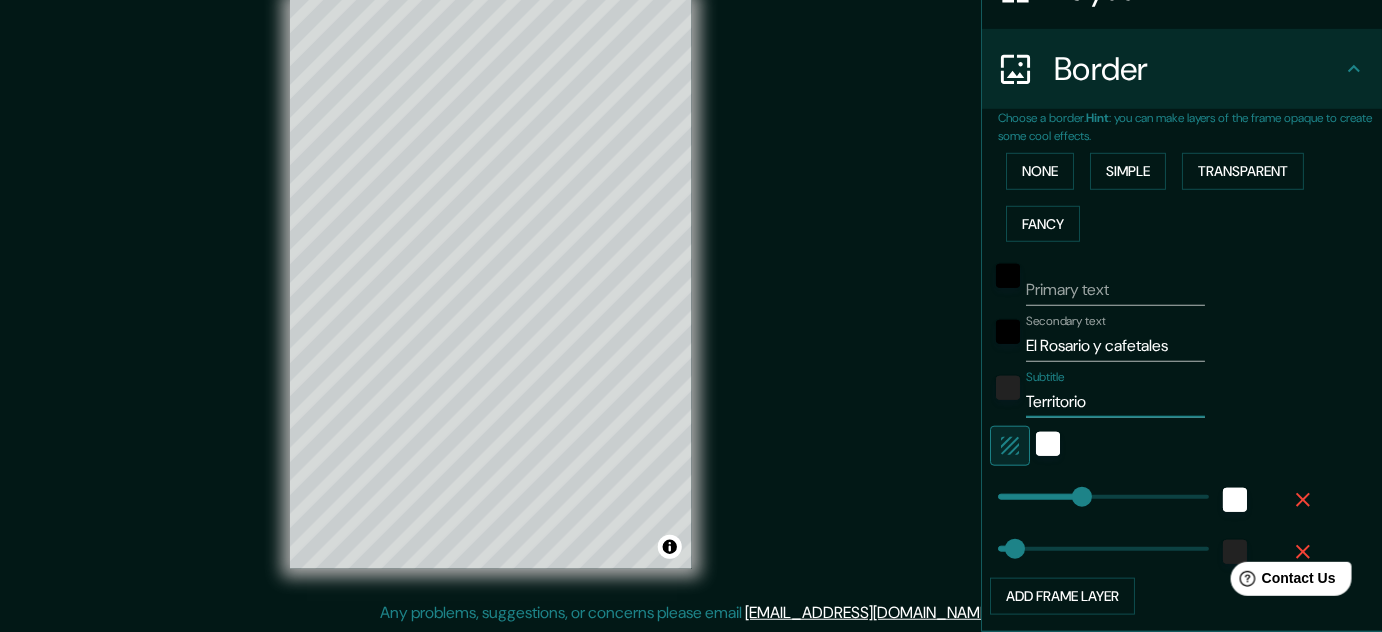 type on "Territorio #" 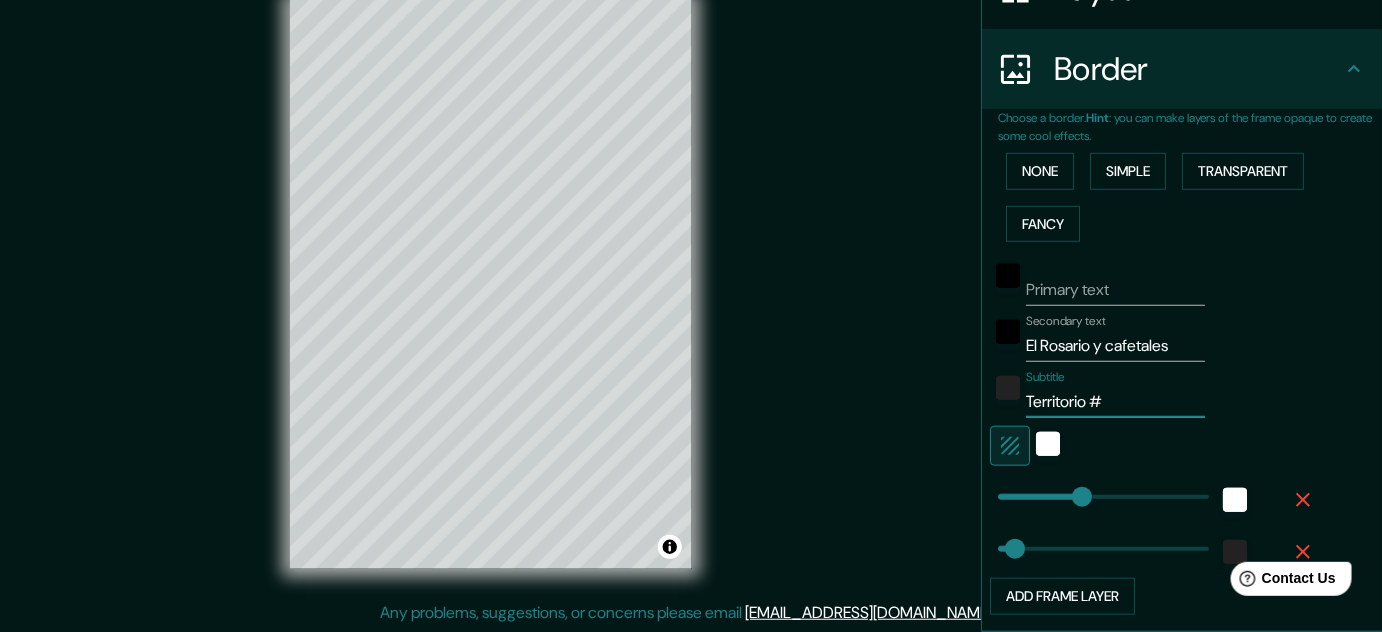 type on "Territorio #1" 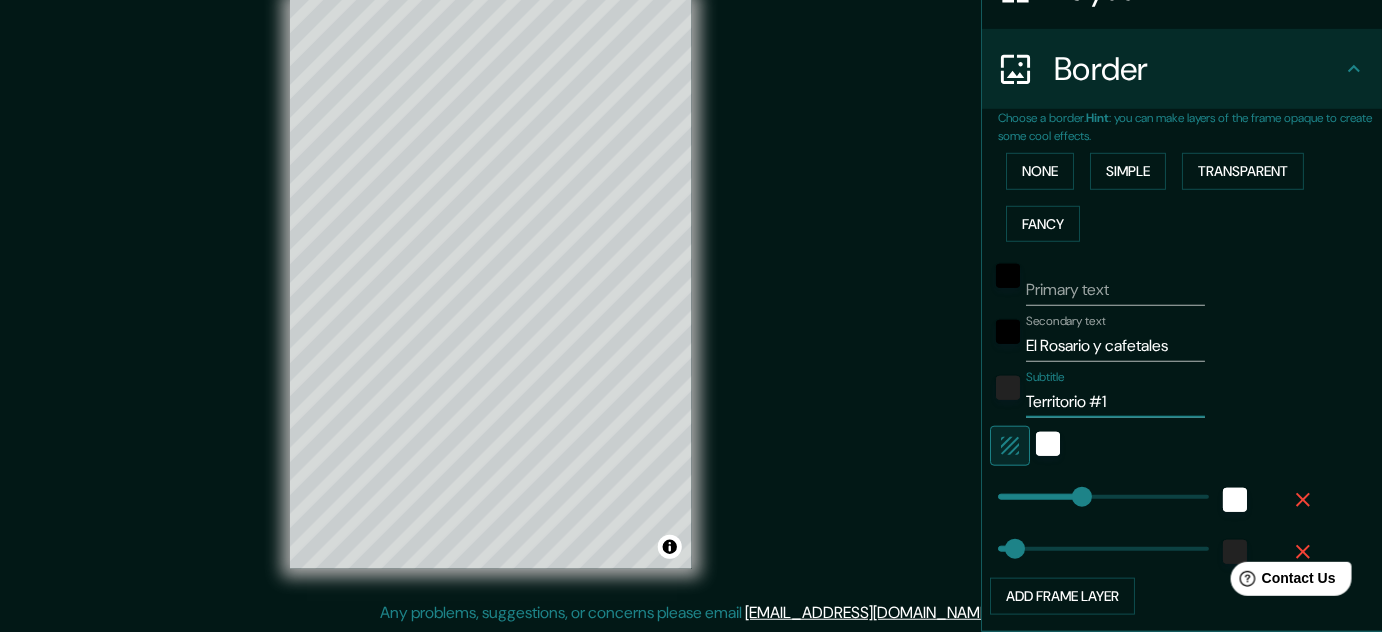type on "Territorio #16" 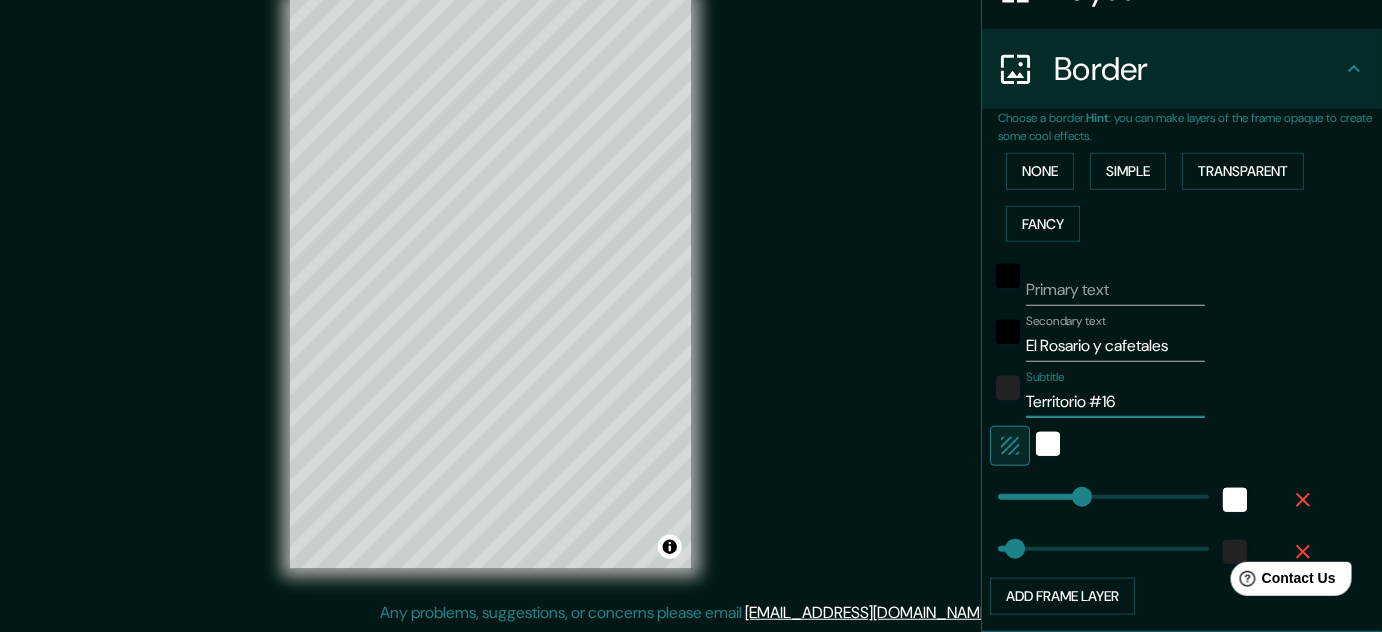 type 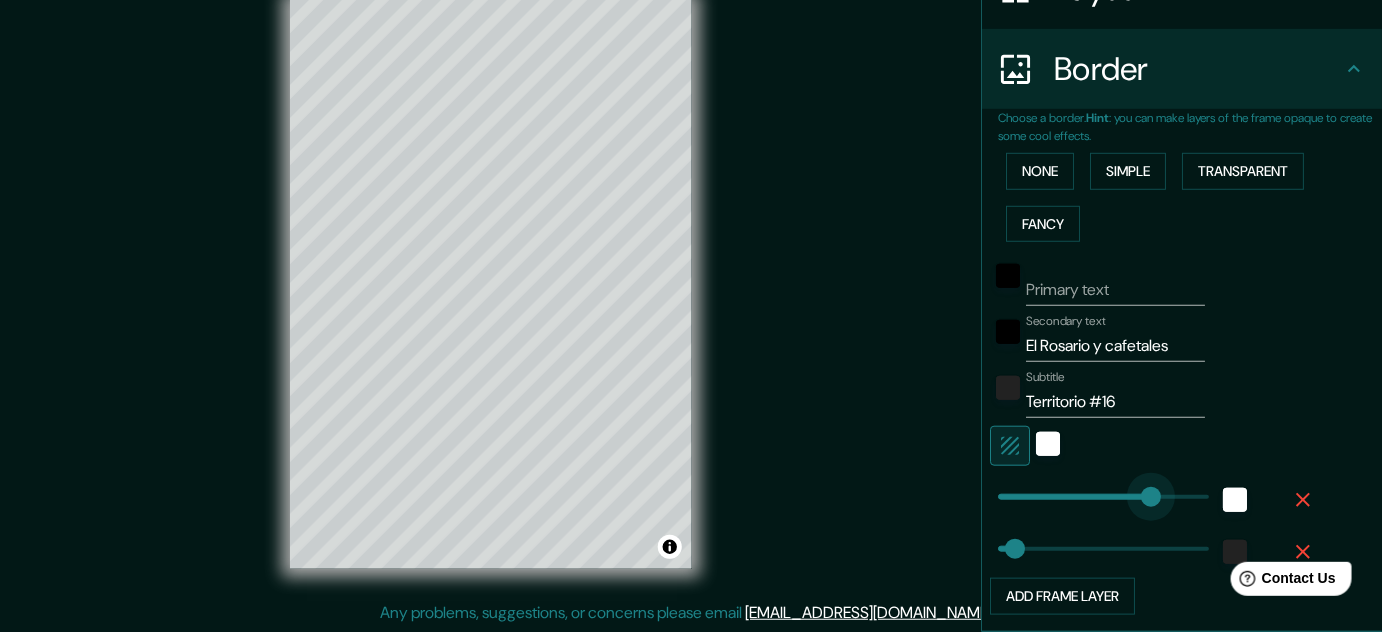 drag, startPoint x: 1068, startPoint y: 491, endPoint x: 1139, endPoint y: 487, distance: 71.11259 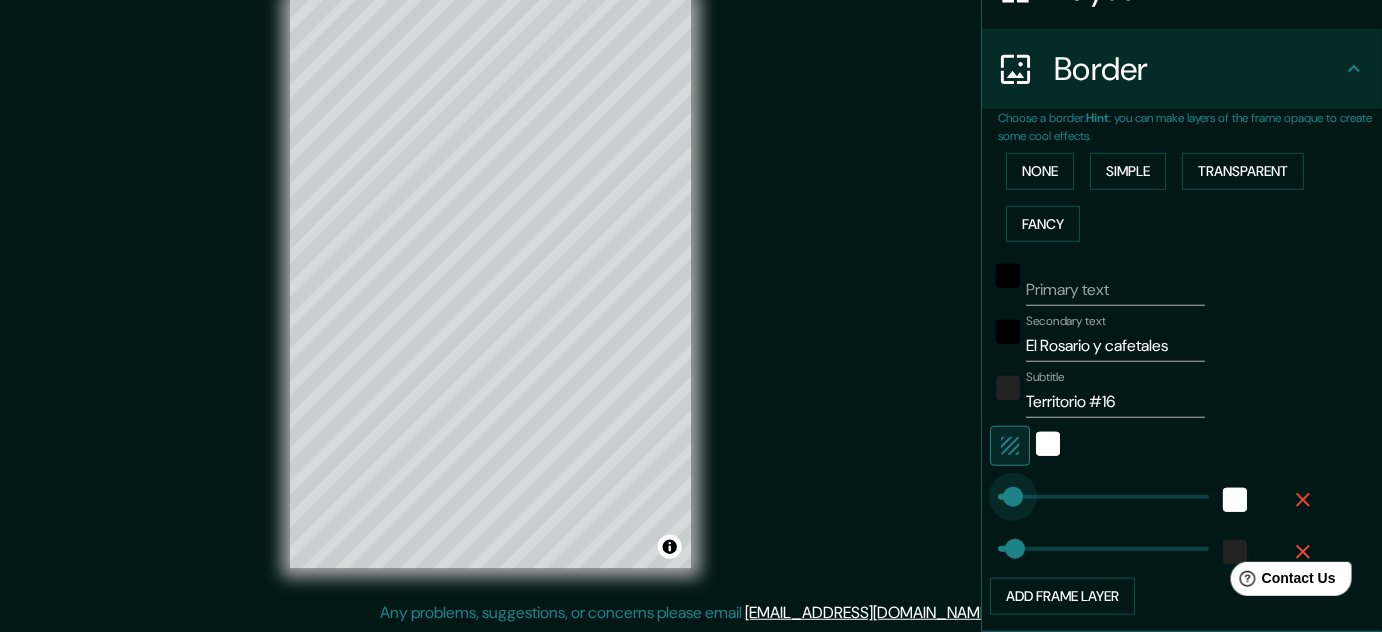 drag, startPoint x: 1140, startPoint y: 487, endPoint x: 993, endPoint y: 498, distance: 147.411 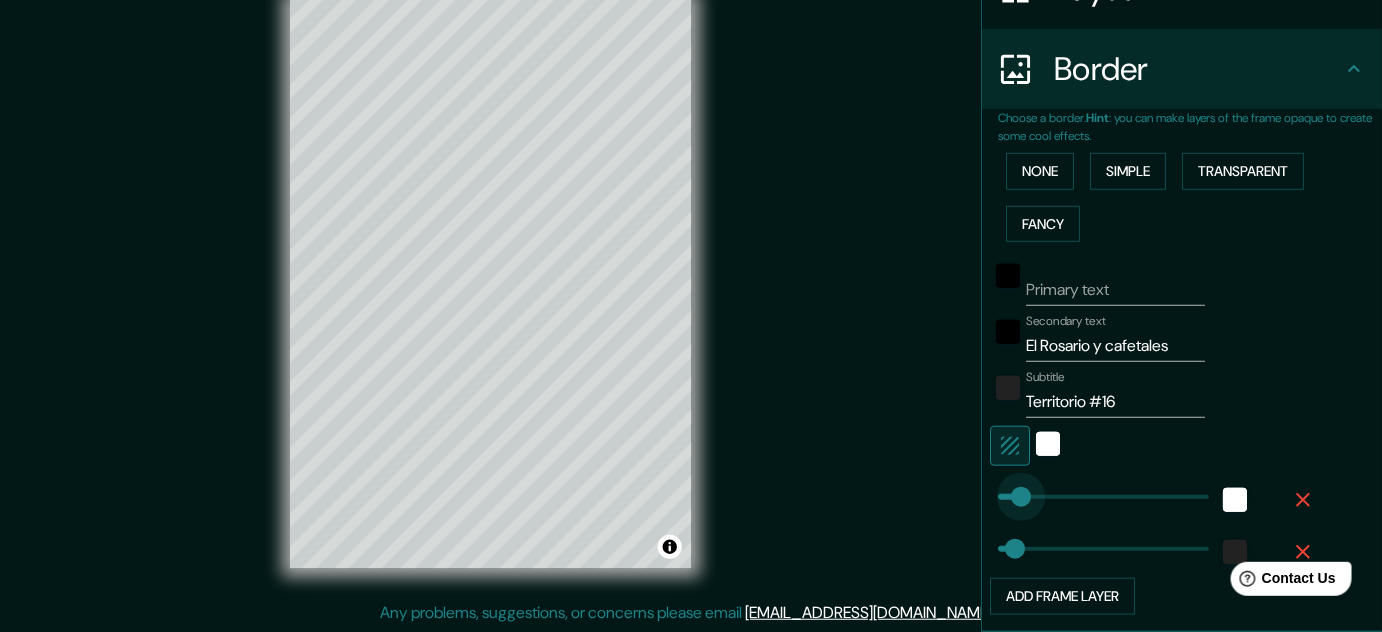 drag, startPoint x: 994, startPoint y: 498, endPoint x: 1010, endPoint y: 498, distance: 16 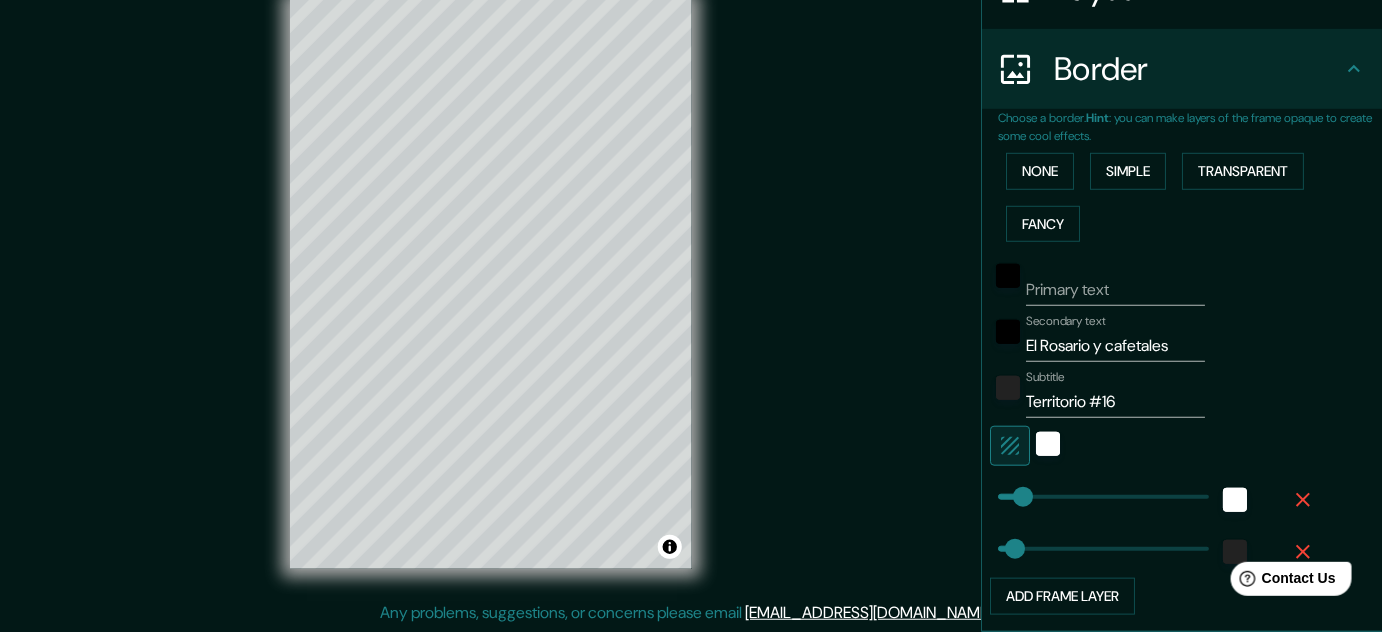 scroll, scrollTop: 0, scrollLeft: 0, axis: both 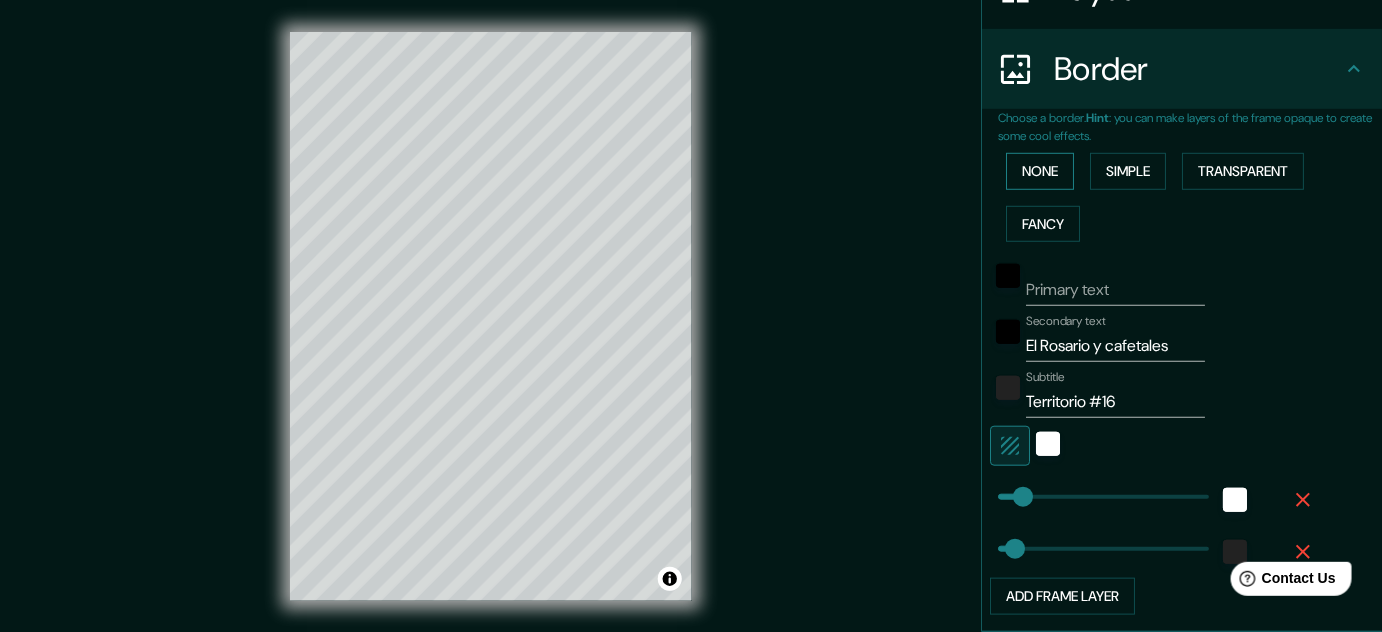 click on "None" at bounding box center (1040, 171) 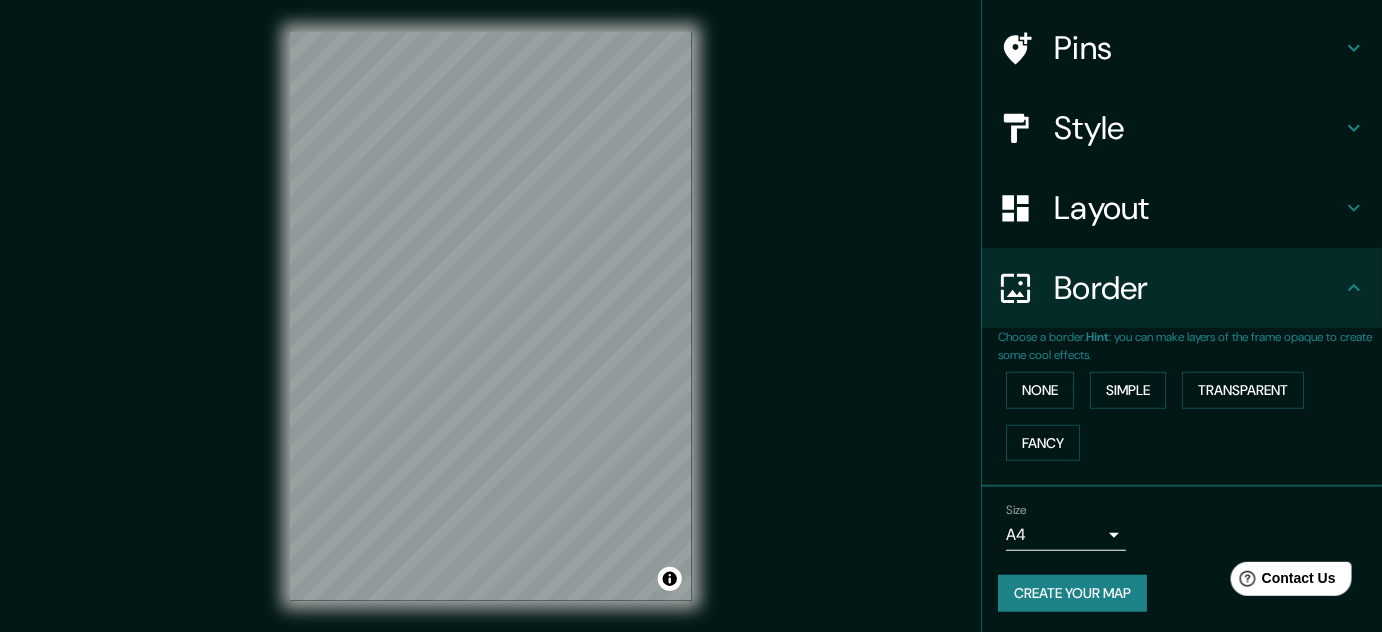 click on "Layout" at bounding box center [1198, 208] 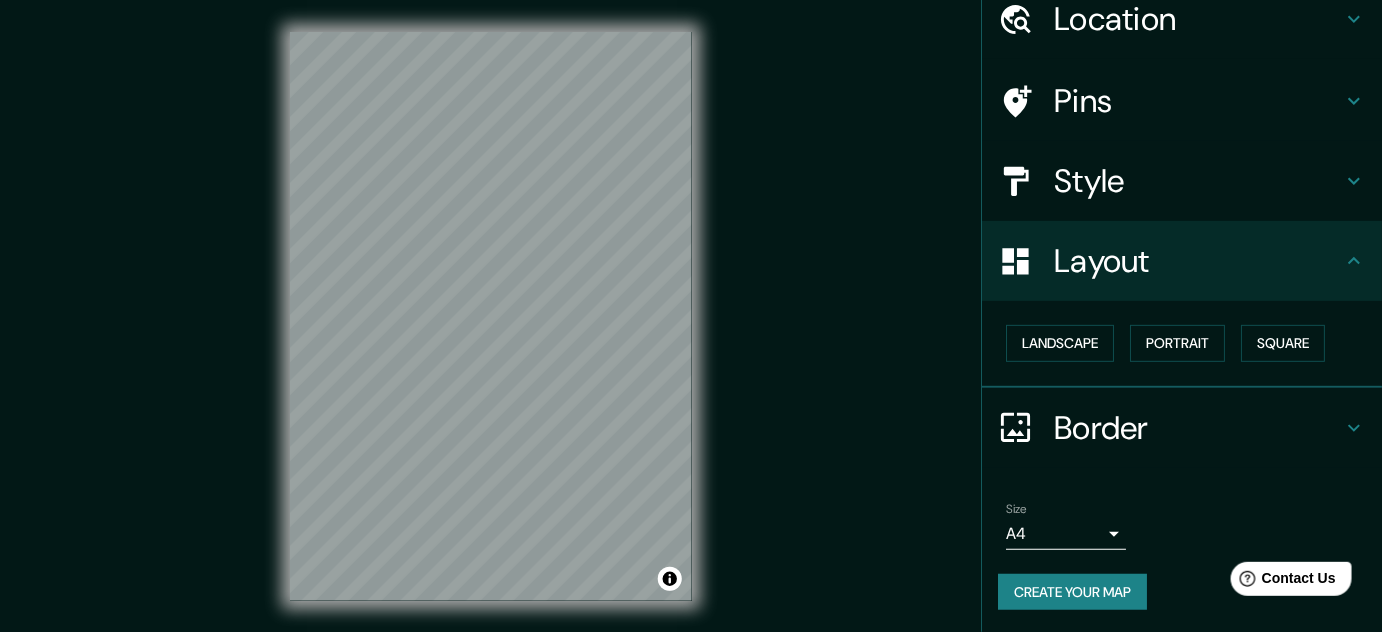 scroll, scrollTop: 85, scrollLeft: 0, axis: vertical 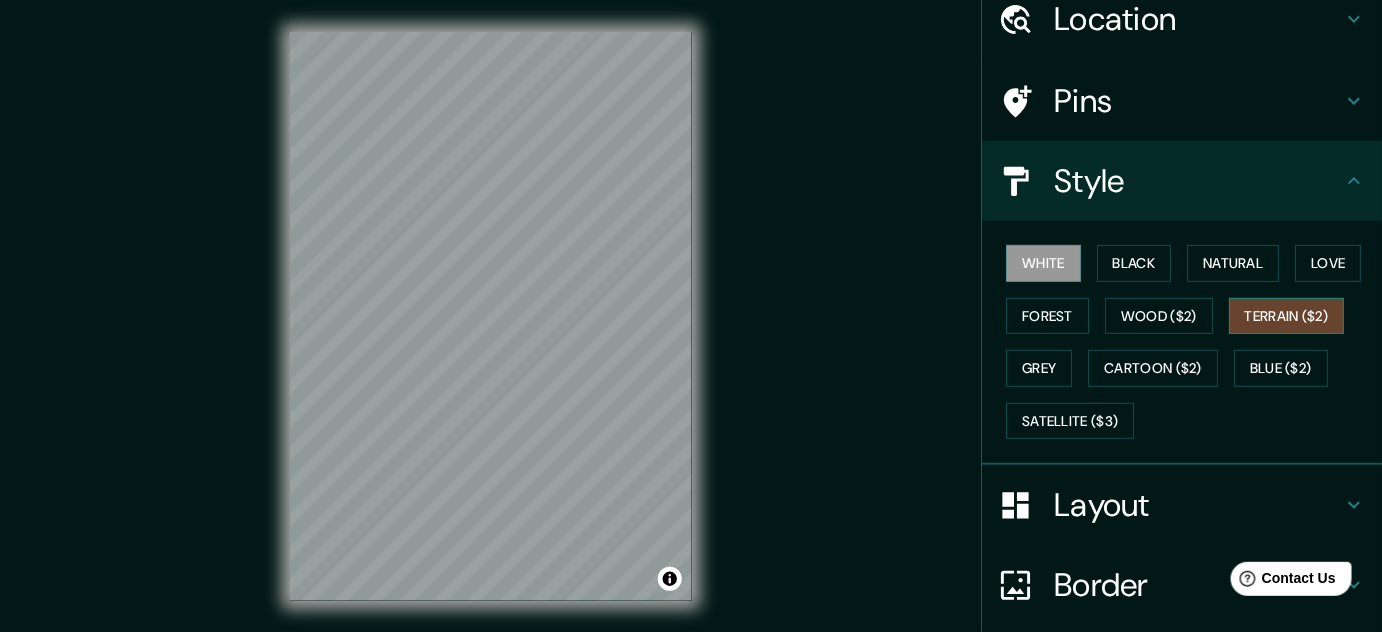 click on "Terrain ($2)" at bounding box center (1287, 316) 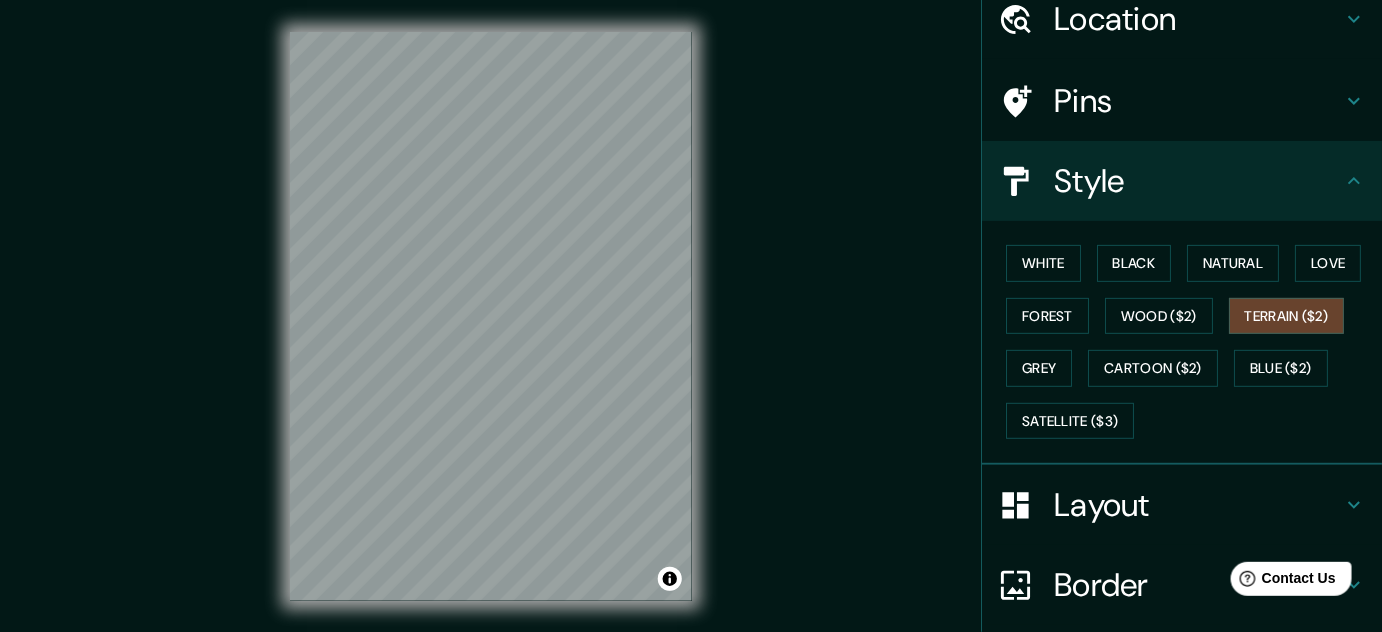 click on "White Black Natural Love Forest Wood ($2) Terrain ($2) Grey Cartoon ($2) Blue ($2) Satellite ($3)" at bounding box center [1190, 342] 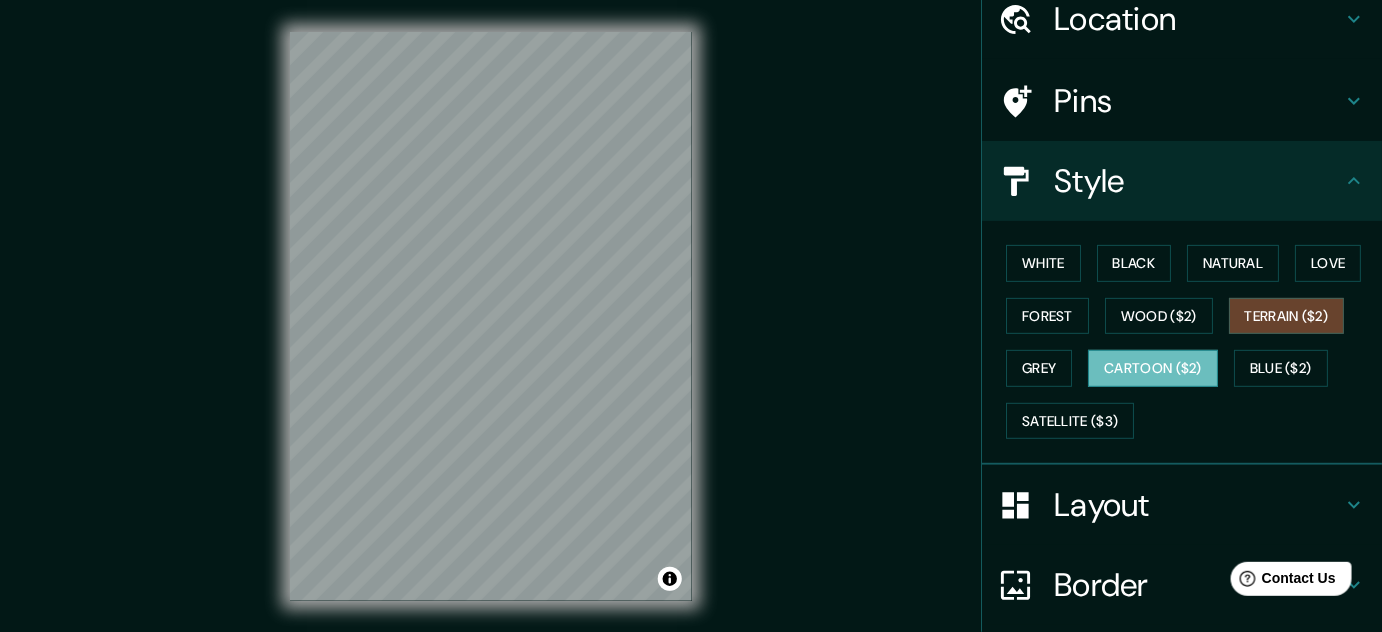 click on "Cartoon ($2)" at bounding box center (1153, 368) 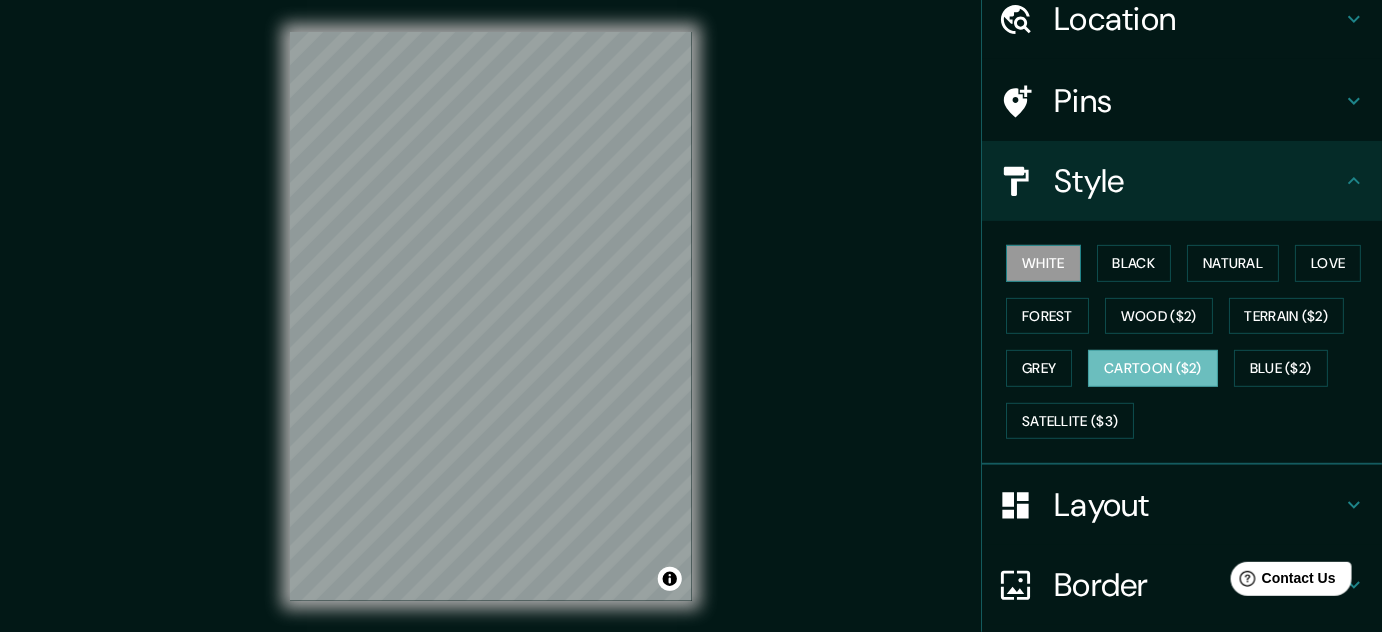 click on "White" at bounding box center [1043, 263] 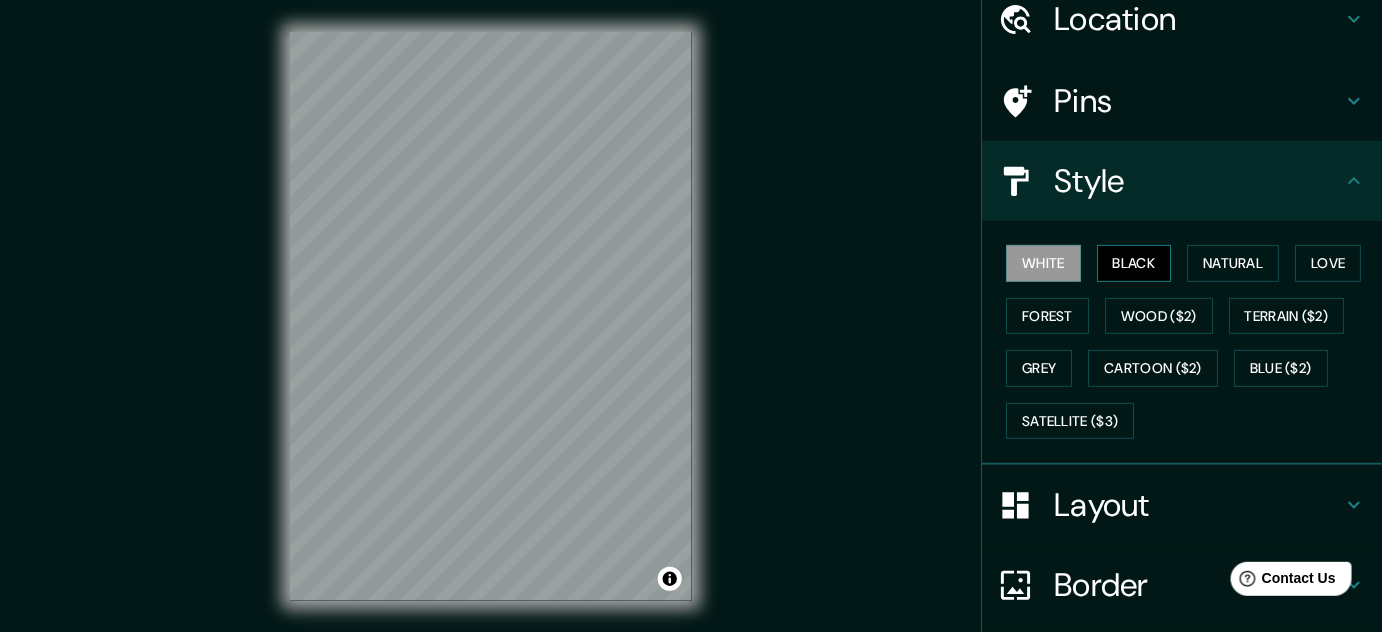 click on "Black" at bounding box center (1134, 263) 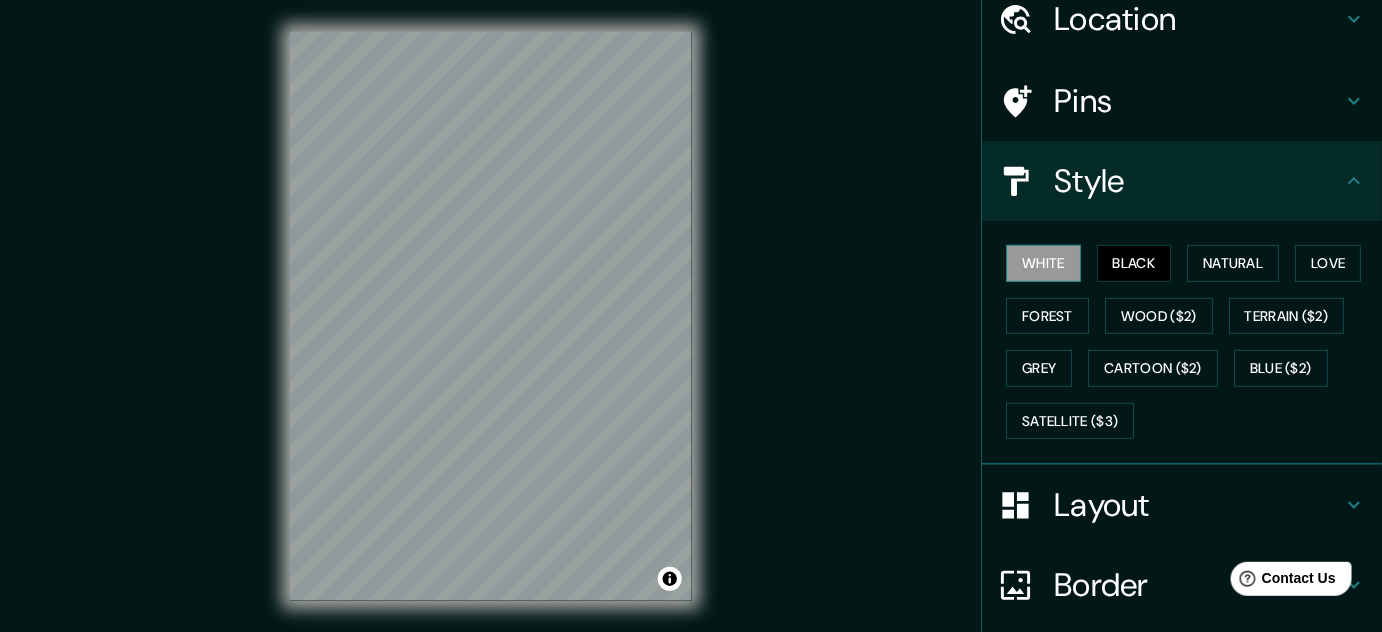 click on "White" at bounding box center [1043, 263] 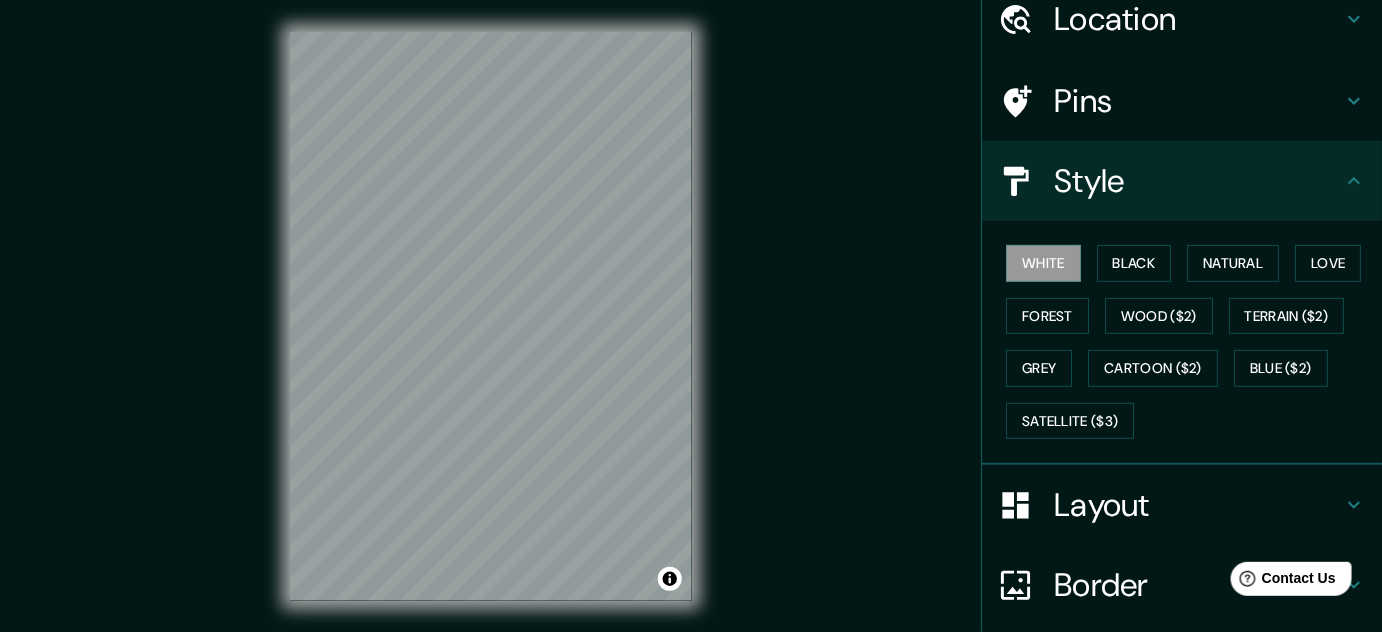 click on "Layout" at bounding box center (1198, 505) 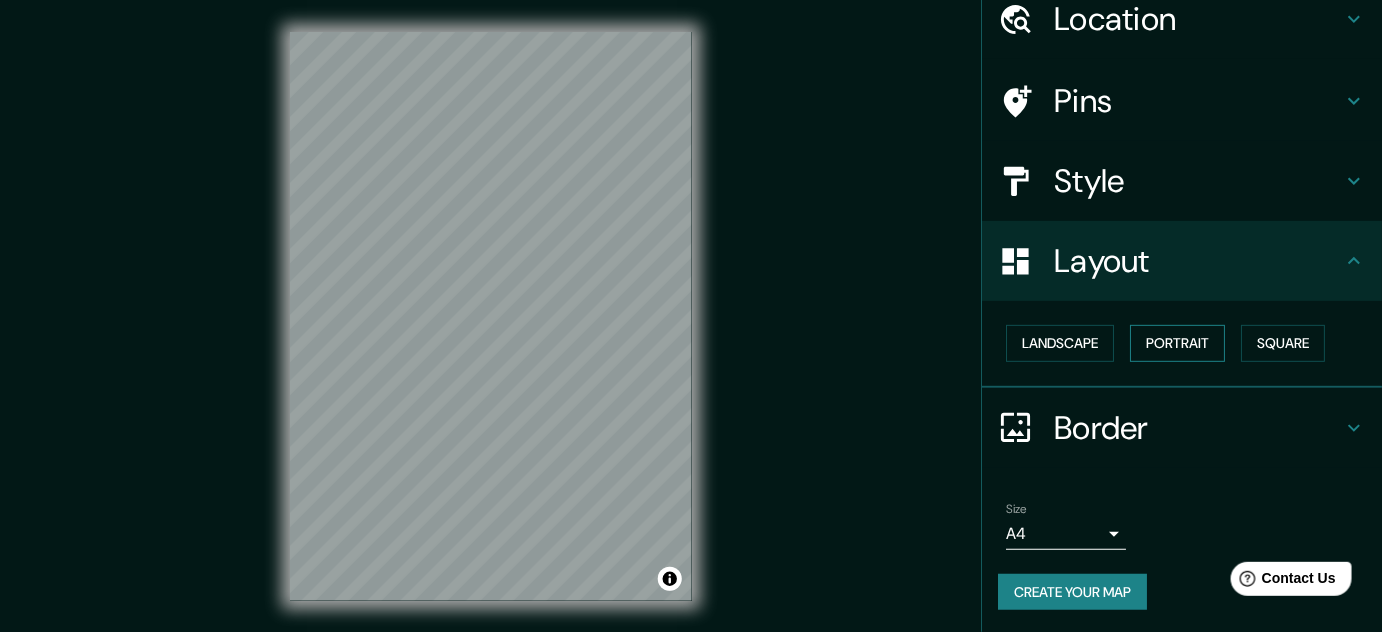click on "Portrait" at bounding box center (1177, 343) 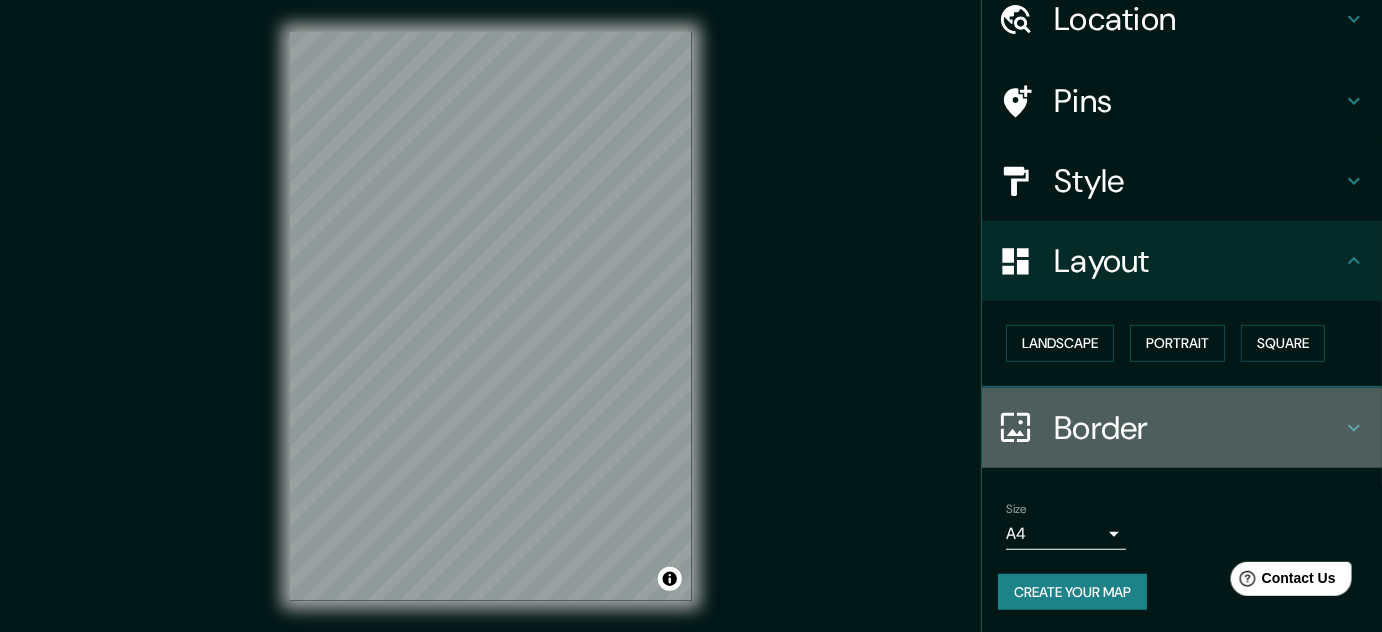click on "Border" at bounding box center (1198, 428) 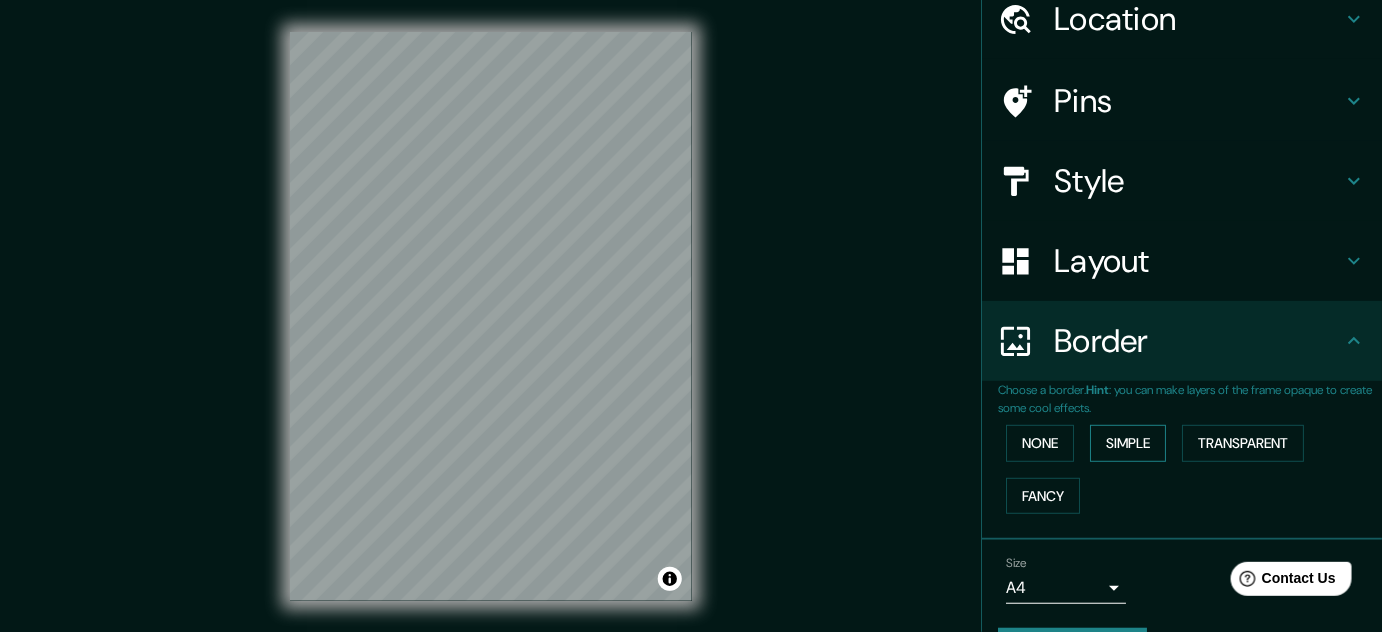 click on "Simple" at bounding box center [1128, 443] 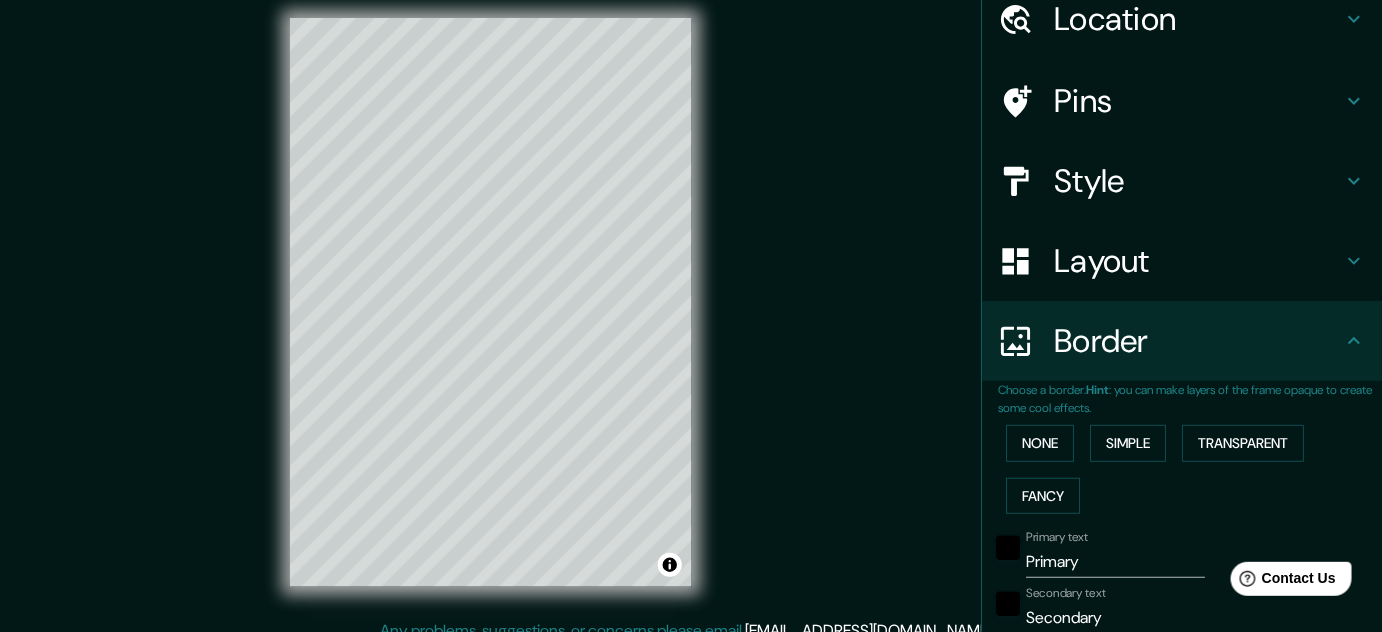 scroll, scrollTop: 32, scrollLeft: 0, axis: vertical 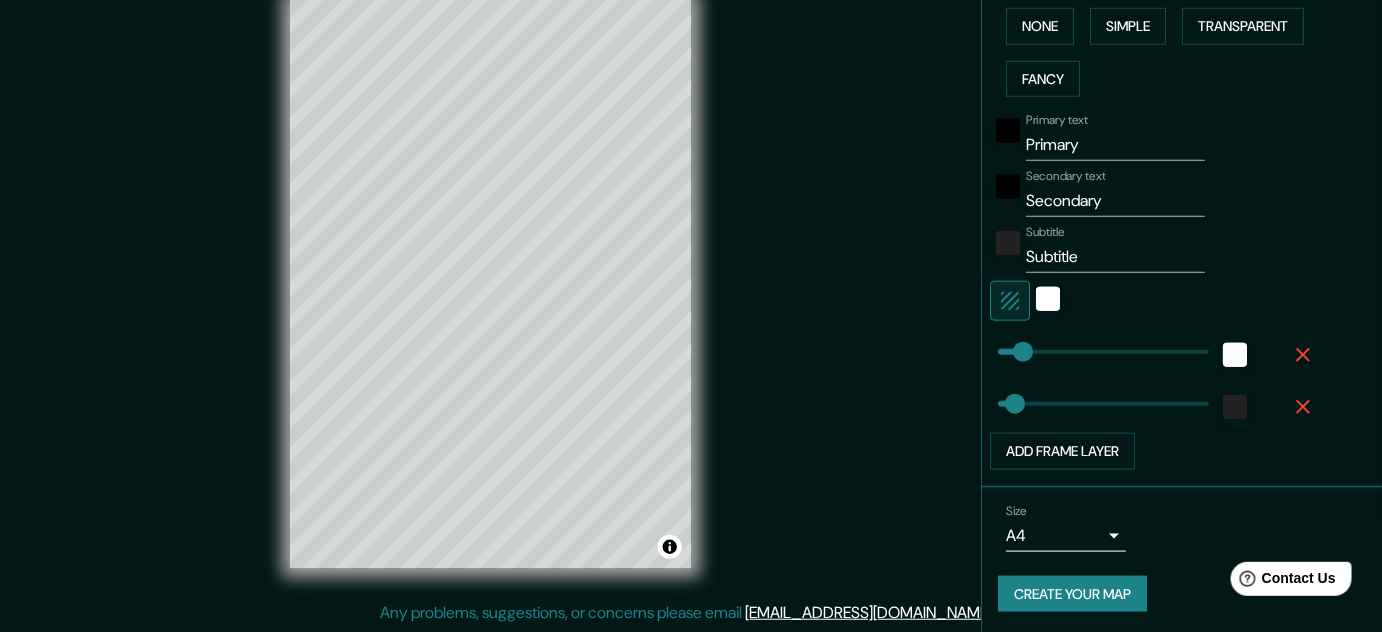 click on "Primary" at bounding box center (1115, 145) 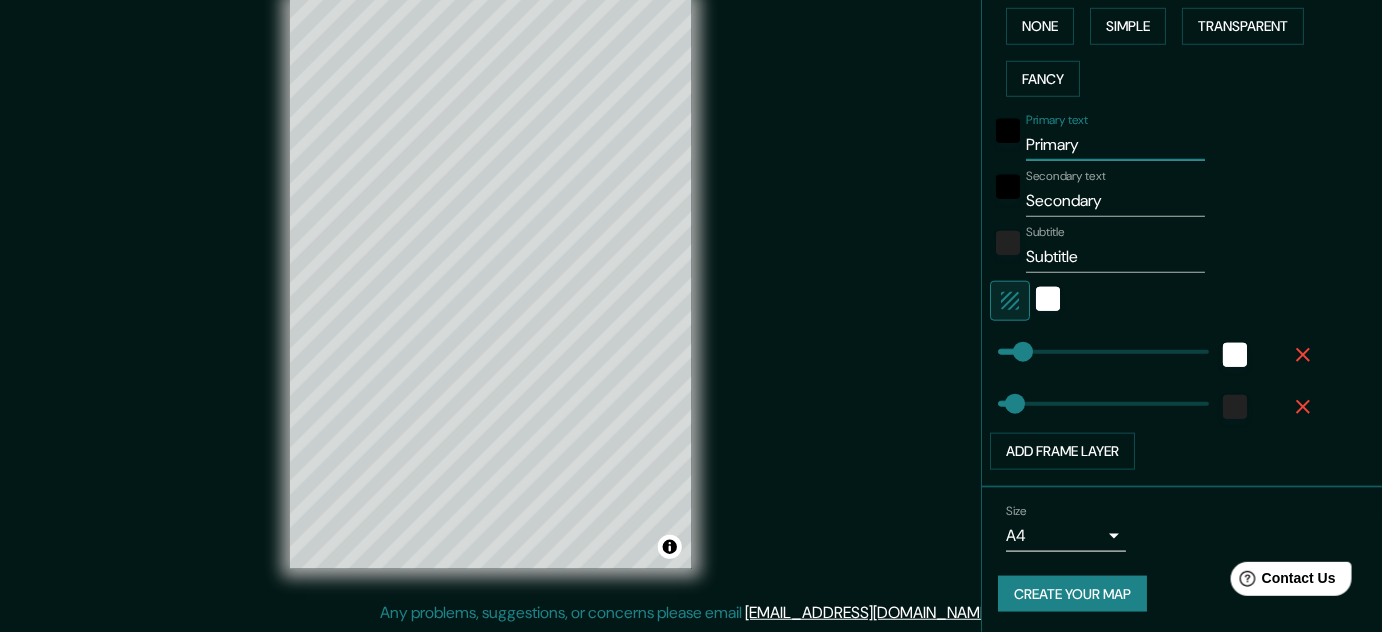 click on "Primary" at bounding box center [1115, 145] 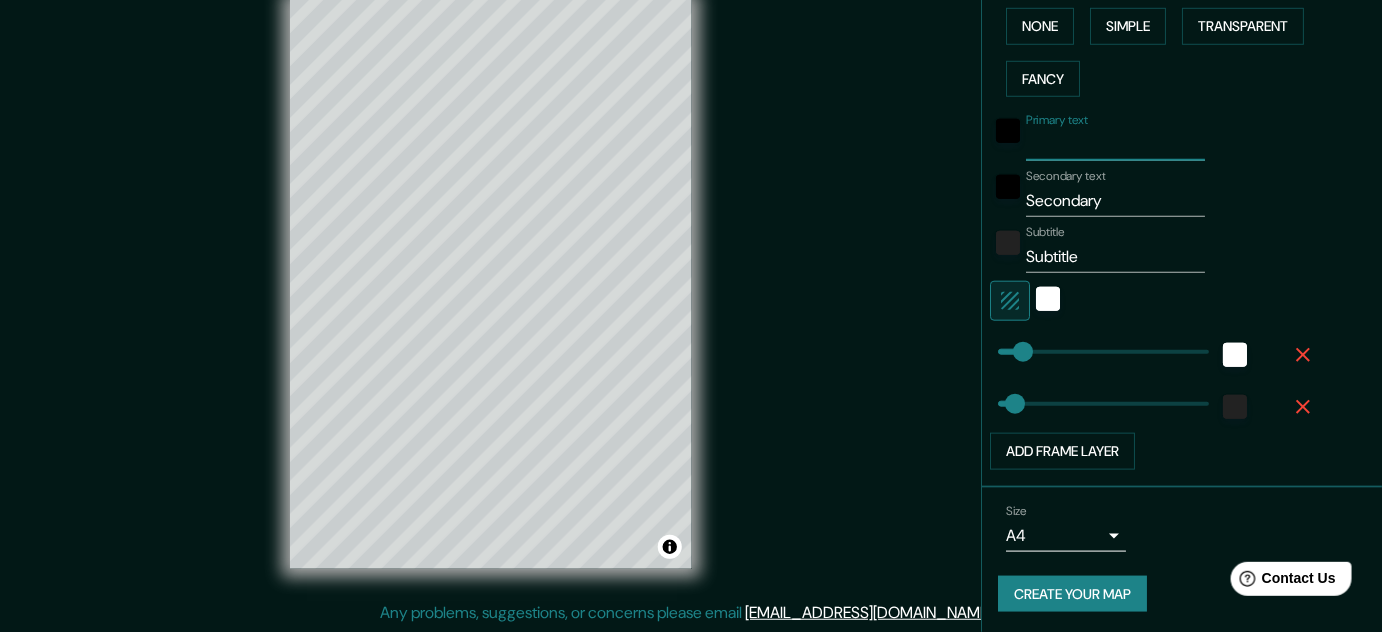 click on "Secondary" at bounding box center [1115, 201] 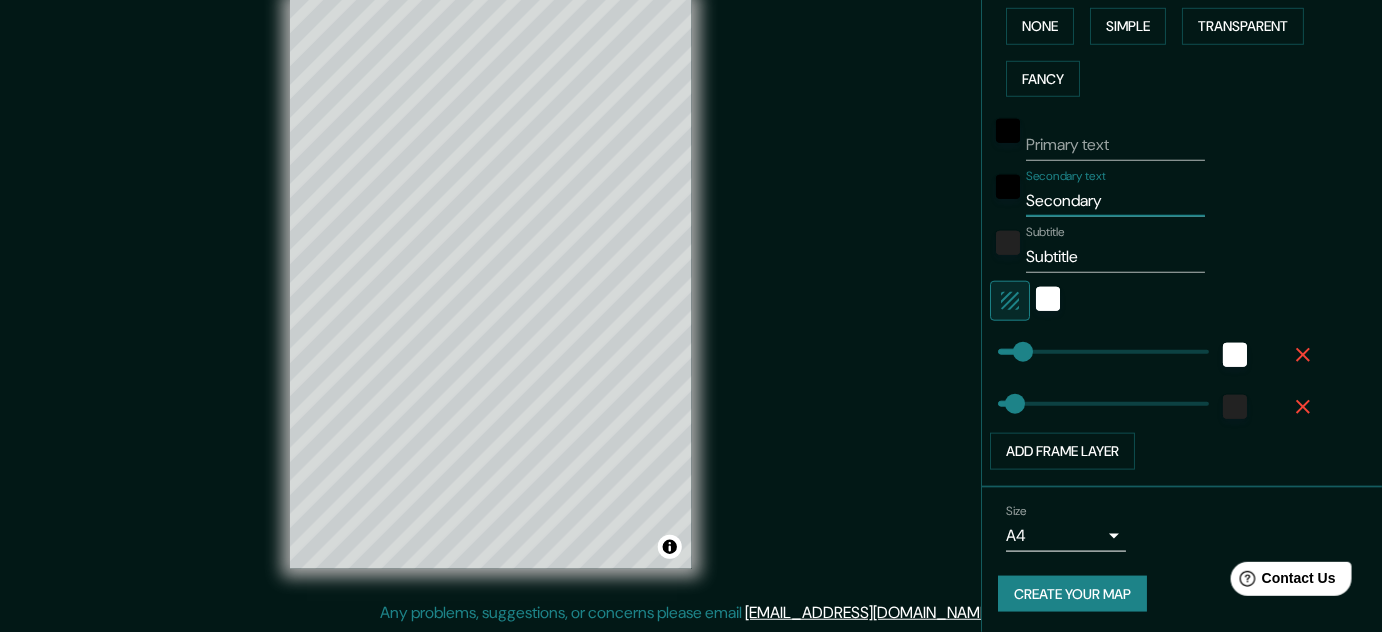 click on "Secondary" at bounding box center [1115, 201] 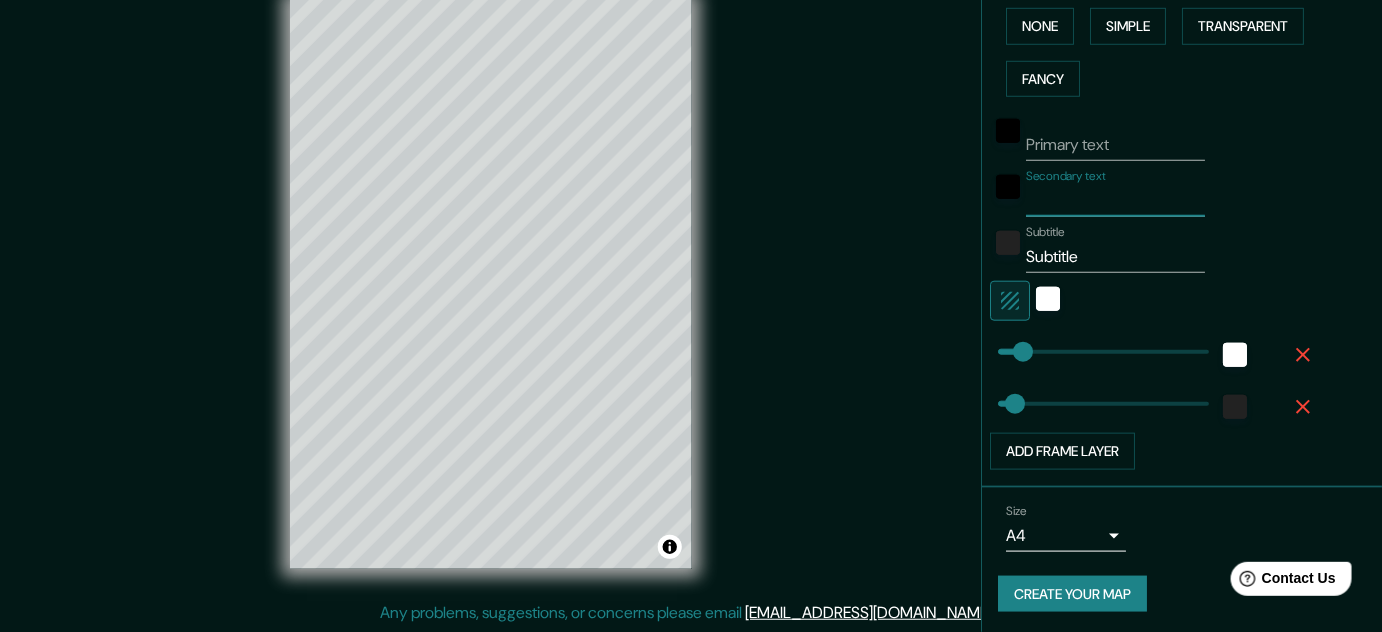 click on "Subtitle" at bounding box center (1115, 257) 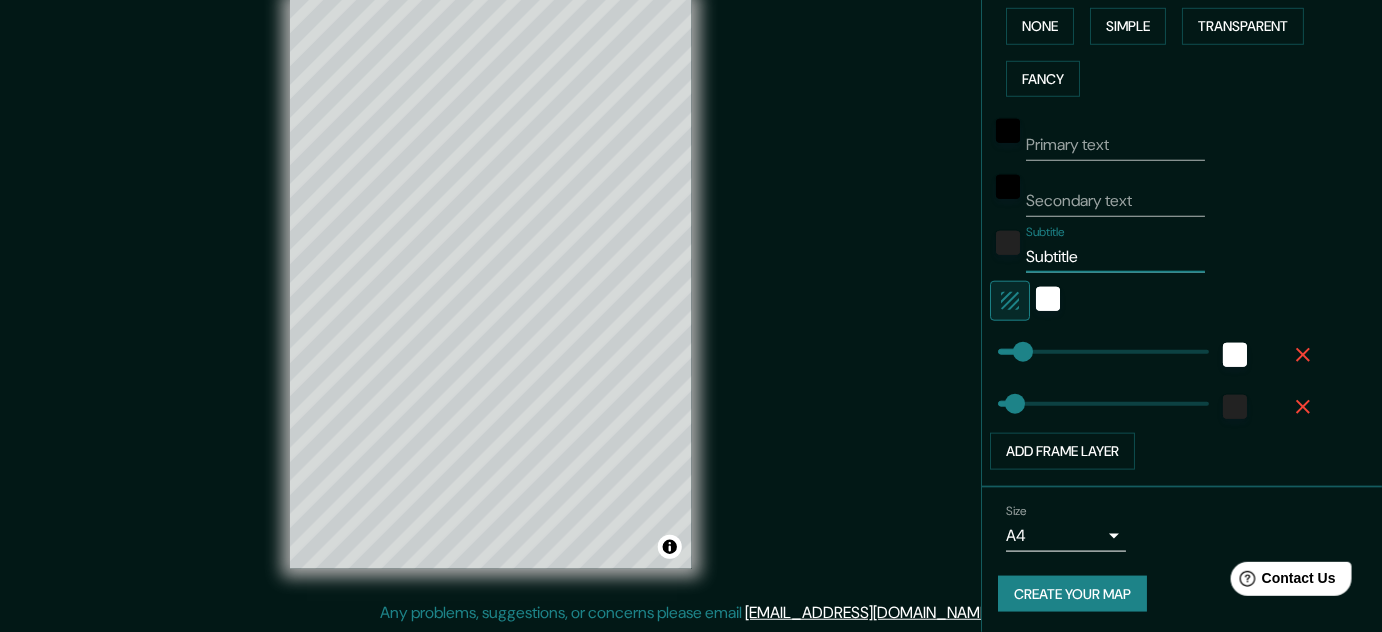 click on "Subtitle" at bounding box center [1115, 257] 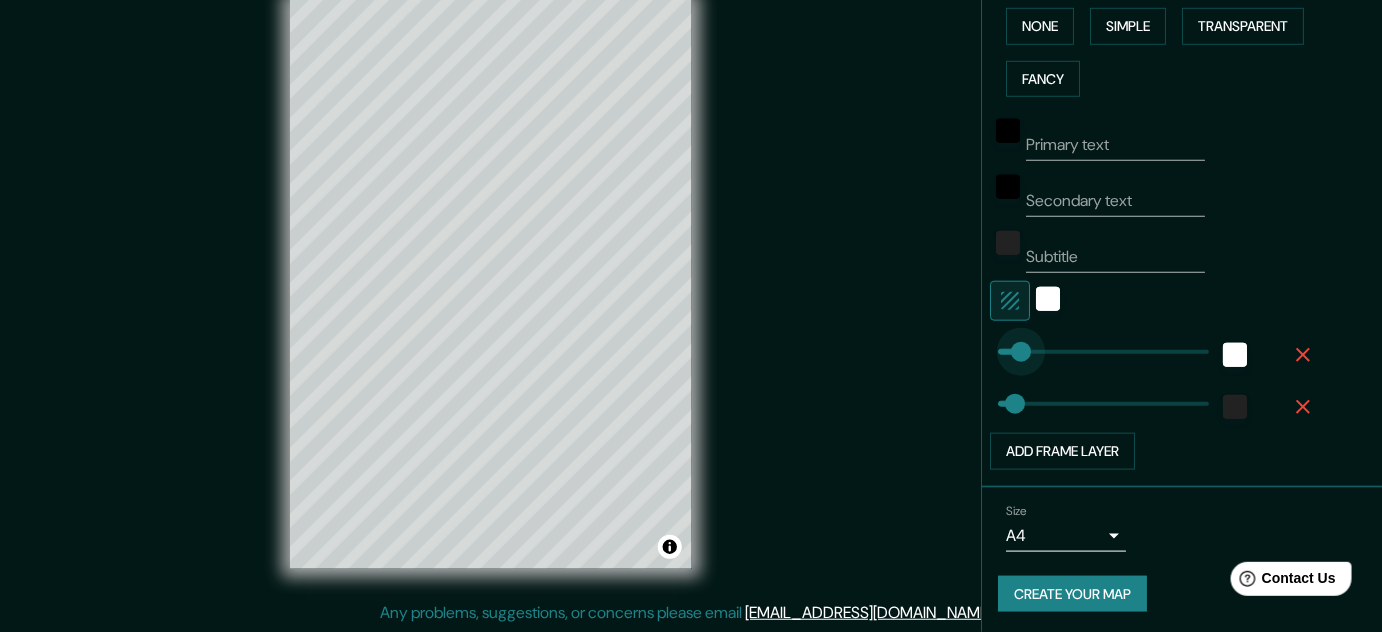 drag, startPoint x: 1015, startPoint y: 345, endPoint x: 996, endPoint y: 345, distance: 19 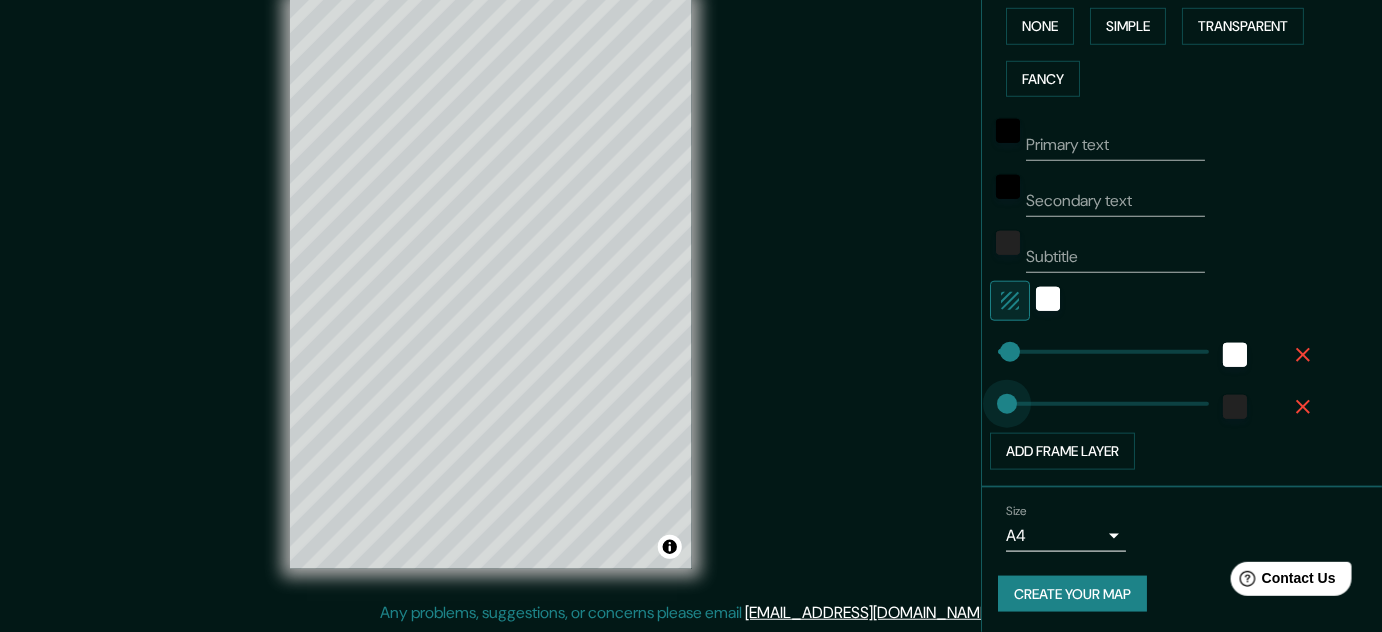drag, startPoint x: 1008, startPoint y: 396, endPoint x: 984, endPoint y: 396, distance: 24 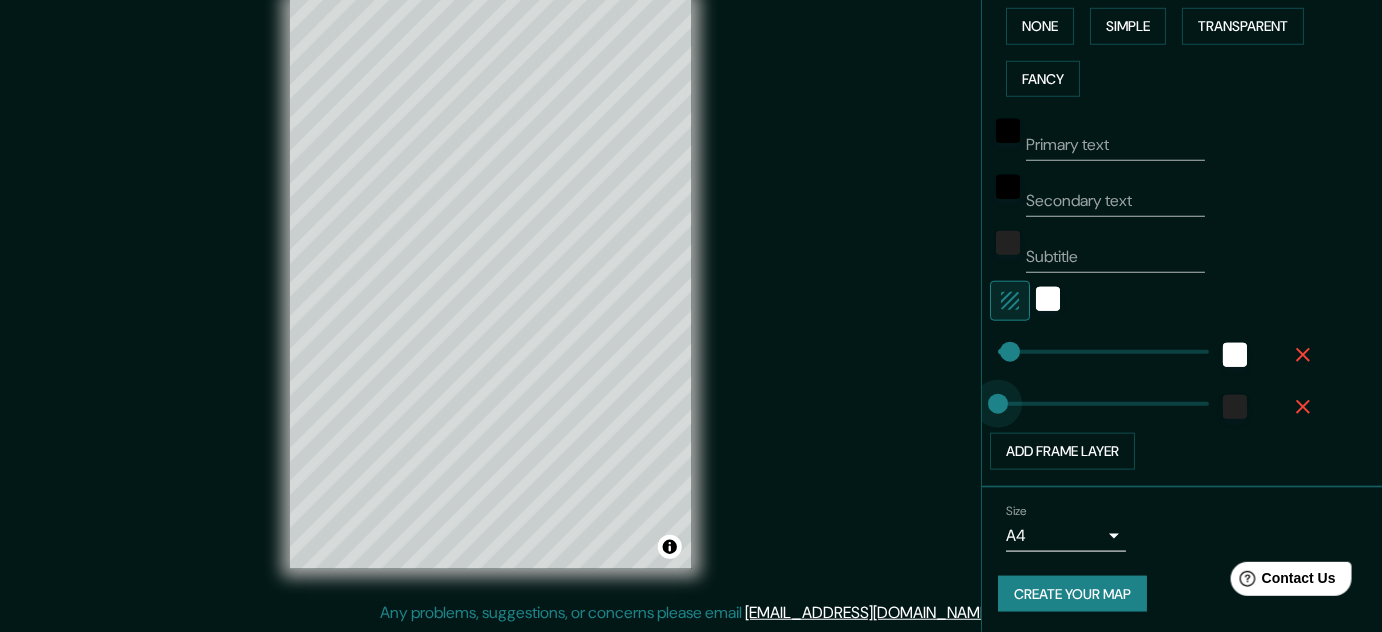 drag, startPoint x: 986, startPoint y: 400, endPoint x: 976, endPoint y: 401, distance: 10.049875 